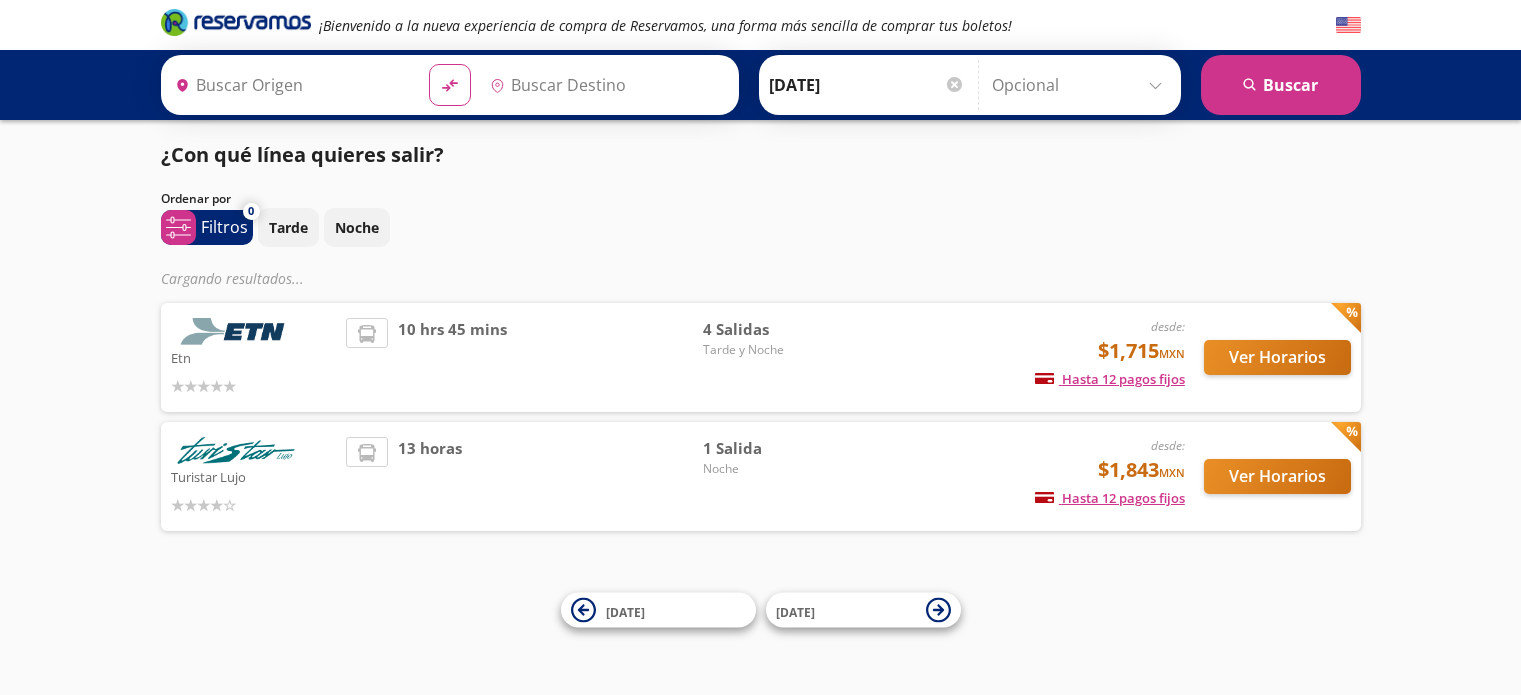 scroll, scrollTop: 0, scrollLeft: 0, axis: both 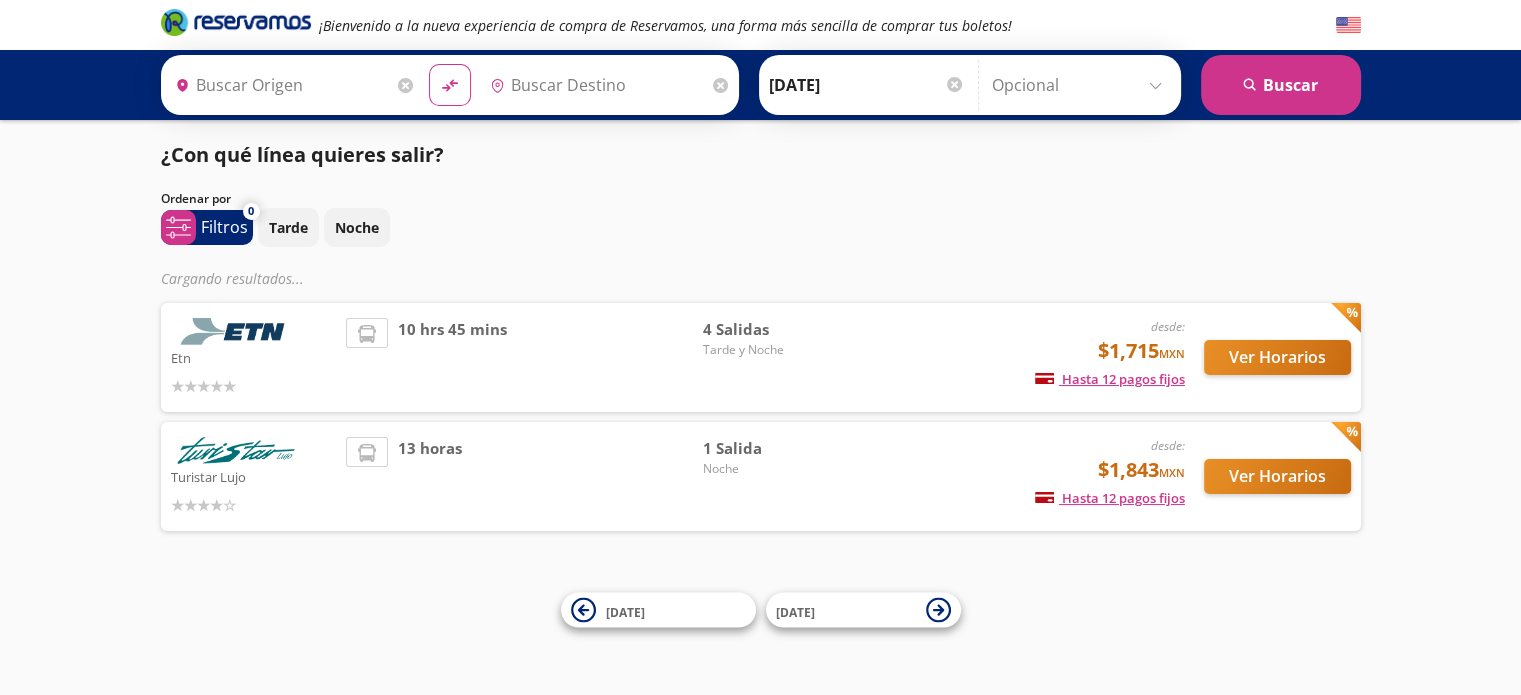 type on "[GEOGRAPHIC_DATA], [GEOGRAPHIC_DATA]" 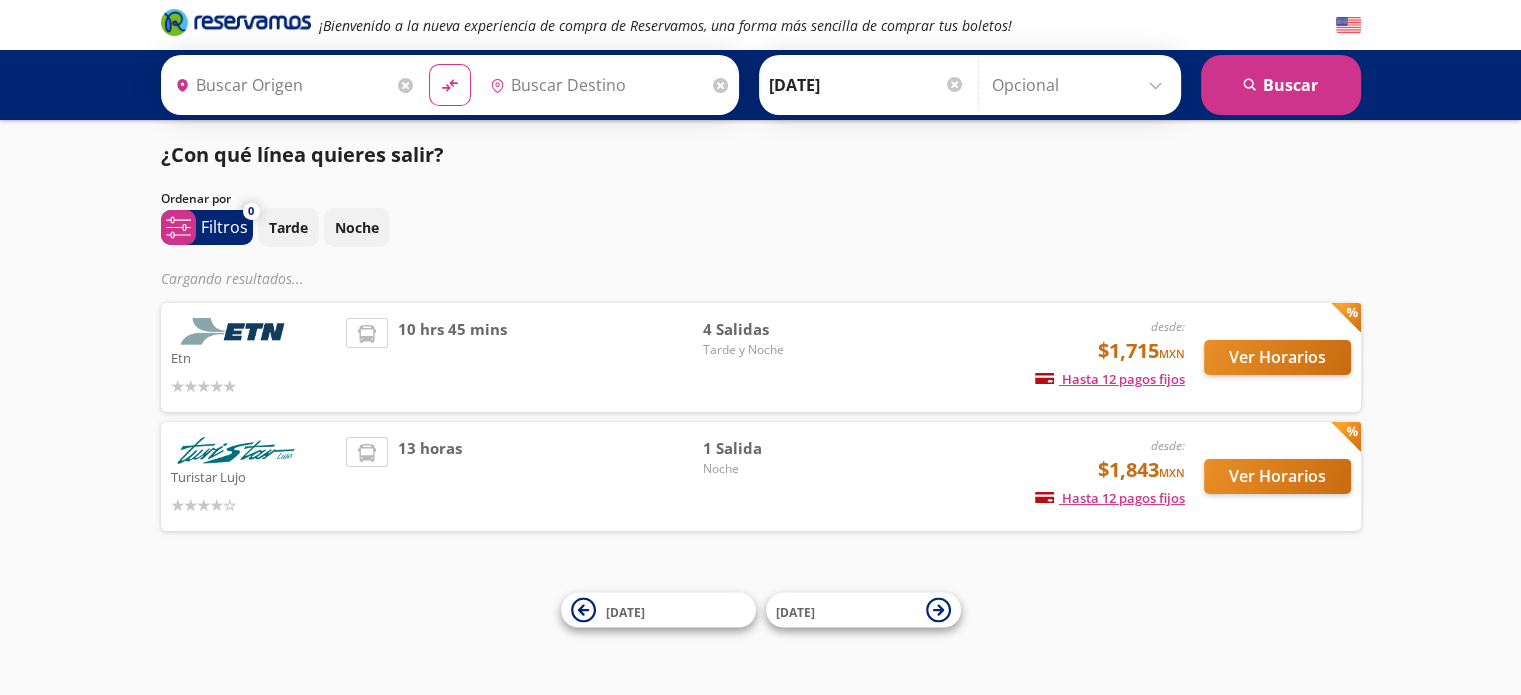 type on "[GEOGRAPHIC_DATA], [GEOGRAPHIC_DATA]" 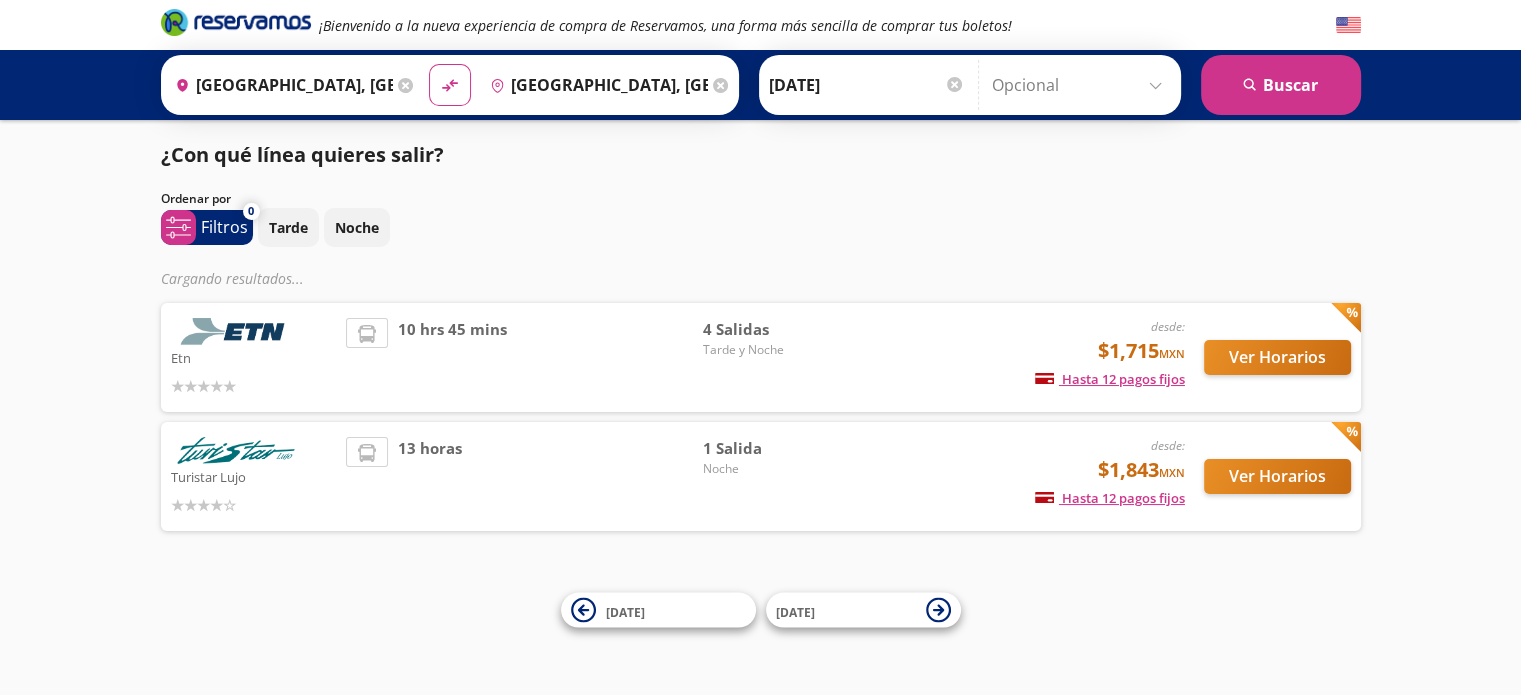 scroll, scrollTop: 0, scrollLeft: 0, axis: both 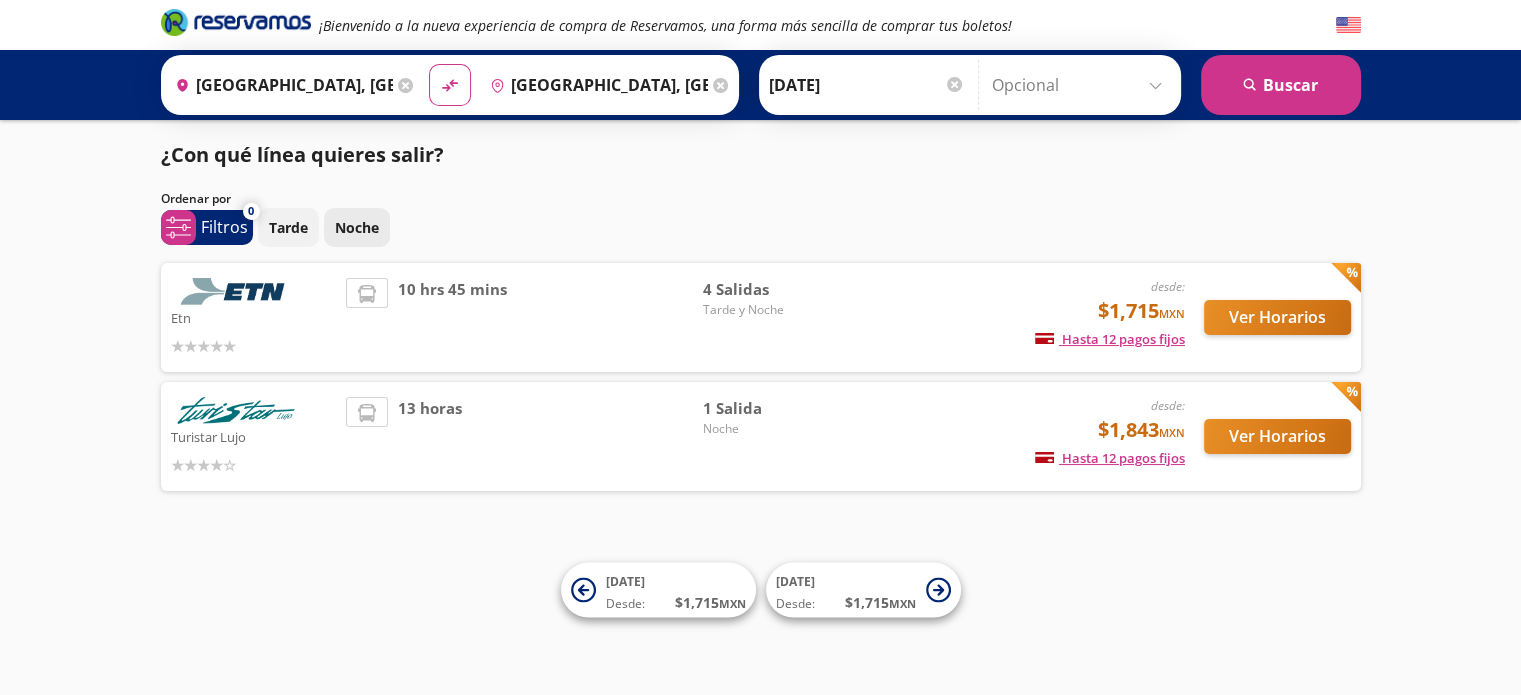 click on "Noche" at bounding box center [357, 227] 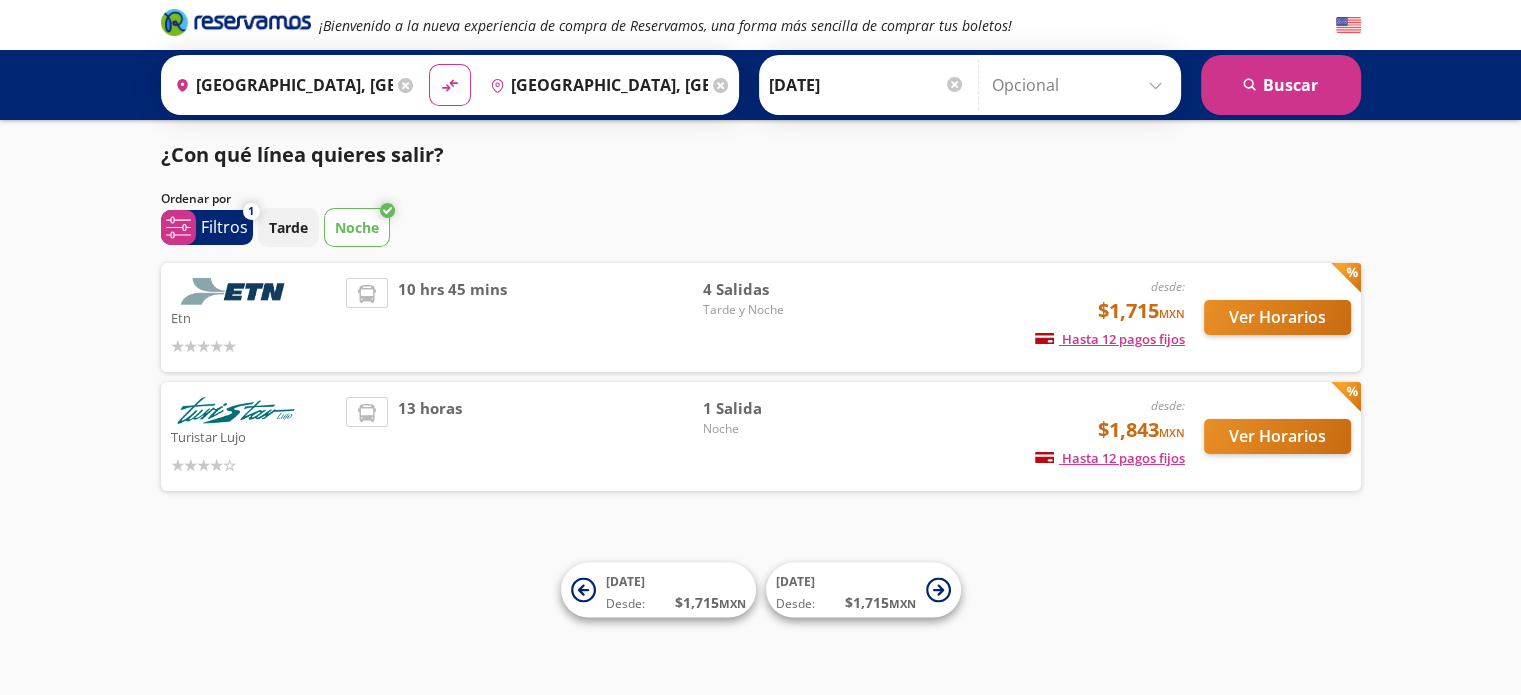 click on "Tarde y Noche" at bounding box center [773, 310] 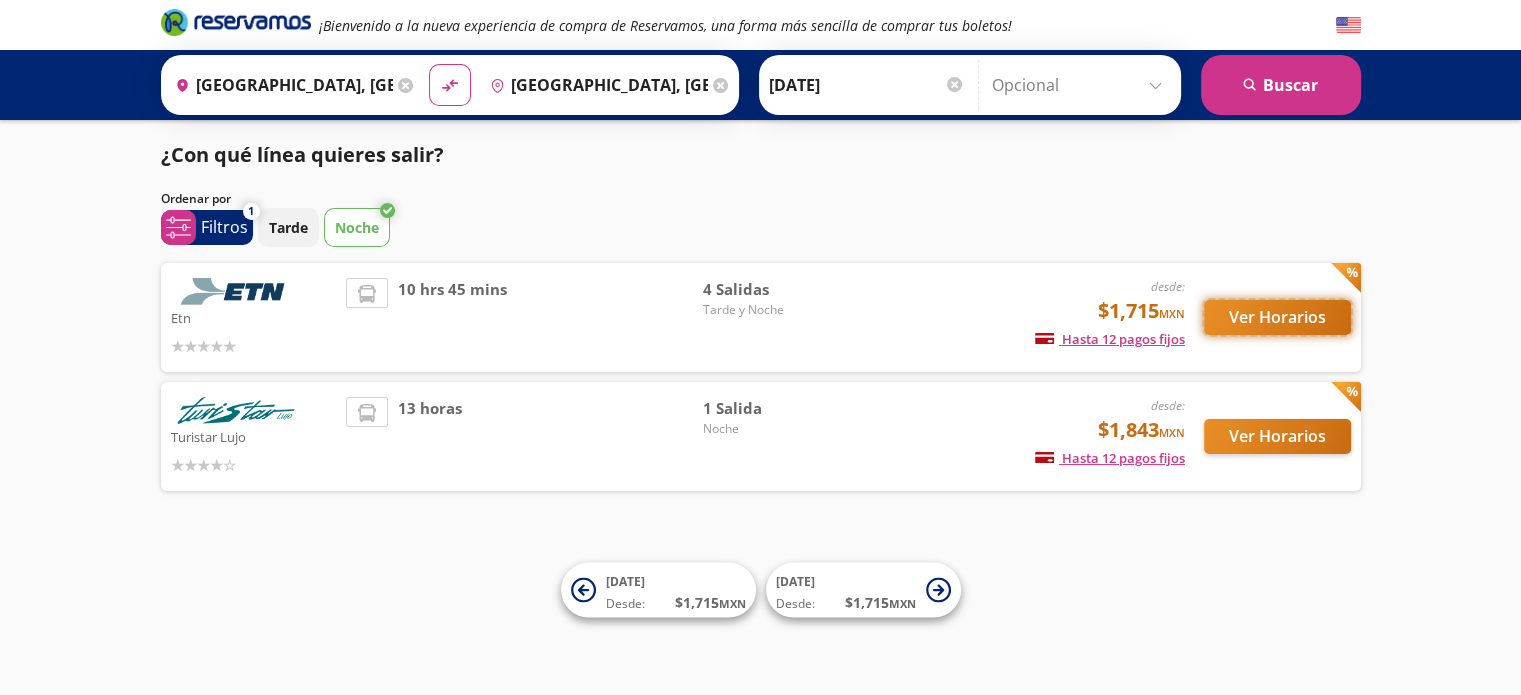 click on "Ver Horarios" at bounding box center (1277, 317) 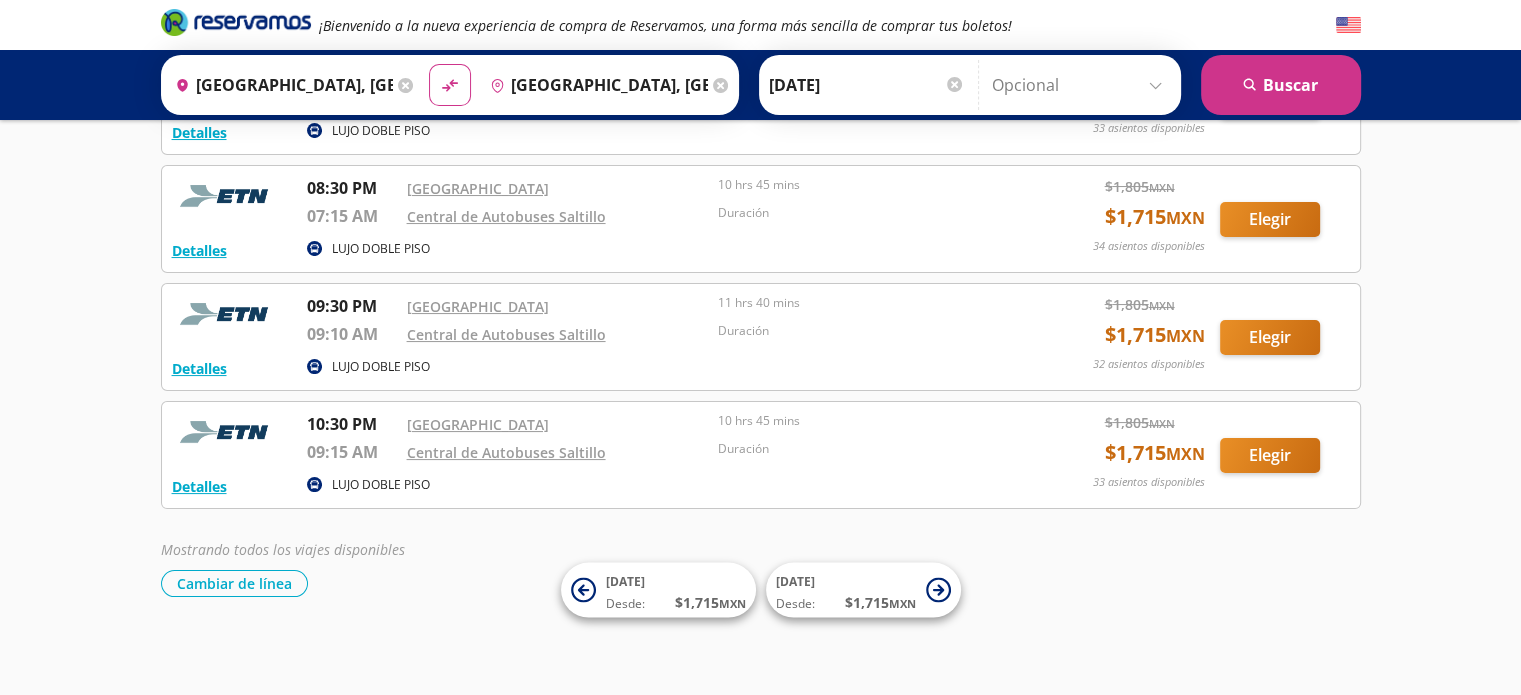 scroll, scrollTop: 82, scrollLeft: 0, axis: vertical 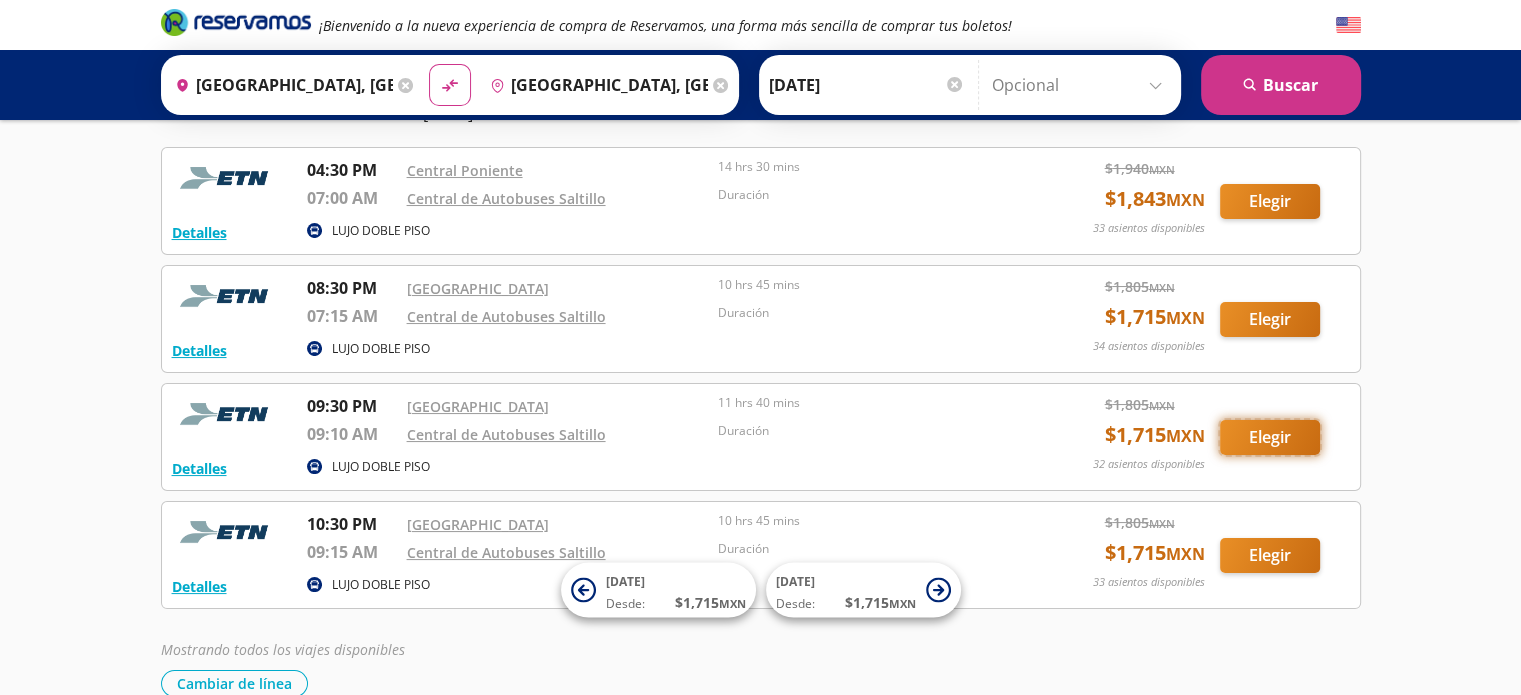 click on "Elegir" at bounding box center [1270, 437] 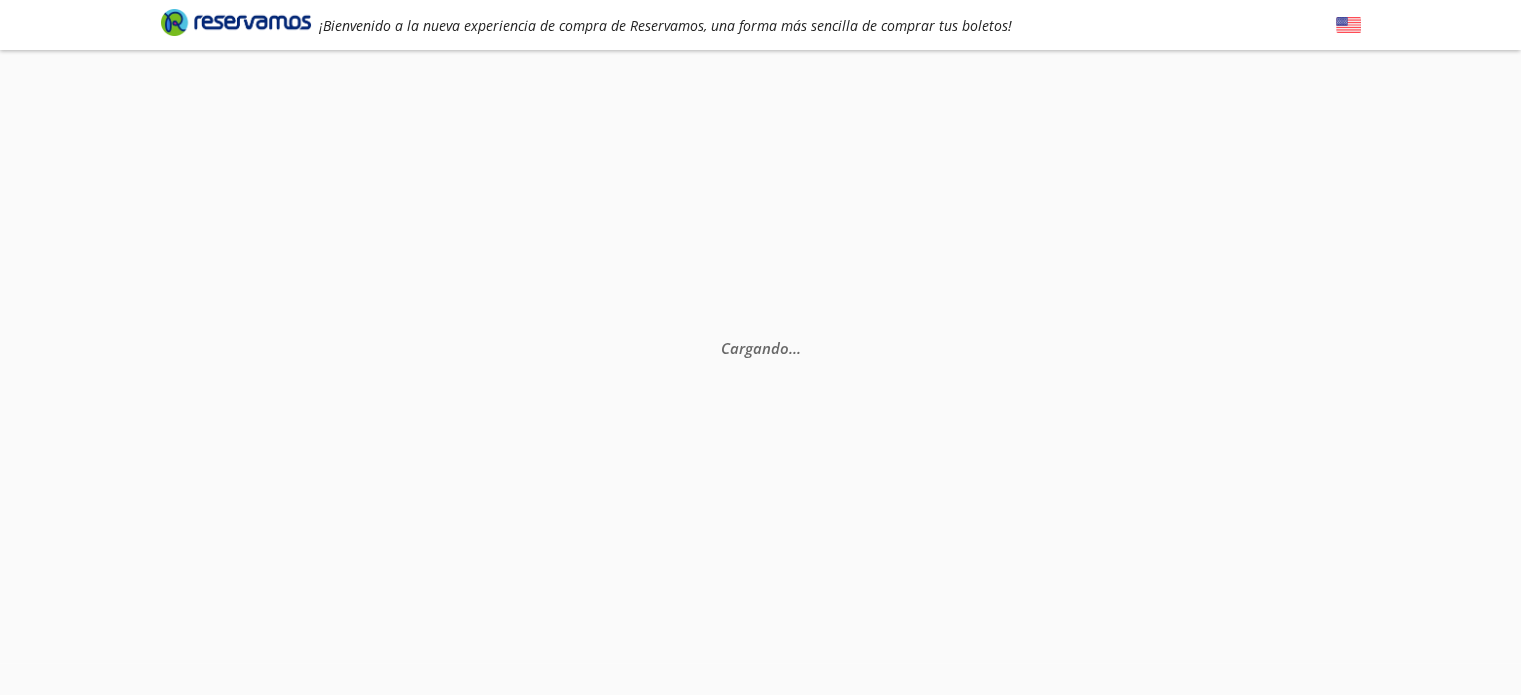 scroll, scrollTop: 0, scrollLeft: 0, axis: both 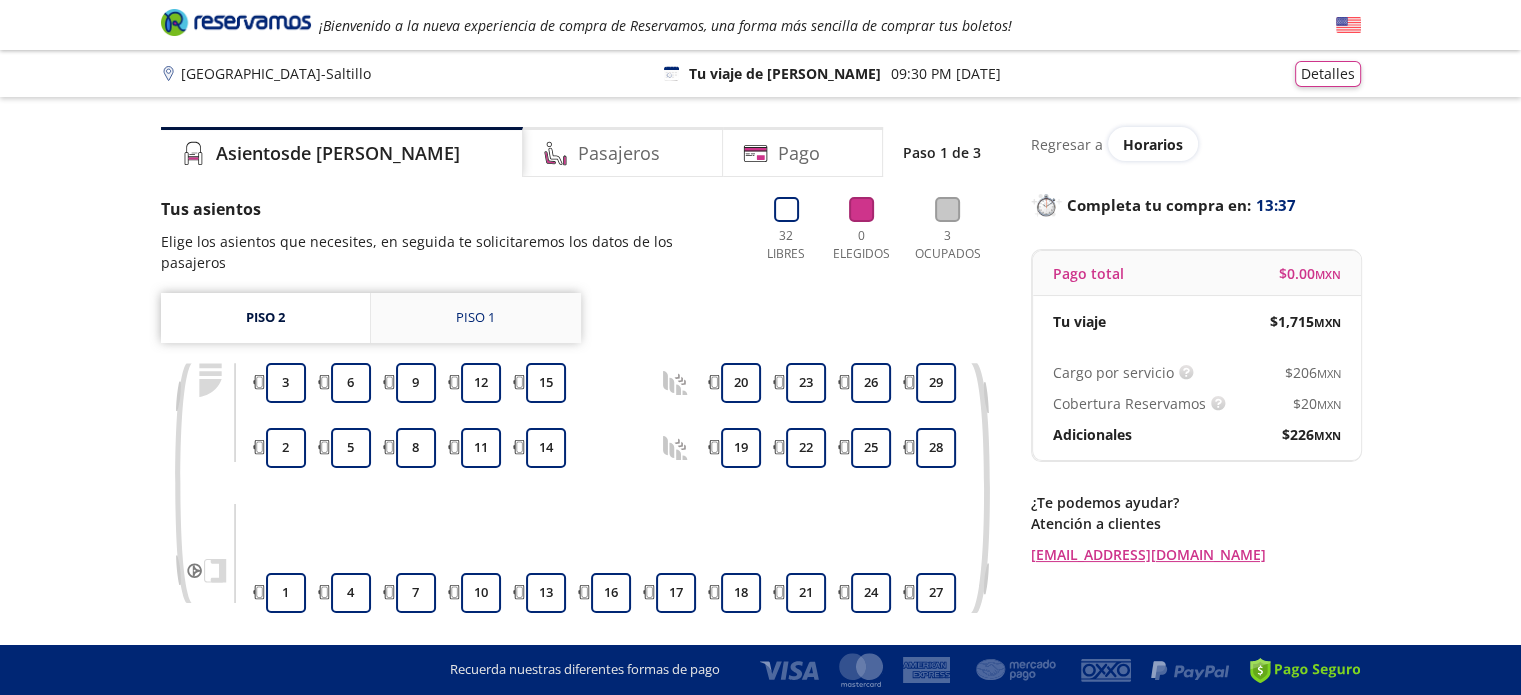 click on "Piso 1" at bounding box center (476, 318) 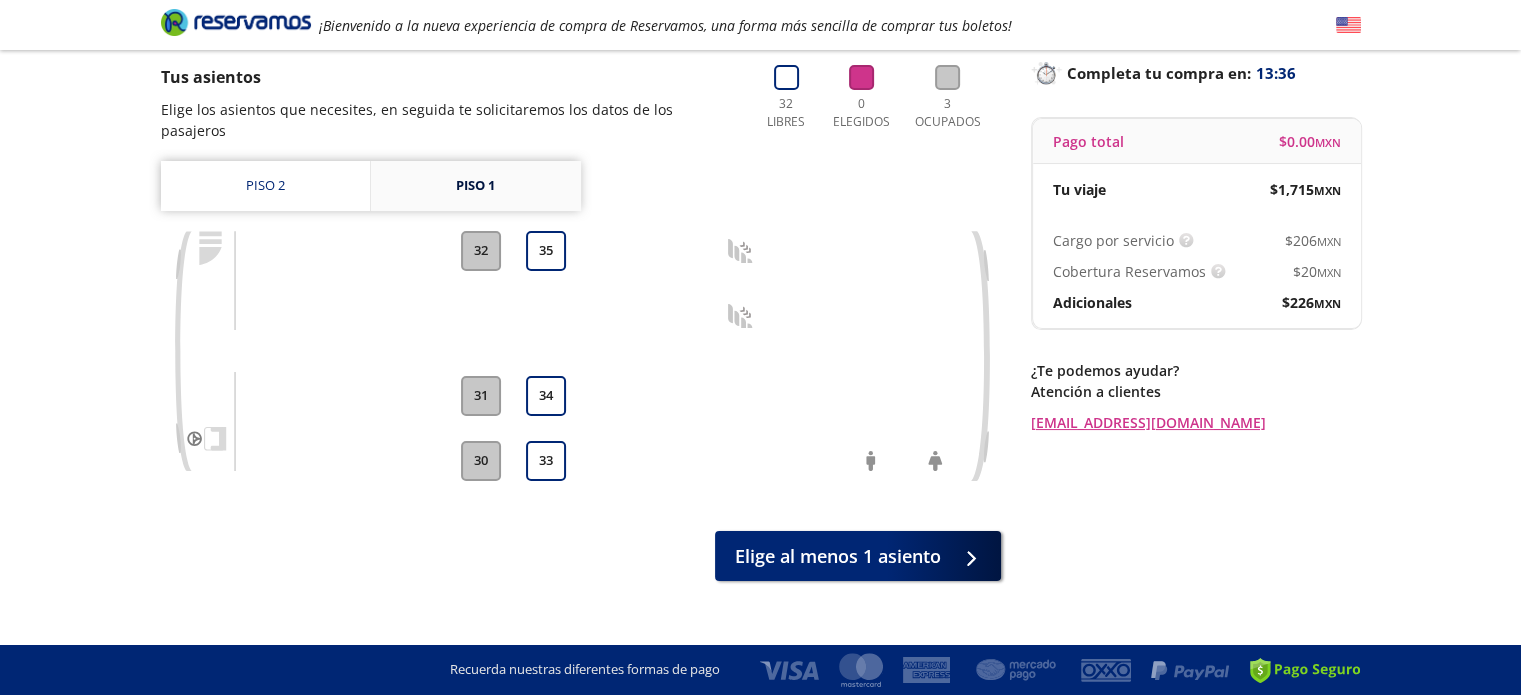 scroll, scrollTop: 137, scrollLeft: 0, axis: vertical 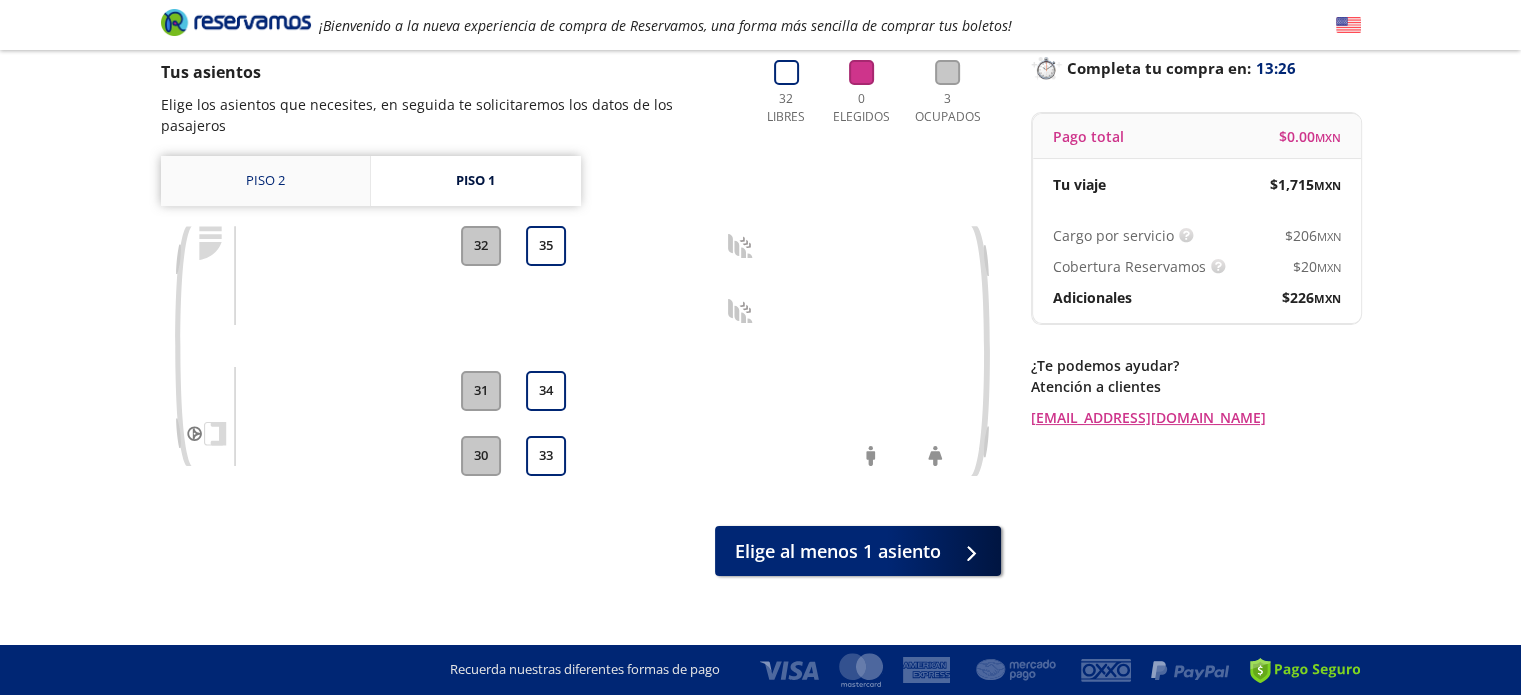 click on "Piso 2" at bounding box center (265, 181) 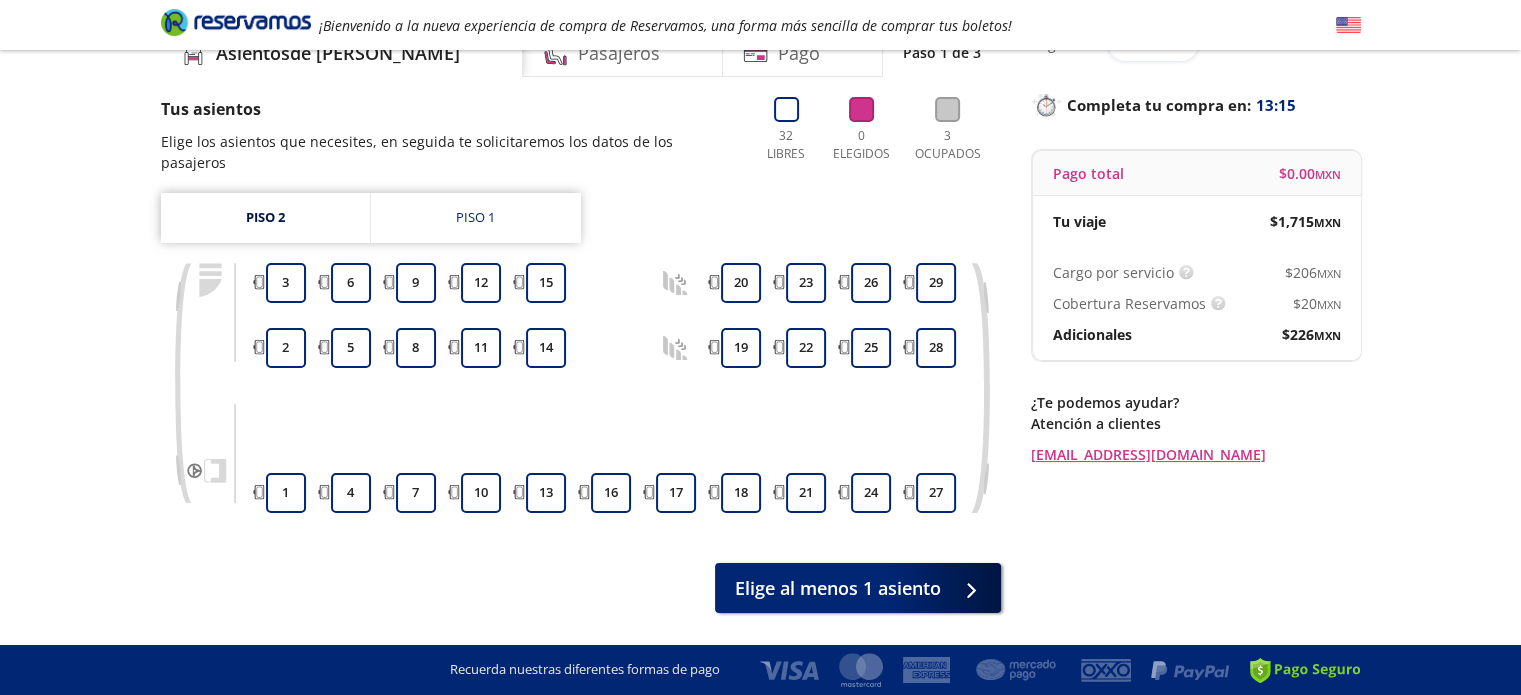 scroll, scrollTop: 0, scrollLeft: 0, axis: both 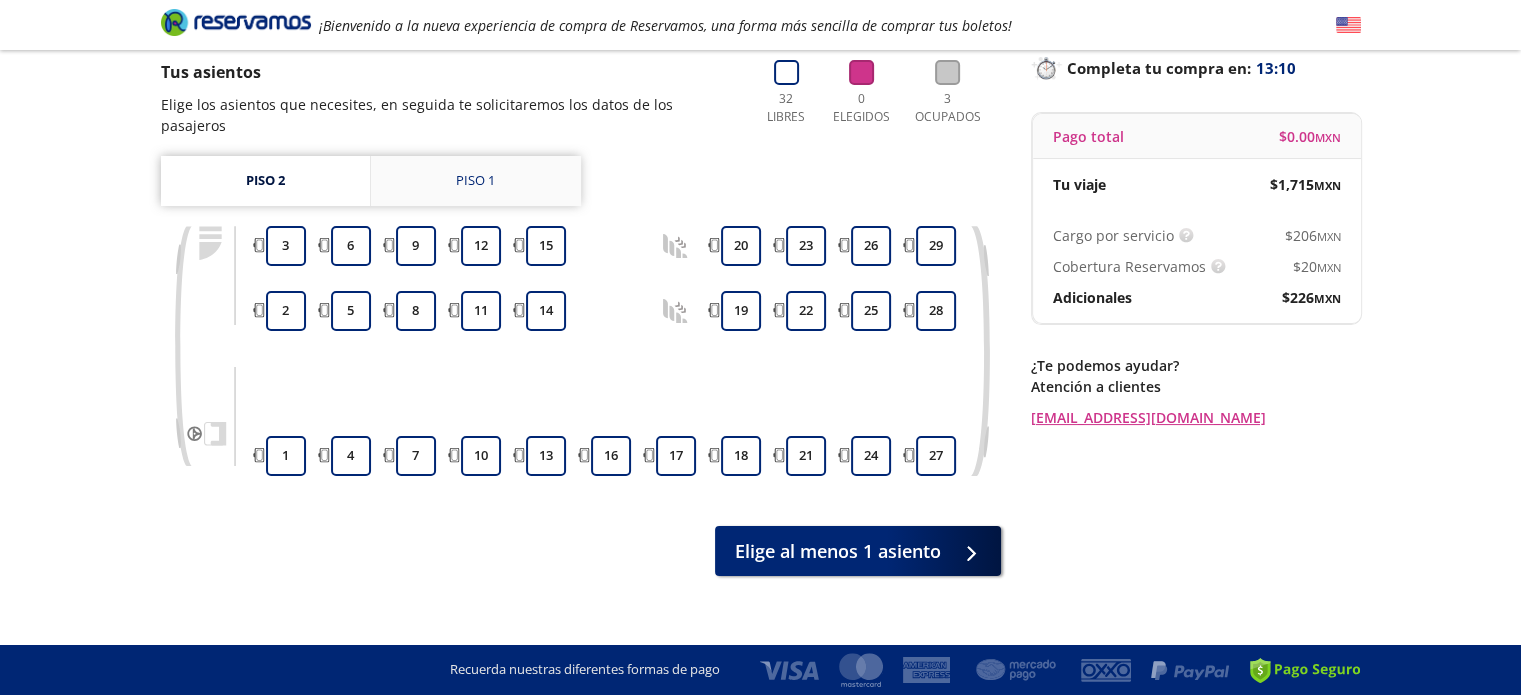 click on "Piso 1" at bounding box center (476, 181) 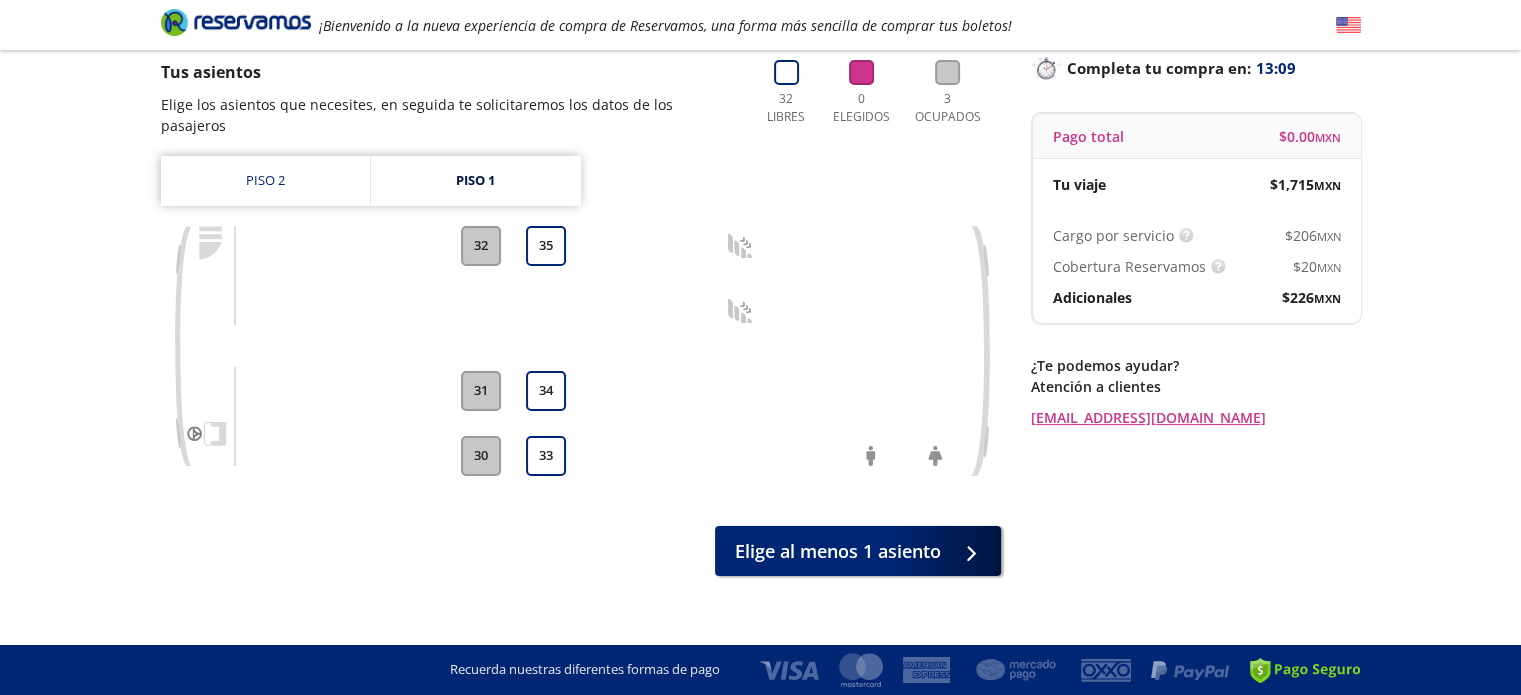 click on "Tus asientos Elige los asientos que necesites, en seguida te solicitaremos los datos de los pasajeros 32 Libres 0 Elegidos 3 Ocupados Piso 2 Piso 1       30 31 32   33 34 35               Elige al menos 1 asiento" at bounding box center [581, 318] 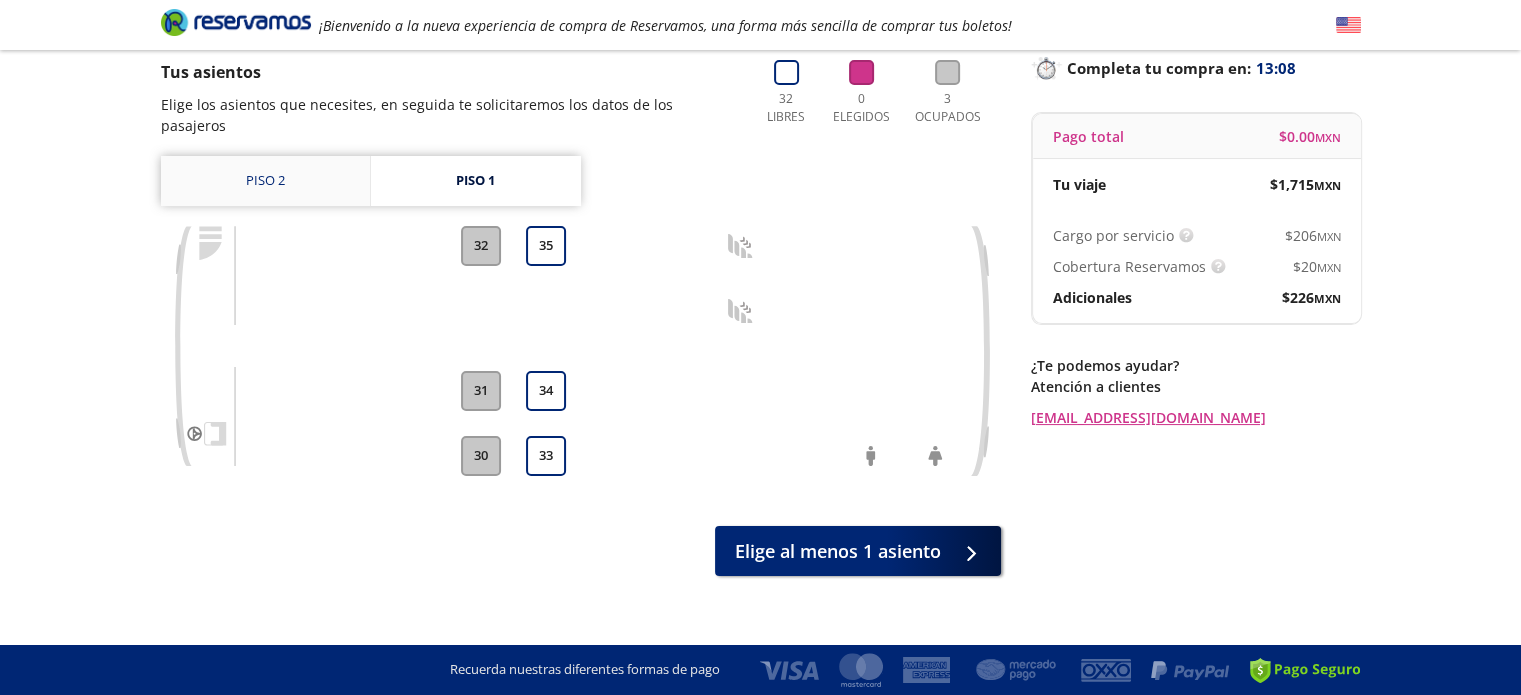 click on "Piso 2" at bounding box center [265, 181] 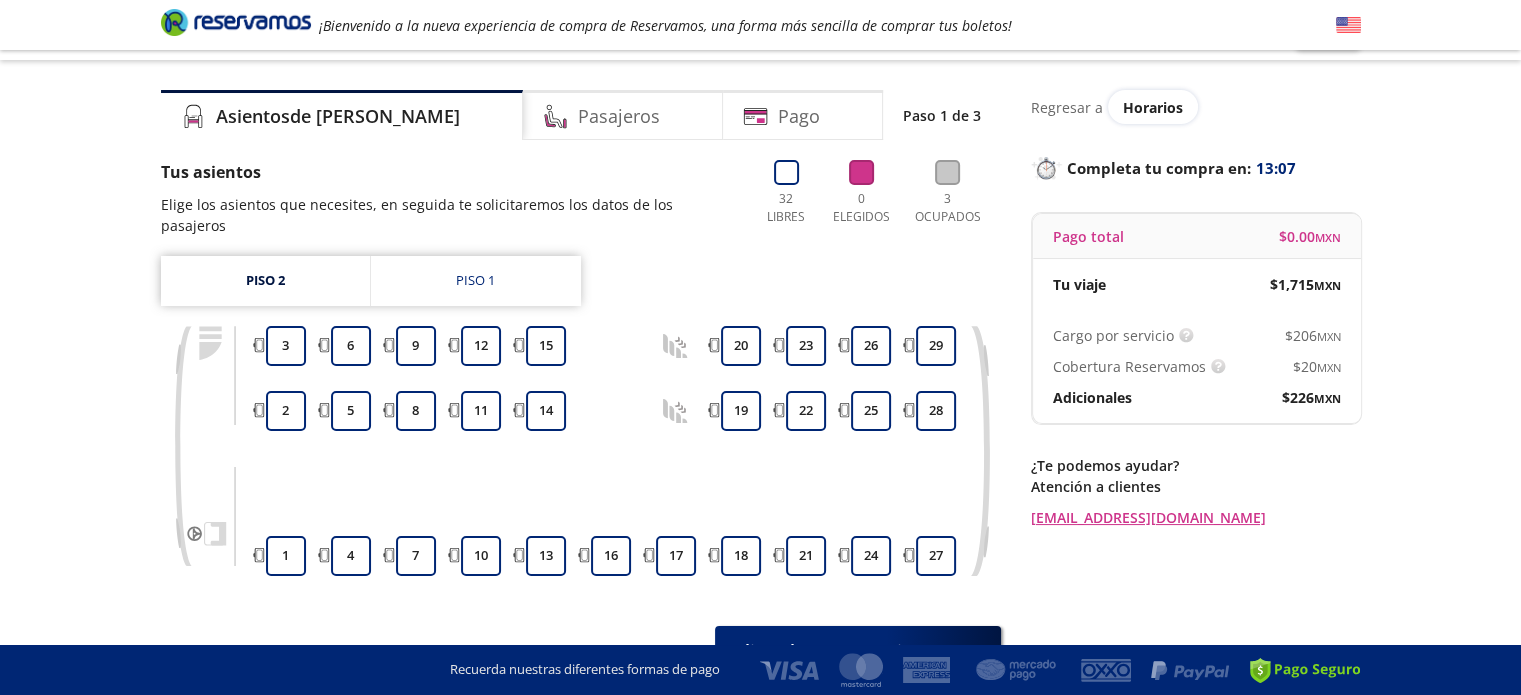 scroll, scrollTop: 0, scrollLeft: 0, axis: both 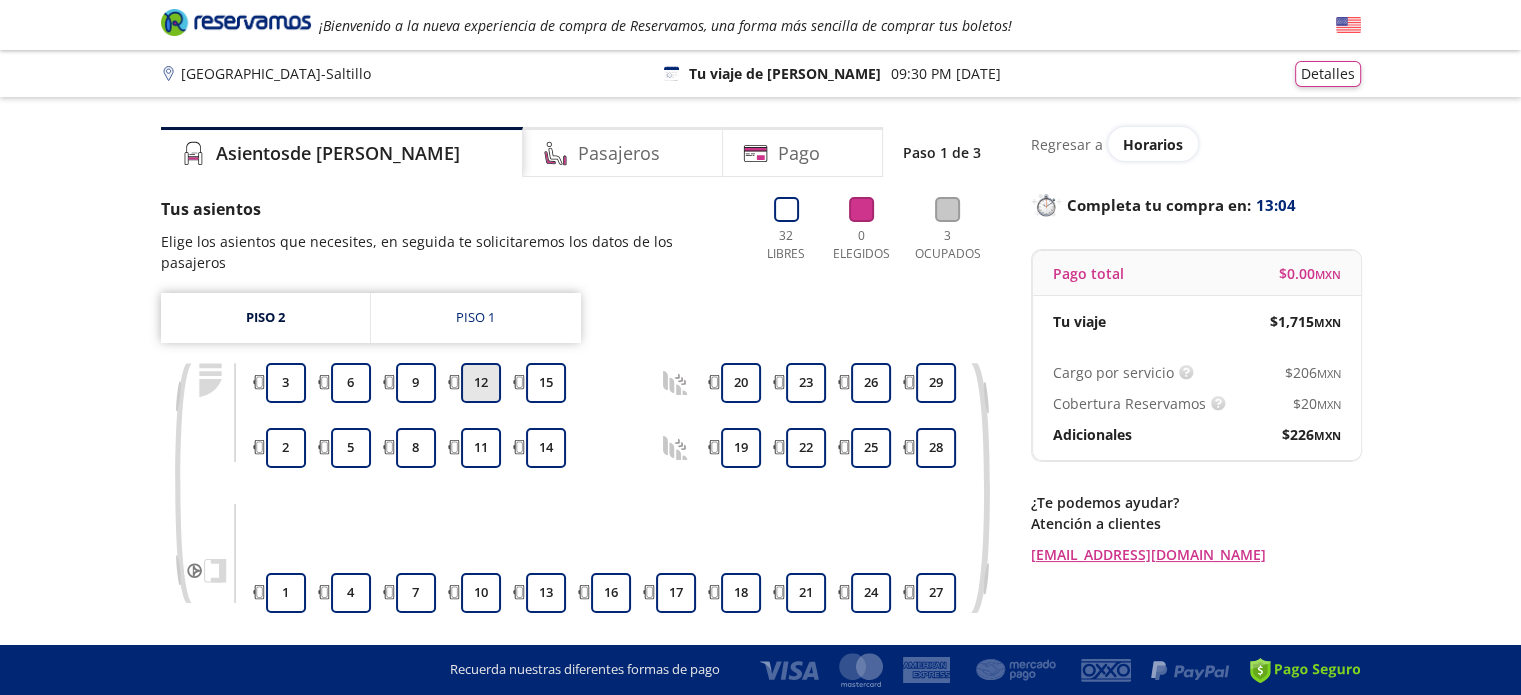 click on "12" at bounding box center [481, 383] 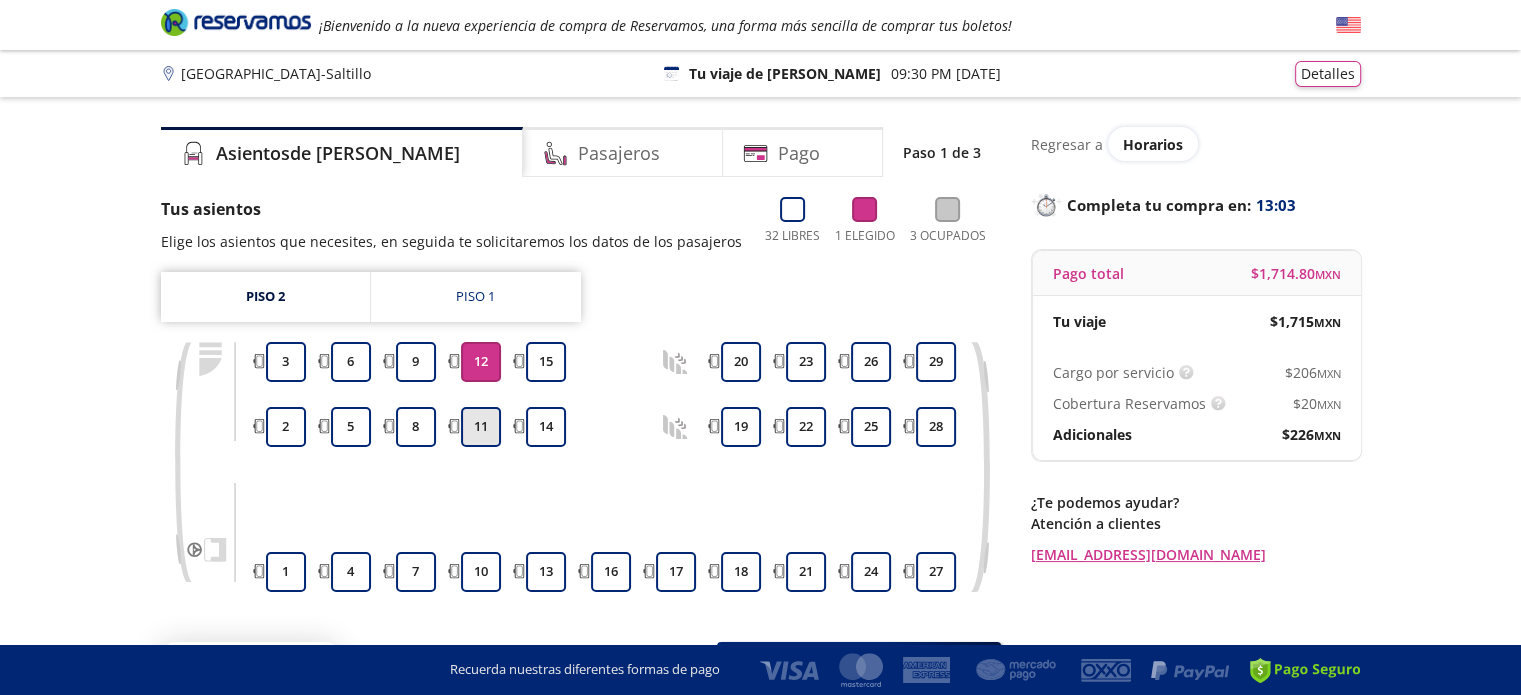 click on "11" at bounding box center (481, 427) 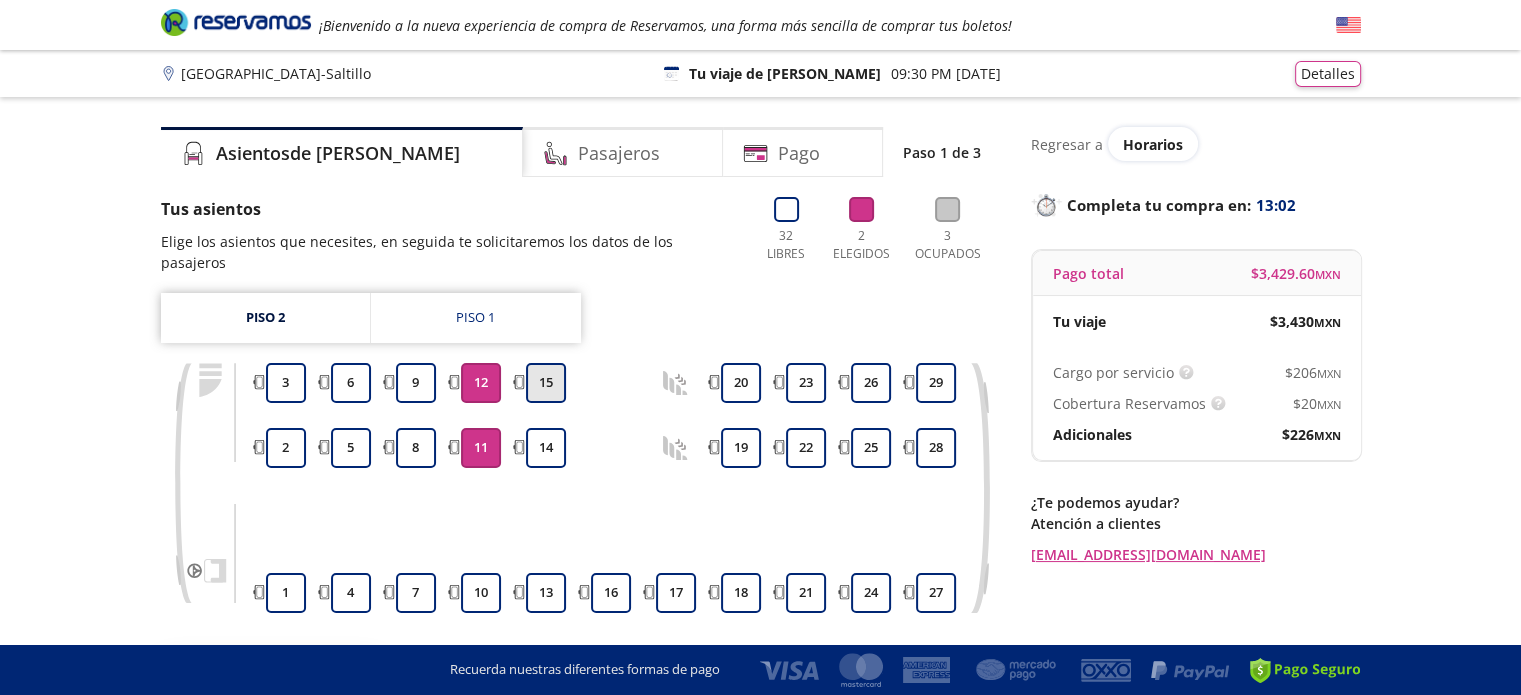 click on "15" at bounding box center [546, 383] 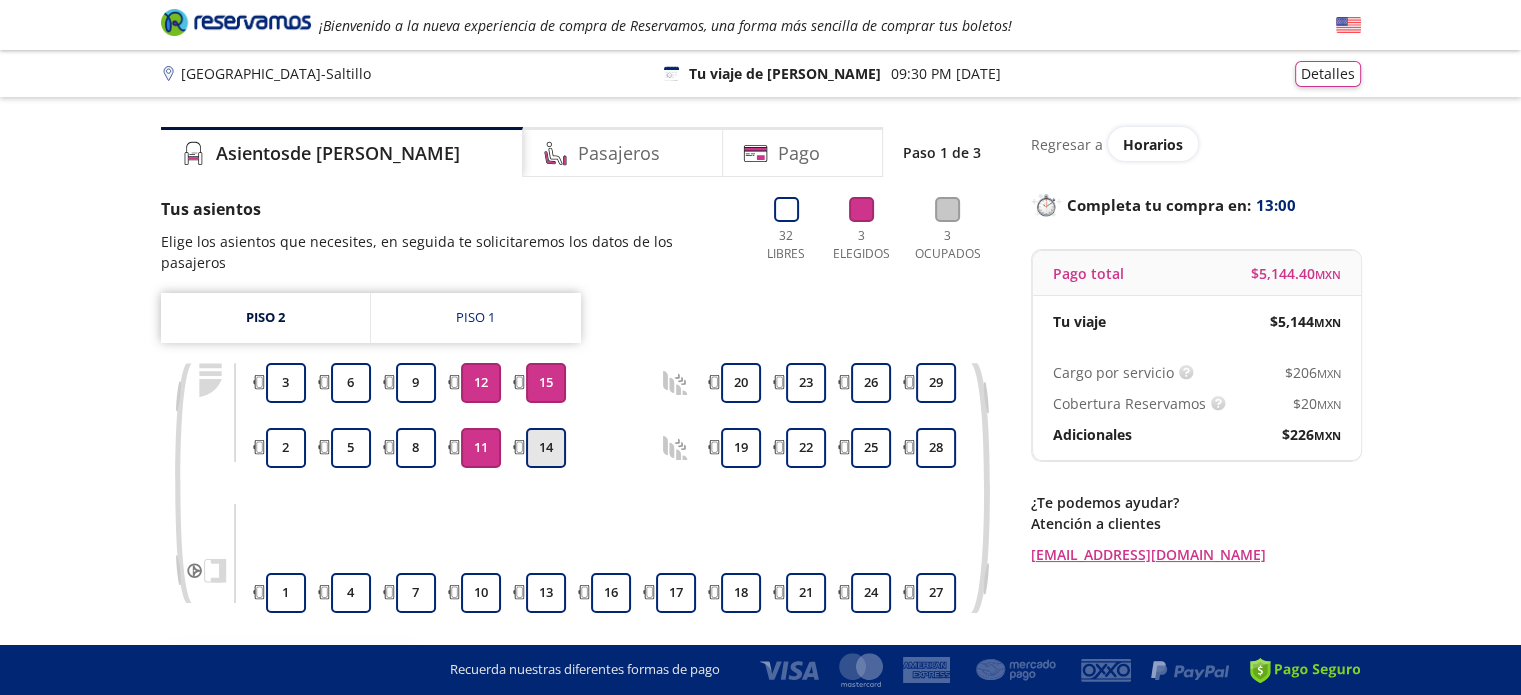 click on "14" at bounding box center [546, 448] 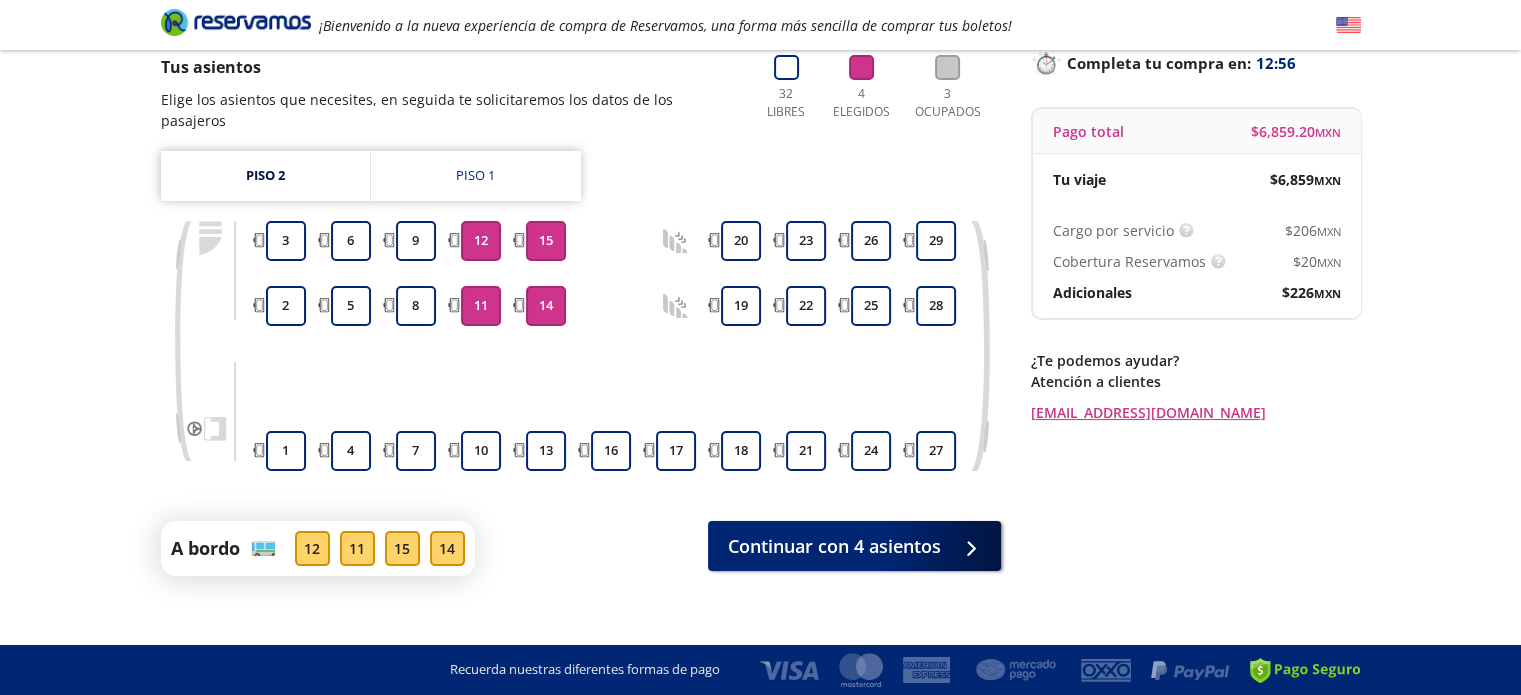 scroll, scrollTop: 143, scrollLeft: 0, axis: vertical 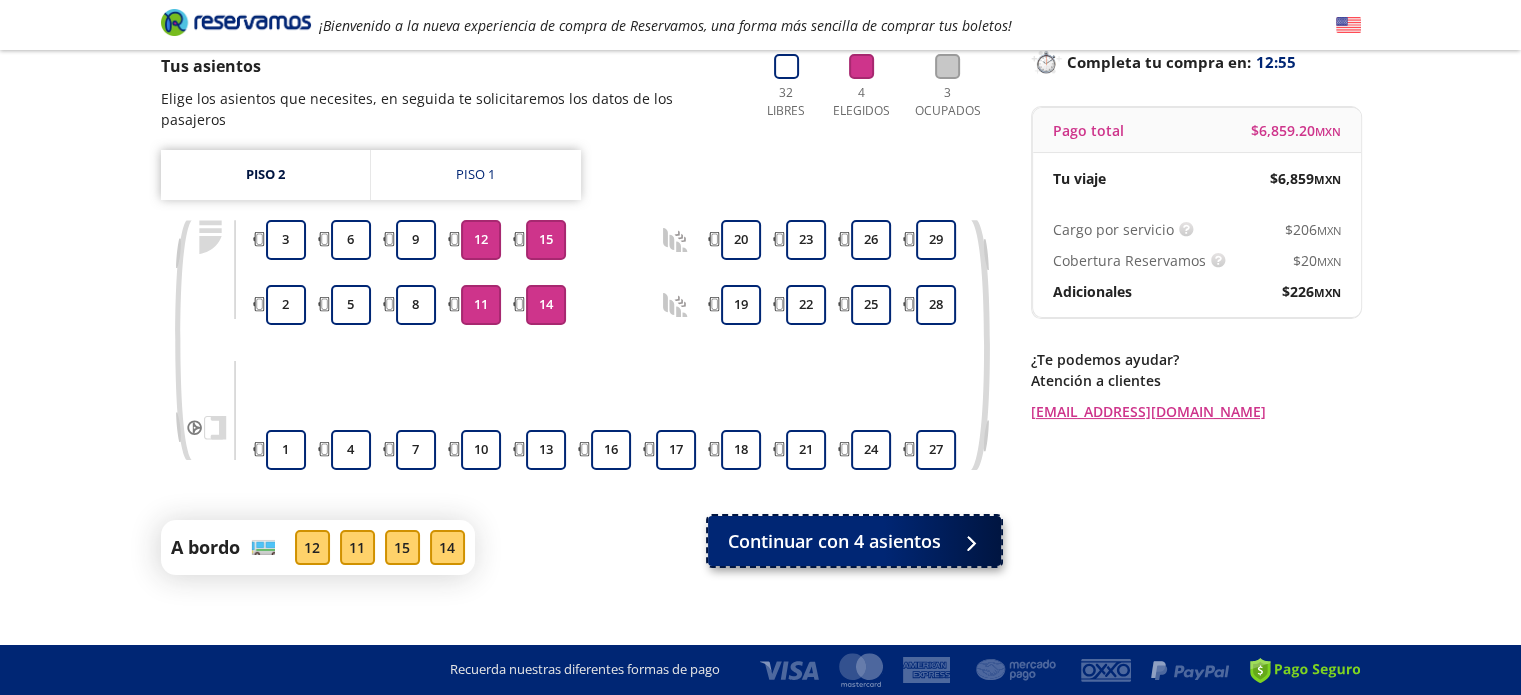 click on "Continuar con 4 asientos" at bounding box center (854, 541) 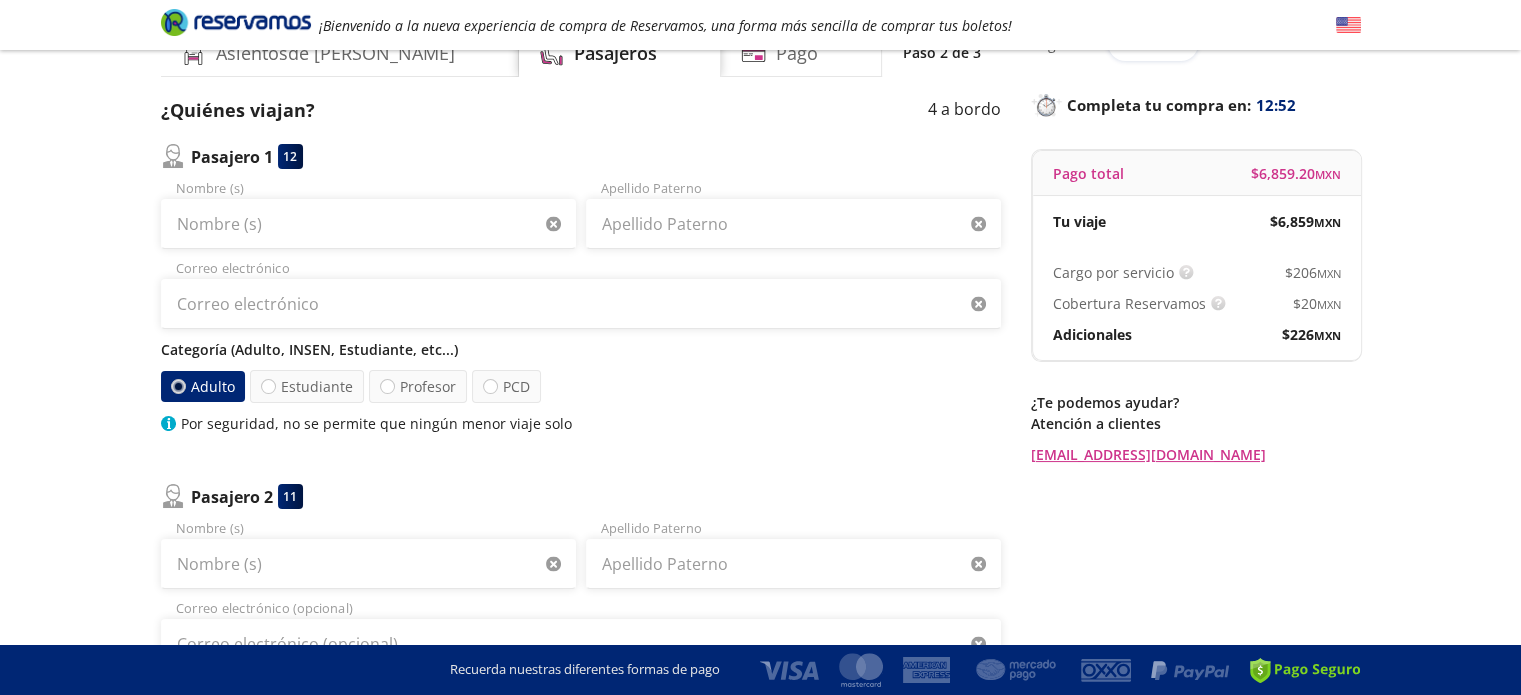scroll, scrollTop: 0, scrollLeft: 0, axis: both 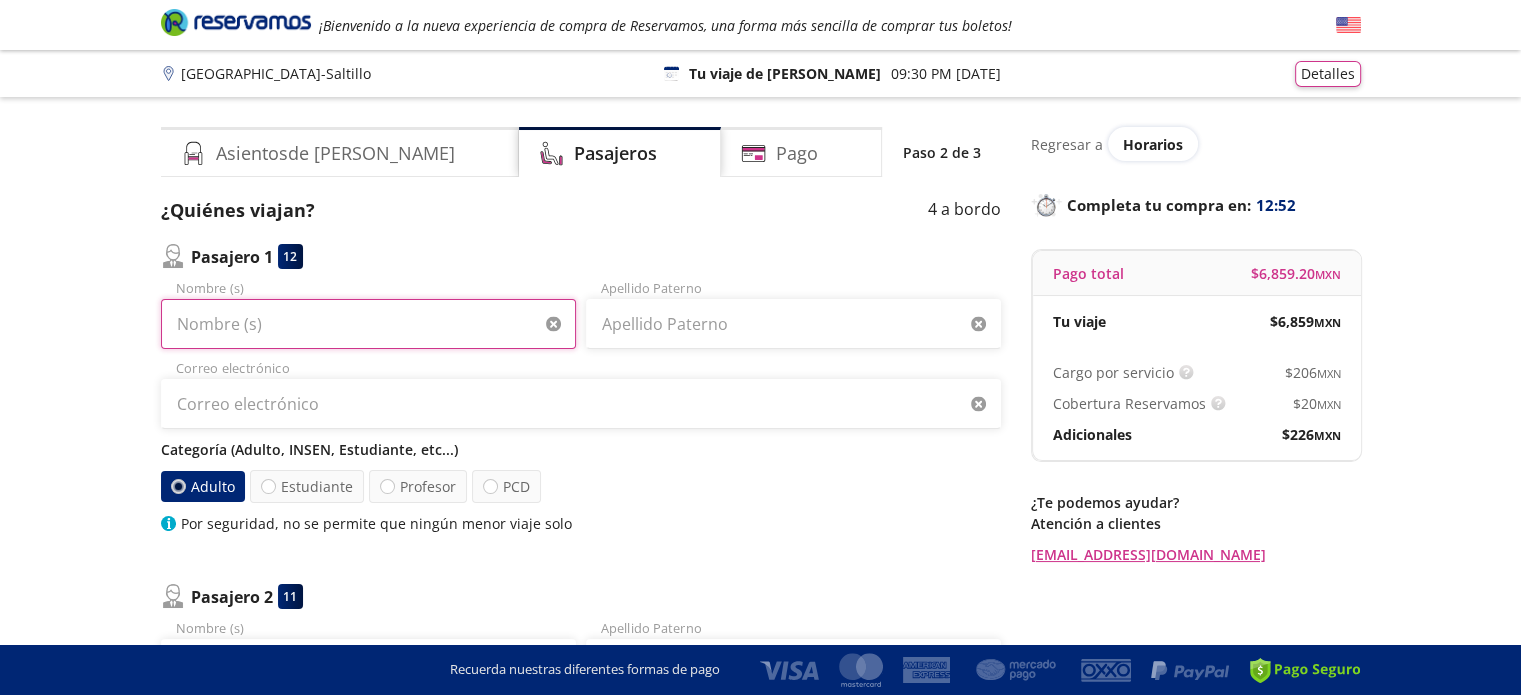 click on "Nombre (s)" at bounding box center [368, 324] 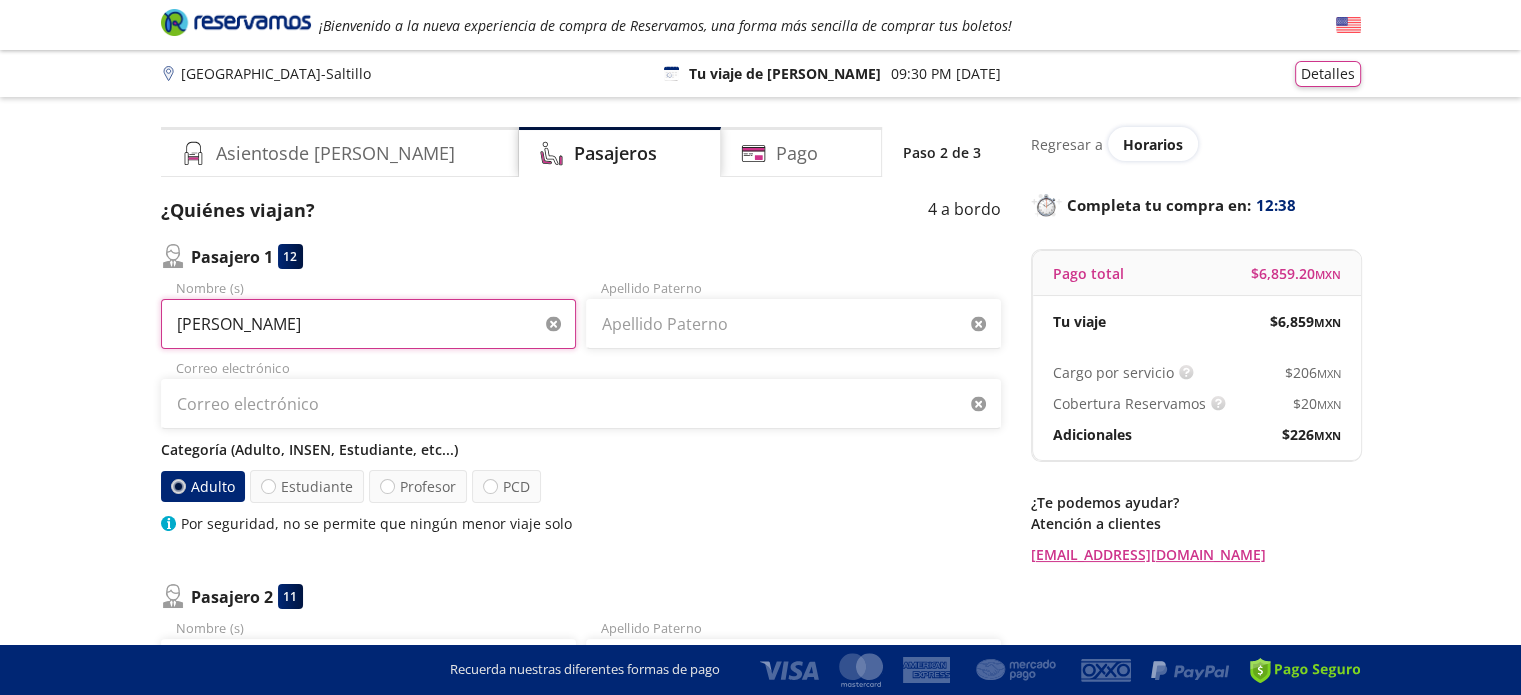 type on "[PERSON_NAME]" 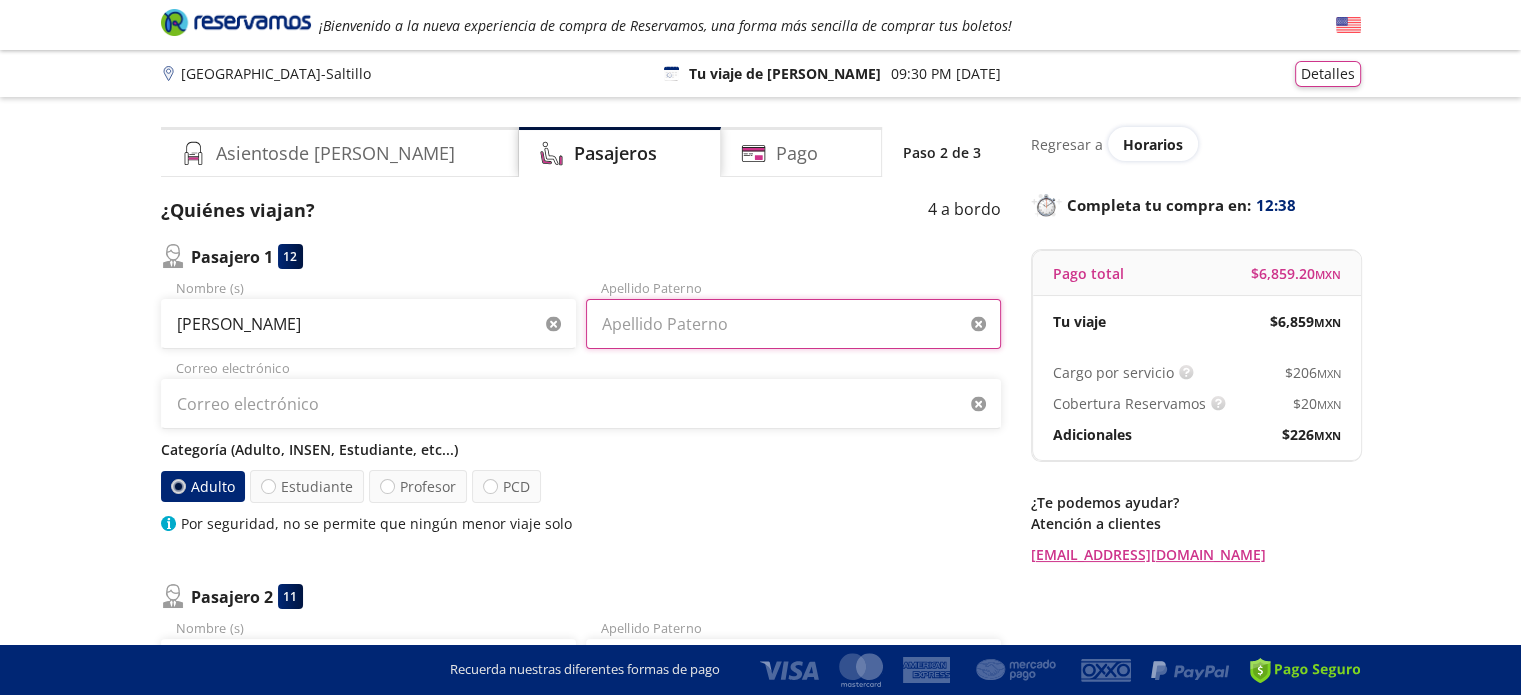 click on "Apellido Paterno" at bounding box center [793, 324] 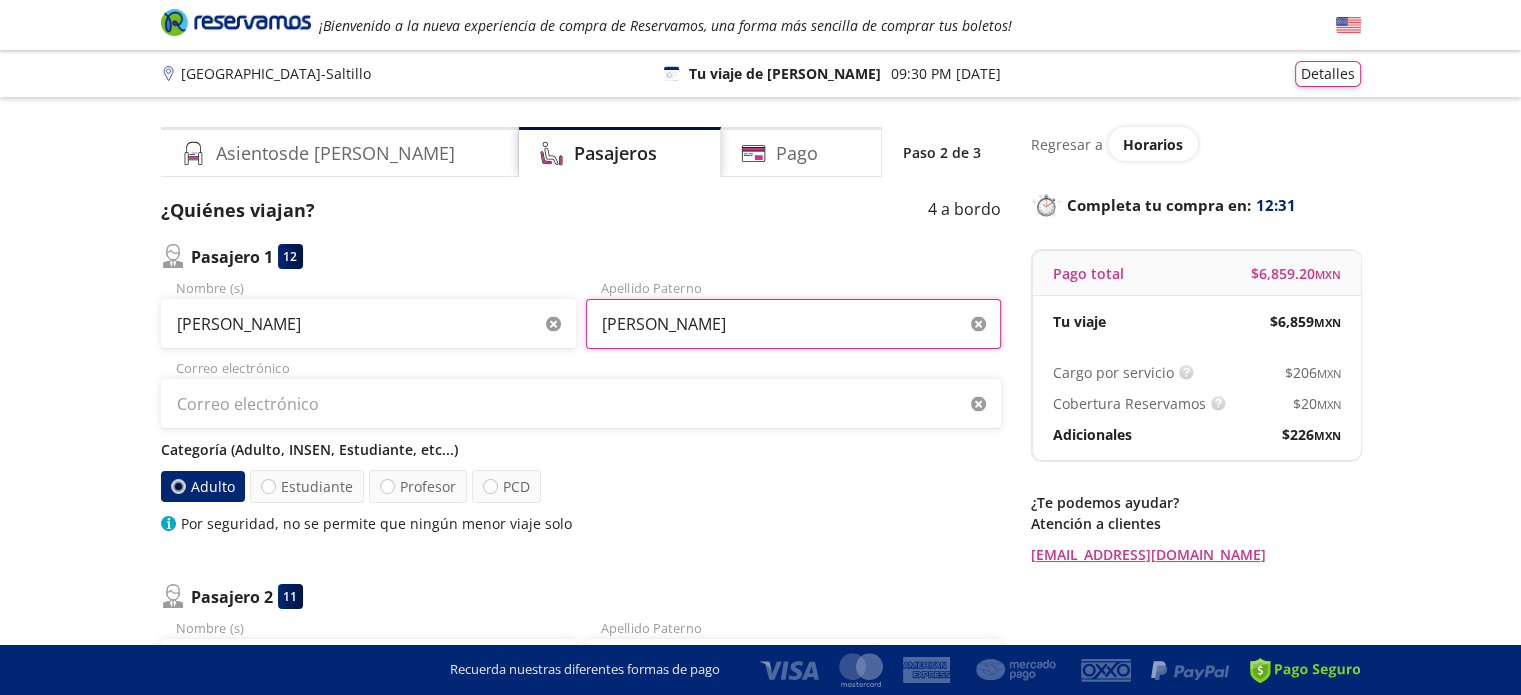 type on "[PERSON_NAME]" 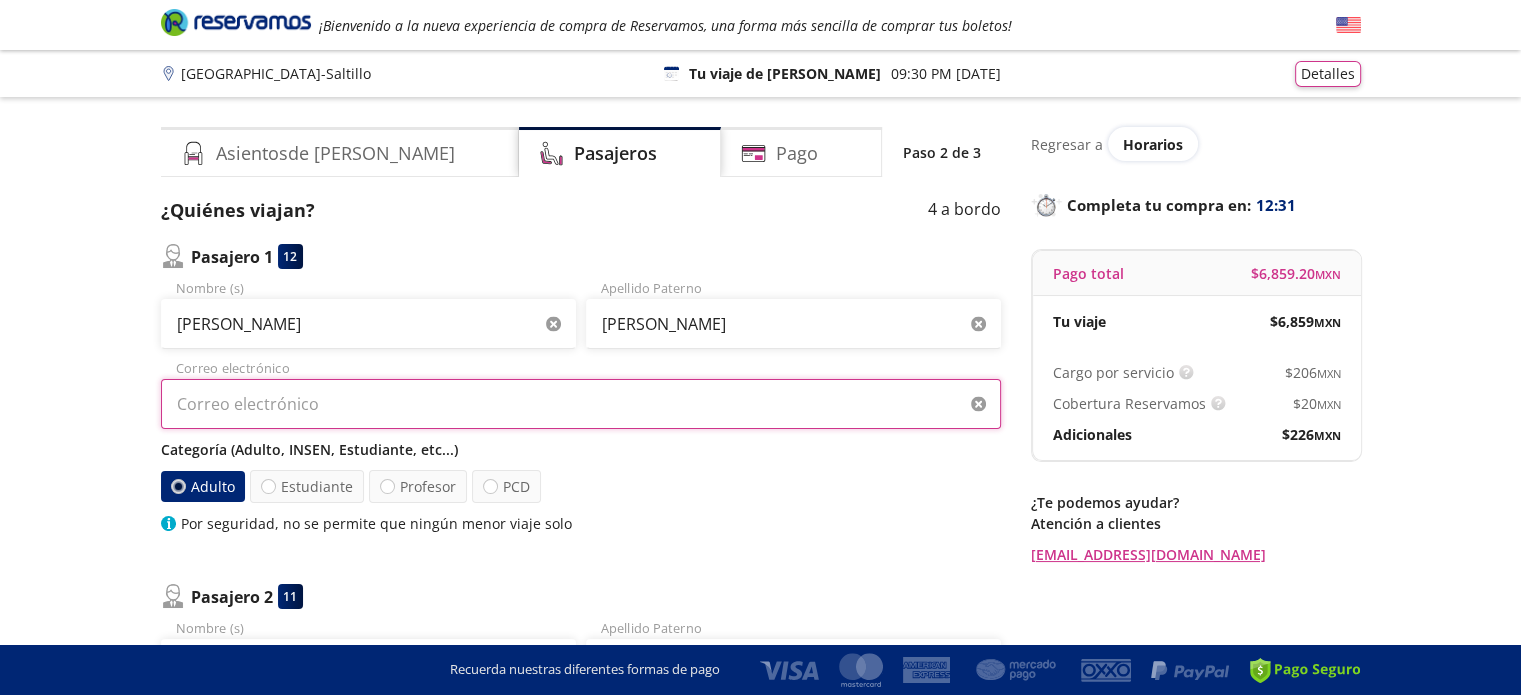 click on "Correo electrónico" at bounding box center (581, 404) 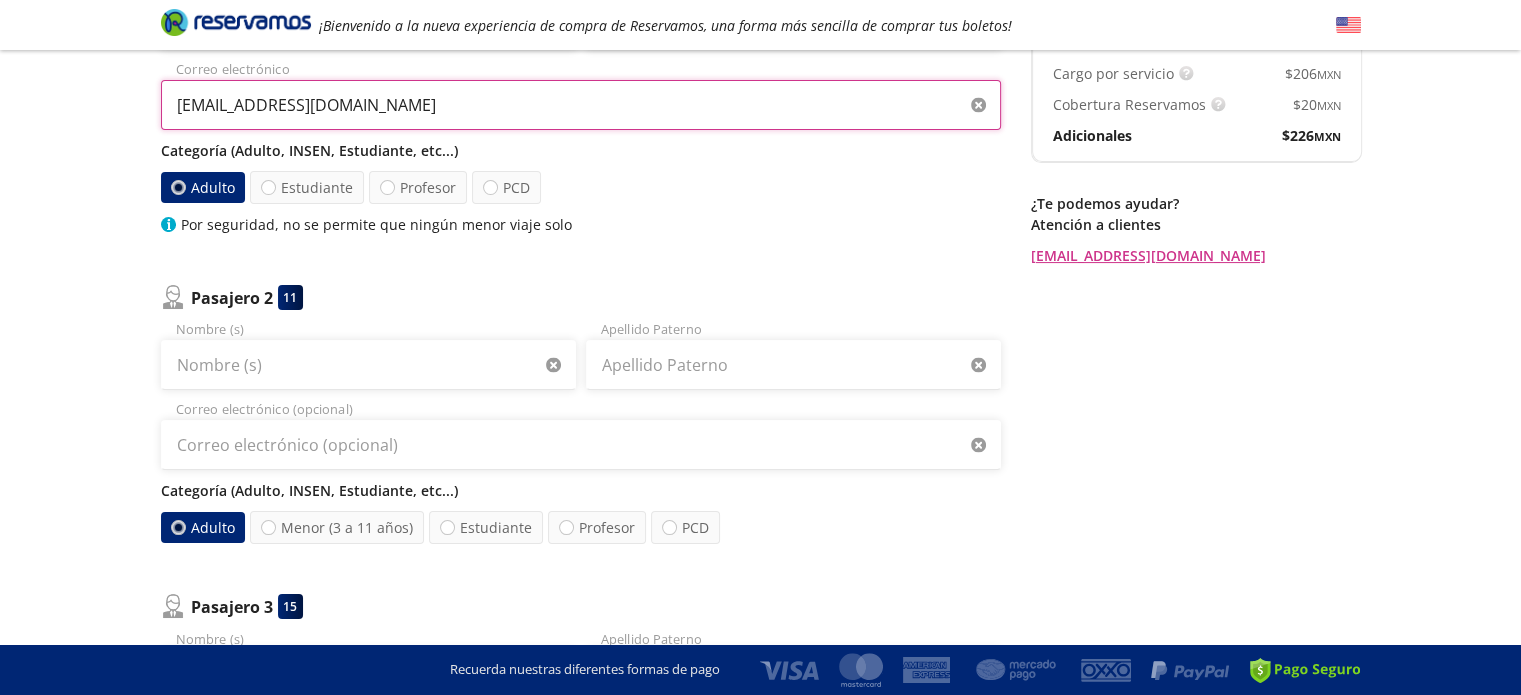 scroll, scrollTop: 300, scrollLeft: 0, axis: vertical 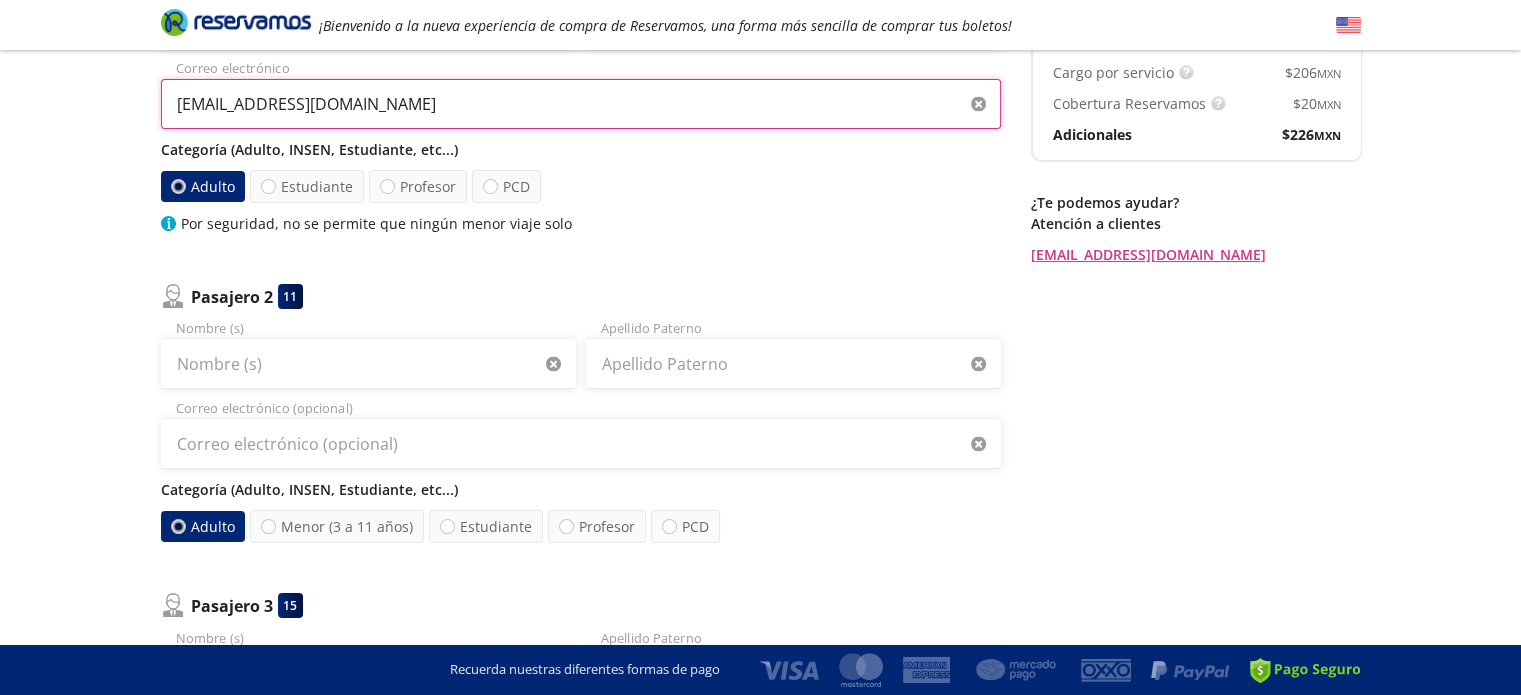 type on "[EMAIL_ADDRESS][DOMAIN_NAME]" 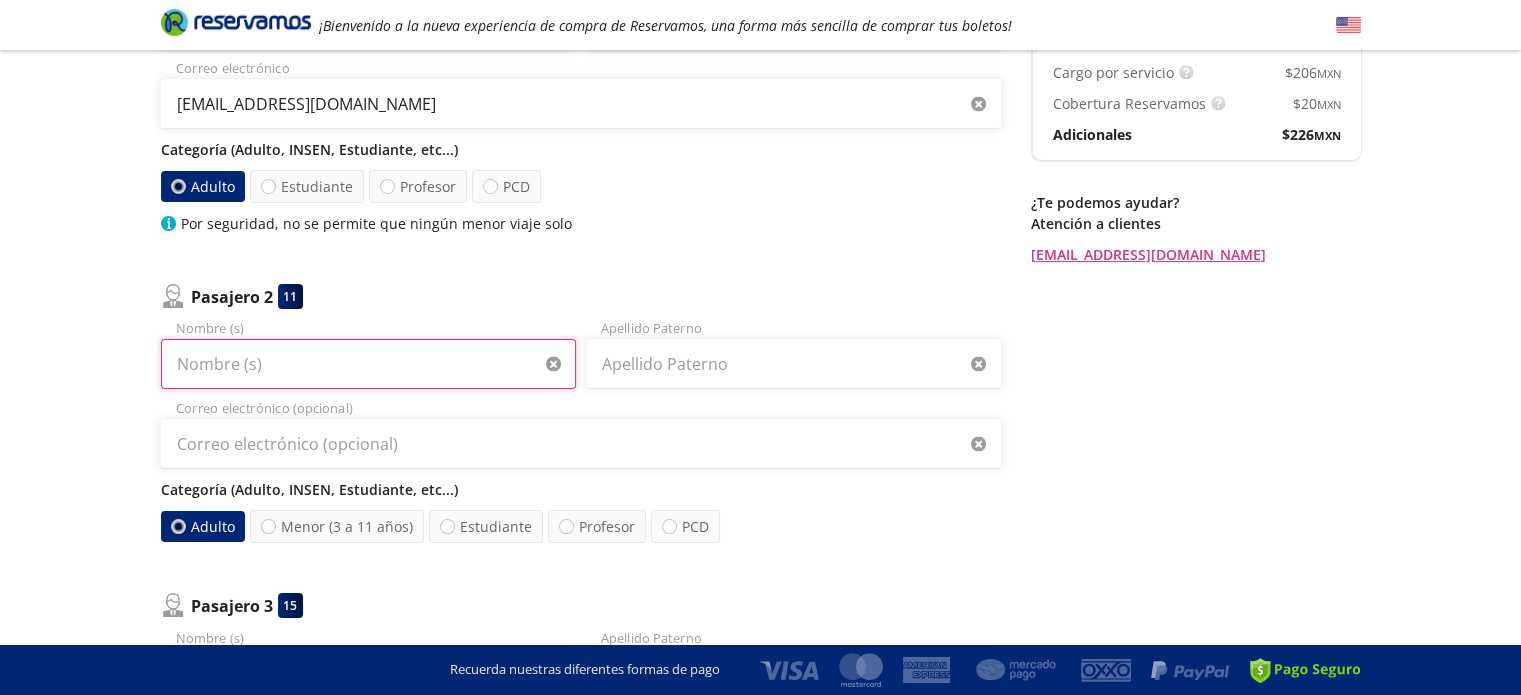 click on "Nombre (s)" at bounding box center (368, 364) 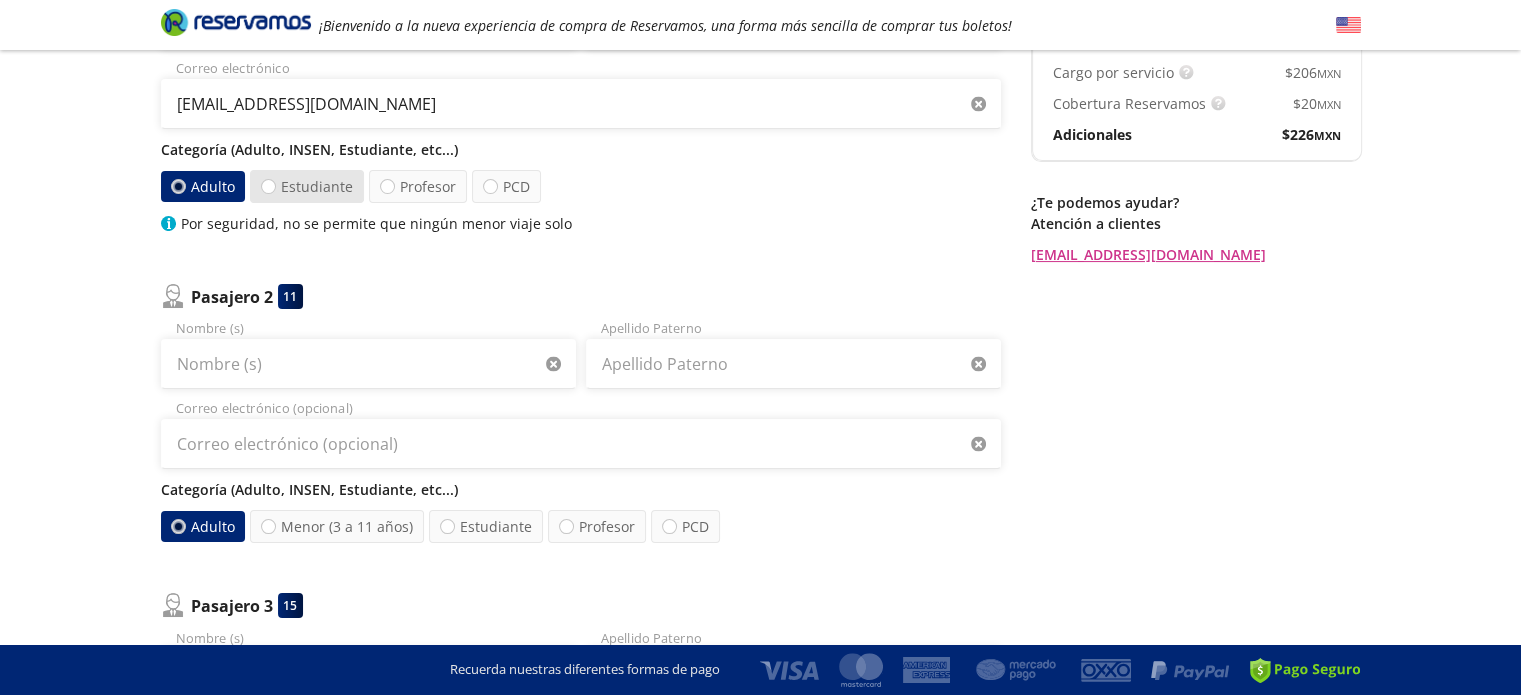 click on "Estudiante" at bounding box center [307, 186] 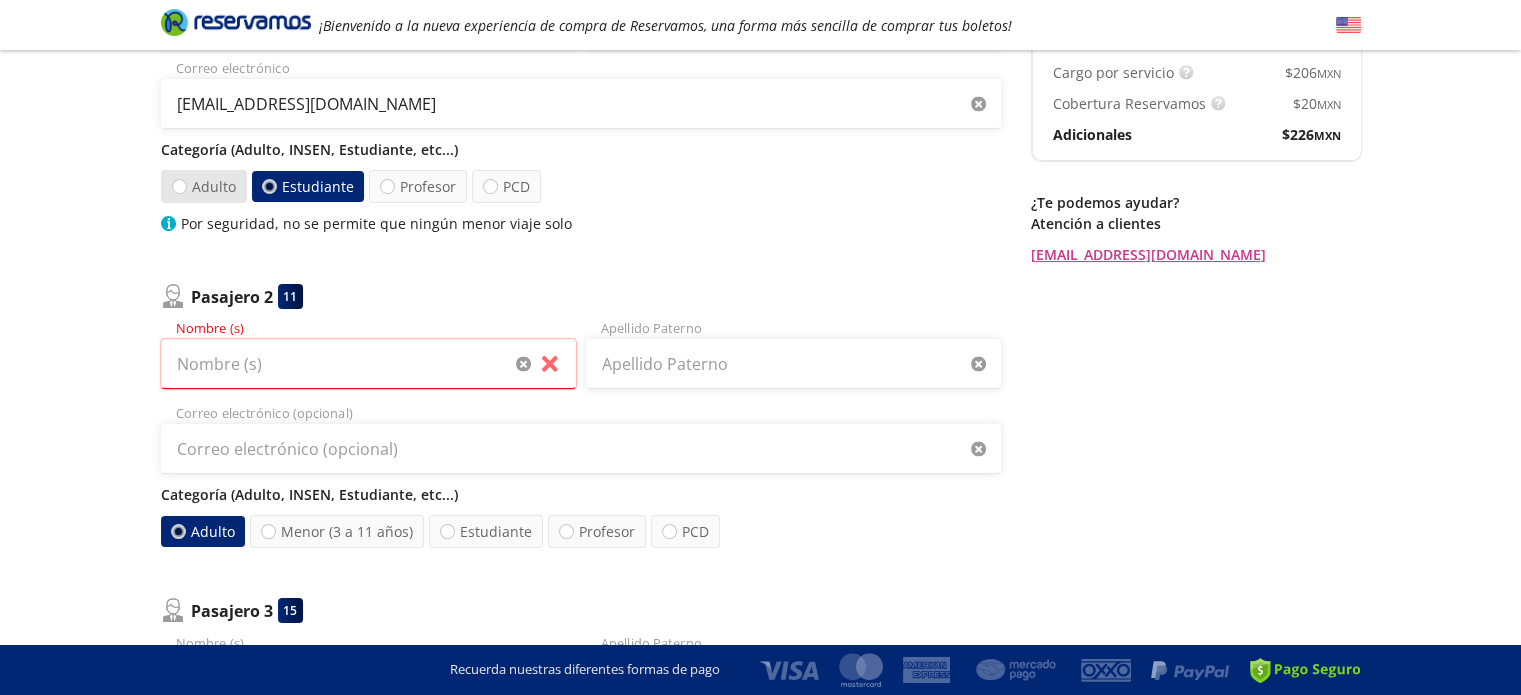 click on "Adulto" at bounding box center [203, 186] 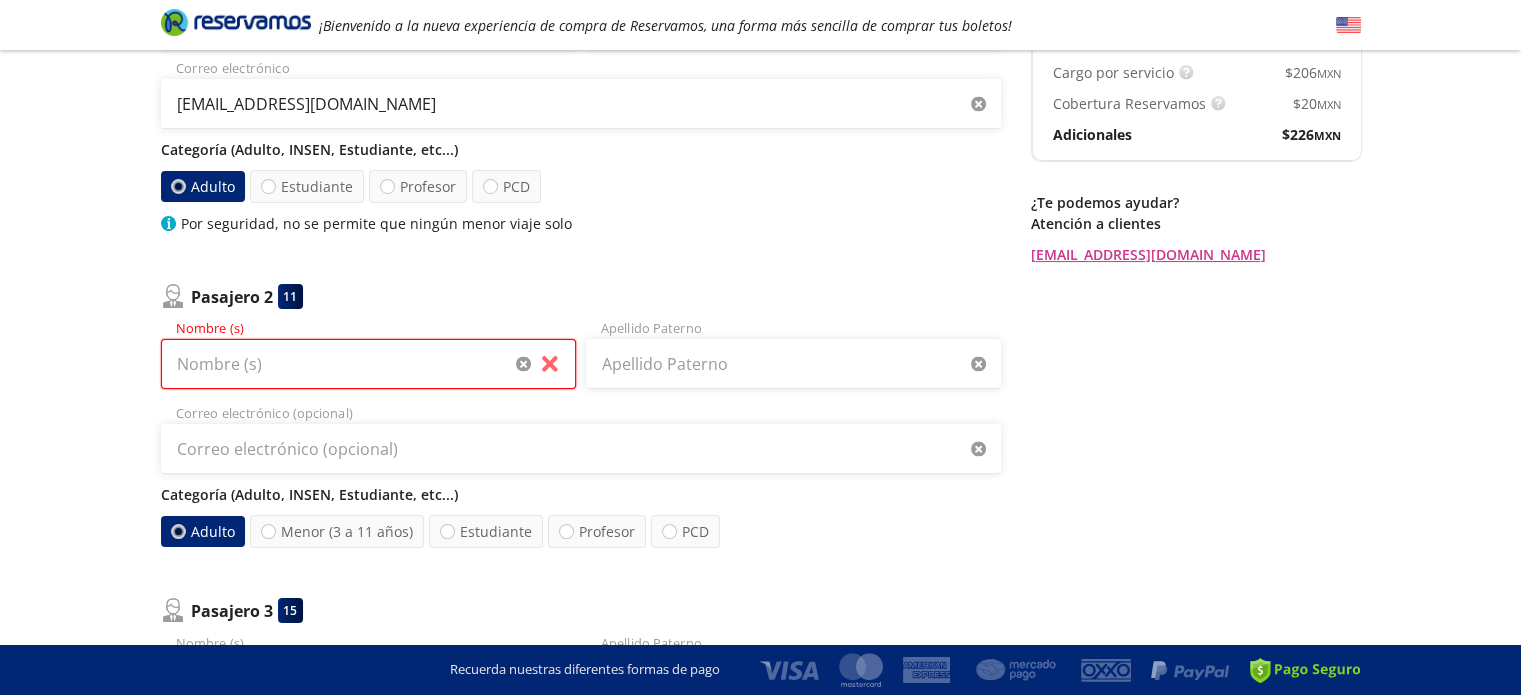 click on "Nombre (s)" at bounding box center [368, 364] 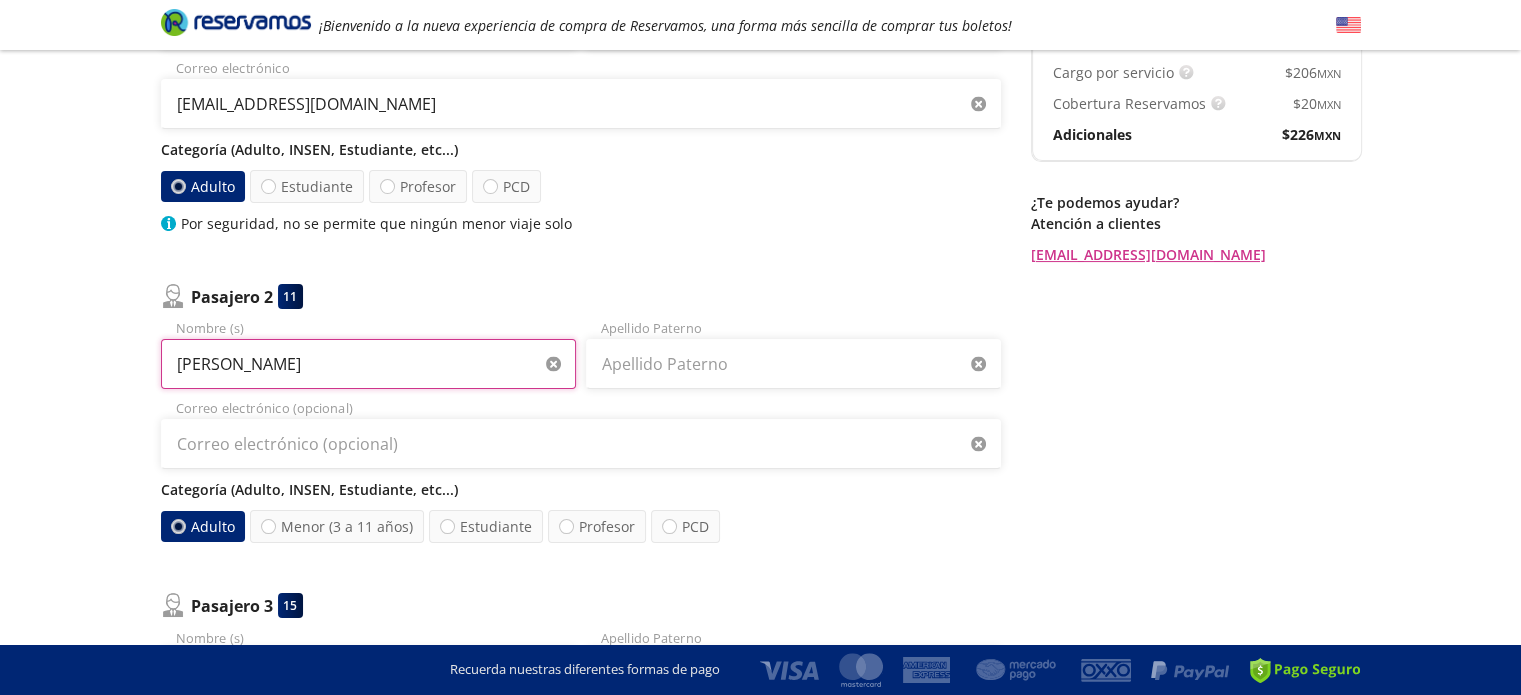 type on "[PERSON_NAME]" 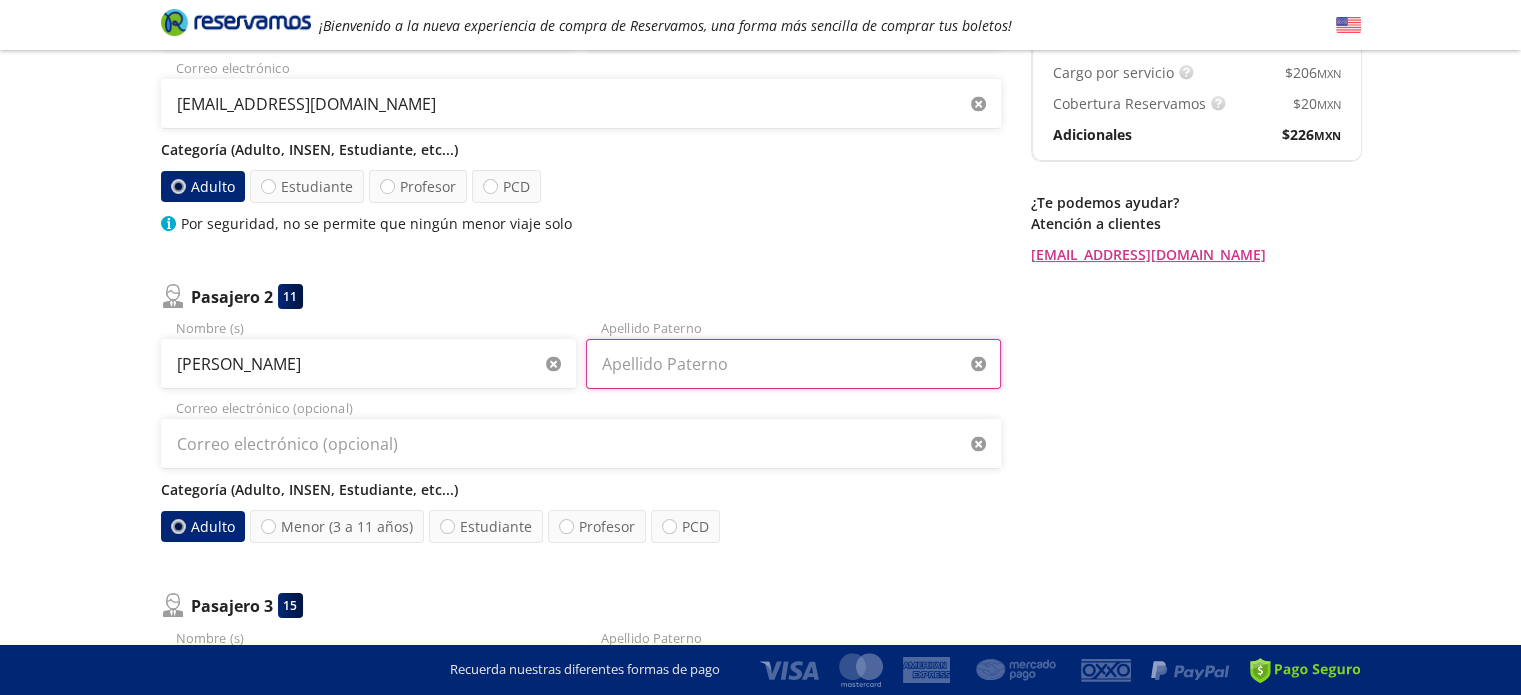 click on "Apellido Paterno" at bounding box center (793, 364) 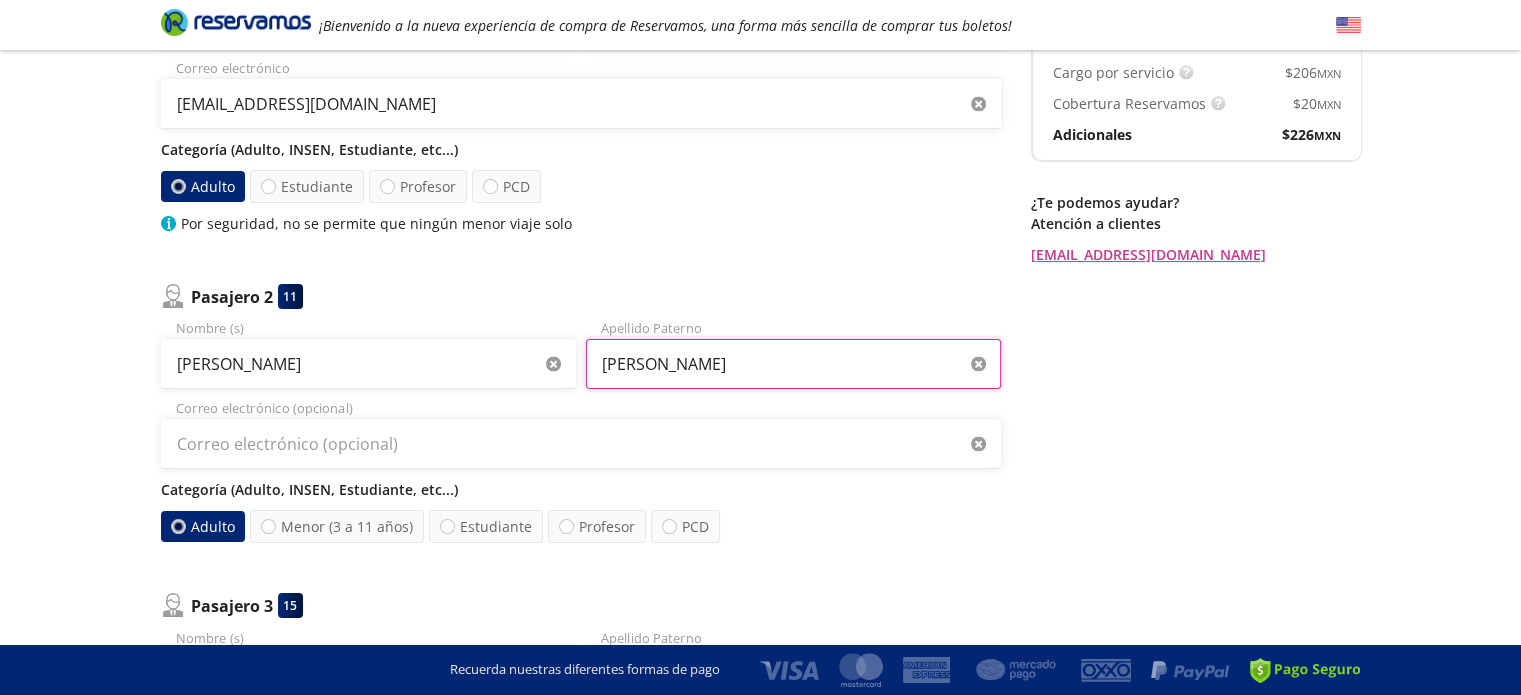 type on "[PERSON_NAME]" 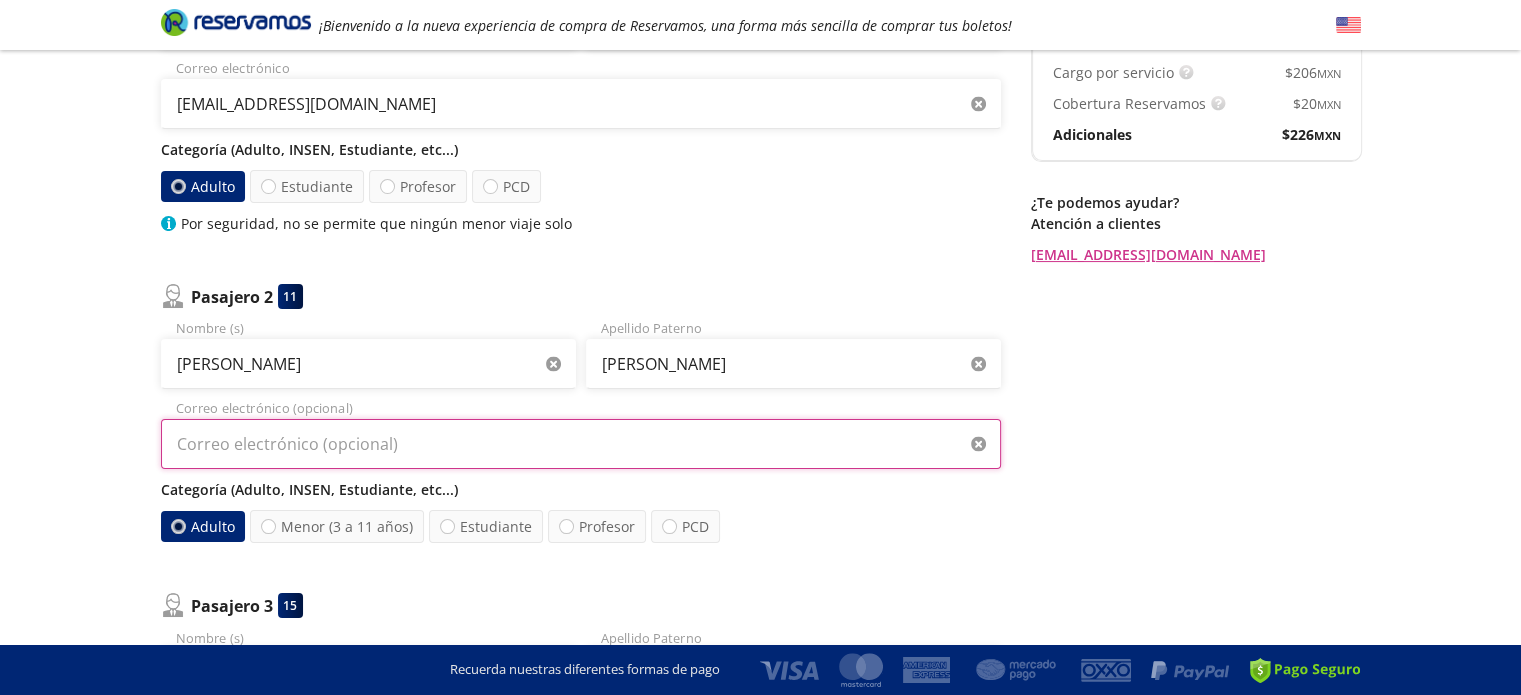 click on "Correo electrónico (opcional)" at bounding box center [581, 444] 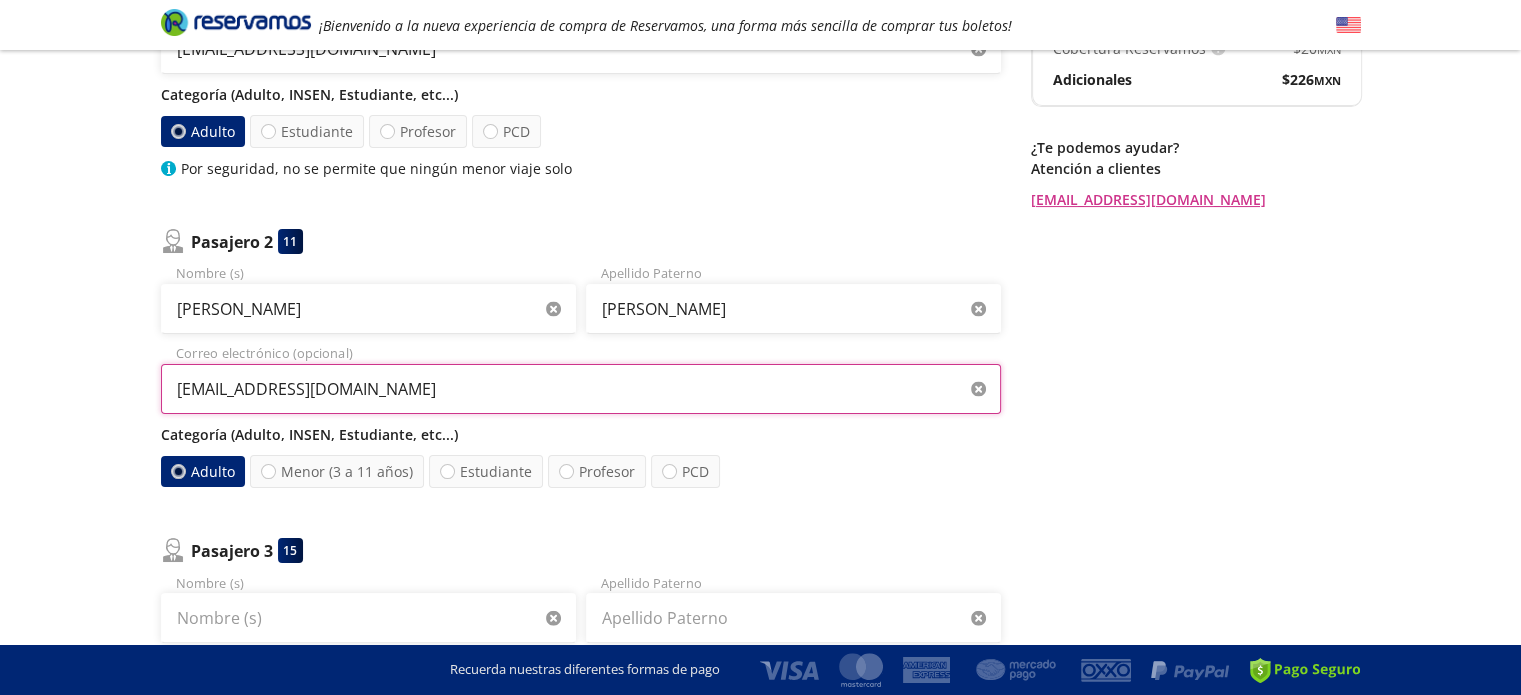 scroll, scrollTop: 400, scrollLeft: 0, axis: vertical 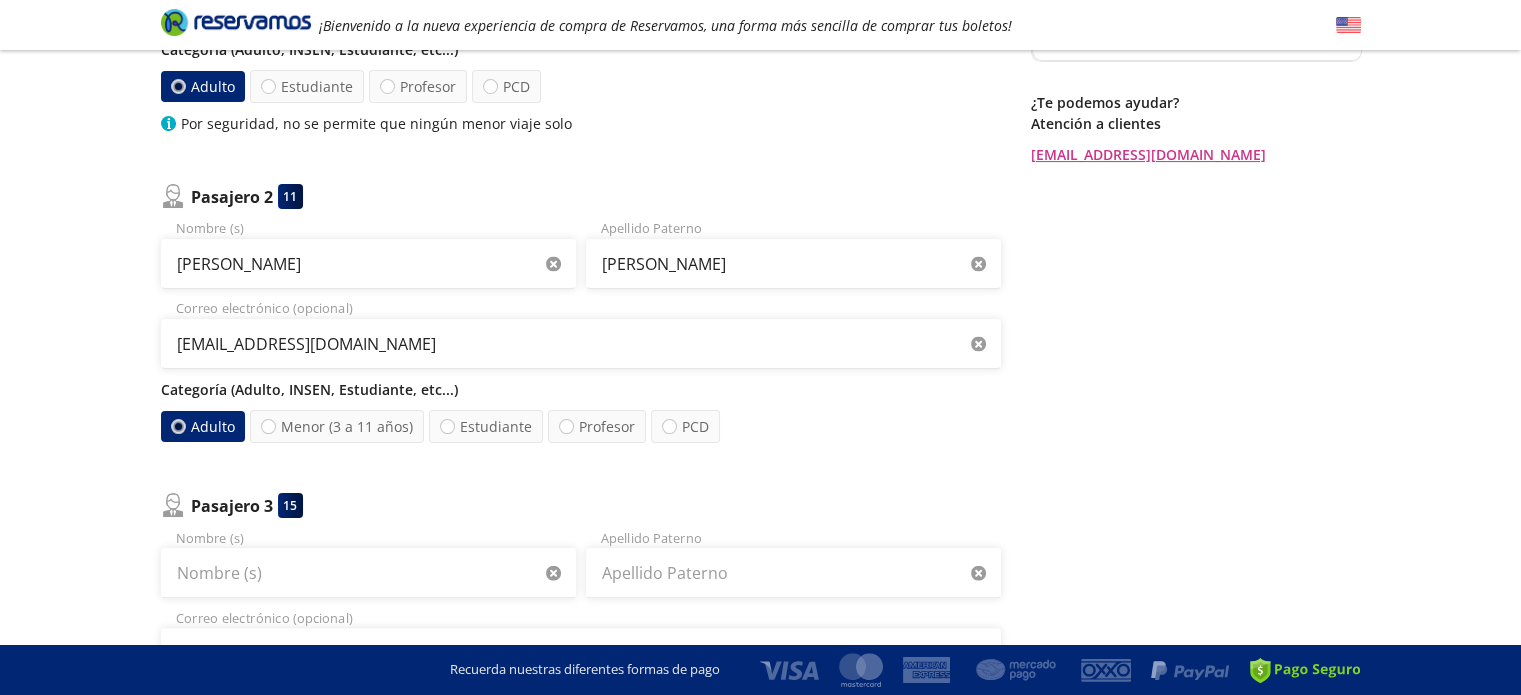 click on "Regresar a Horarios Completa tu compra en : 11:29 Pago total $ 6,859.20  MXN Tu viaje  $ 6,859  MXN Cargo por servicio  Esto nos permite seguir trabajando para ofrecerte la mayor cobertura de rutas y brindarte una experiencia de compra [PERSON_NAME] y garantizada. $ 206  MXN Cobertura Reservamos  Sólo 1 cambio (mínimo con solicitud 6 horas previas a la salida del viaje). Válido con la misma línea que realizaste la compra. $ 20  MXN Adicionales  $ 226  MXN ¿Te podemos ayudar? Atención a clientes [EMAIL_ADDRESS][DOMAIN_NAME]" at bounding box center [1196, 510] 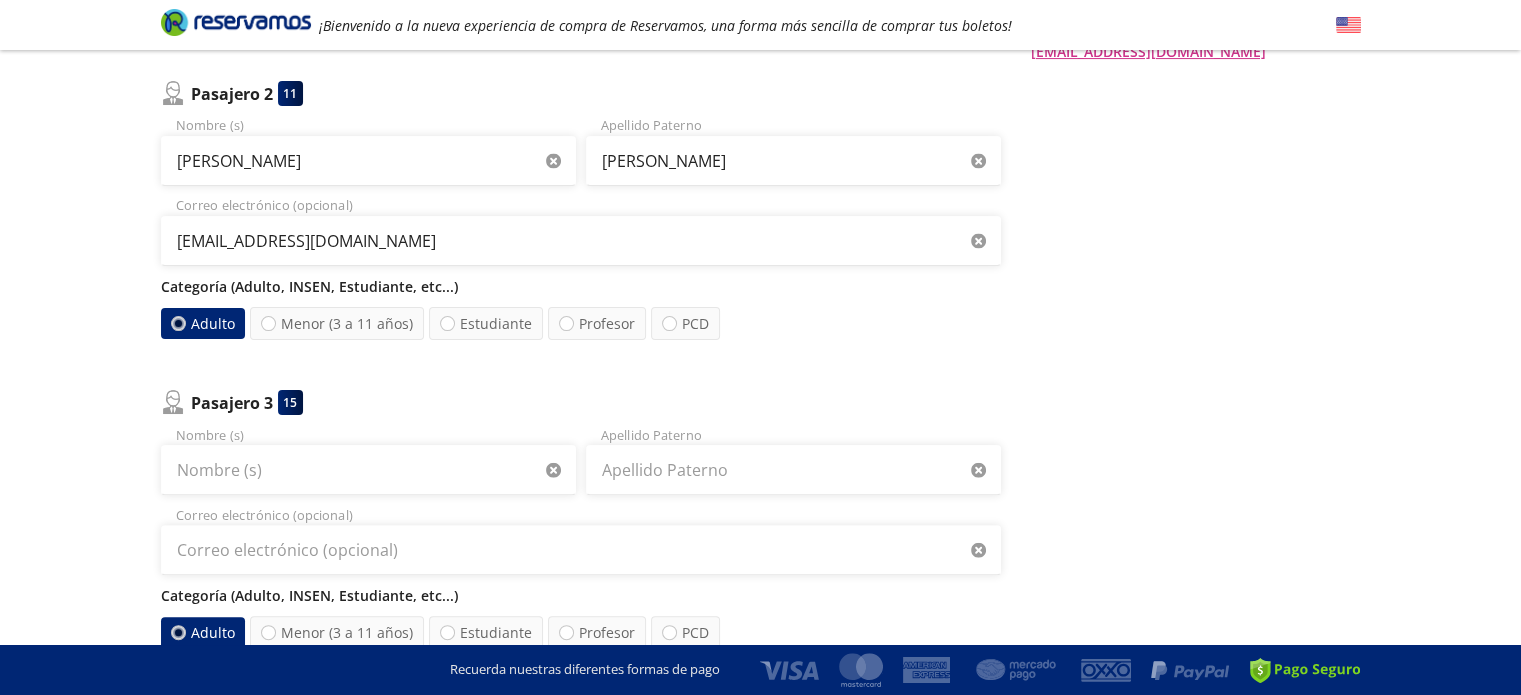 scroll, scrollTop: 700, scrollLeft: 0, axis: vertical 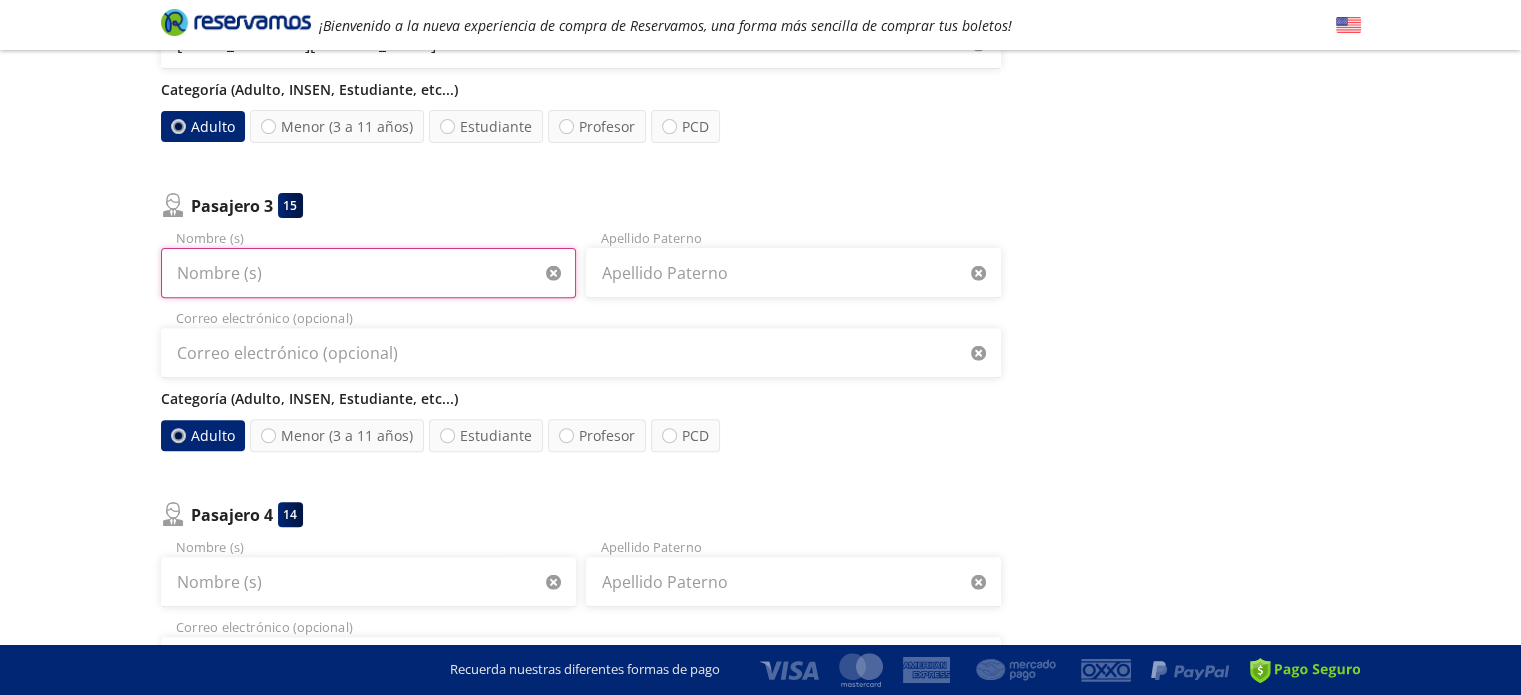 click on "Nombre (s)" at bounding box center (368, 273) 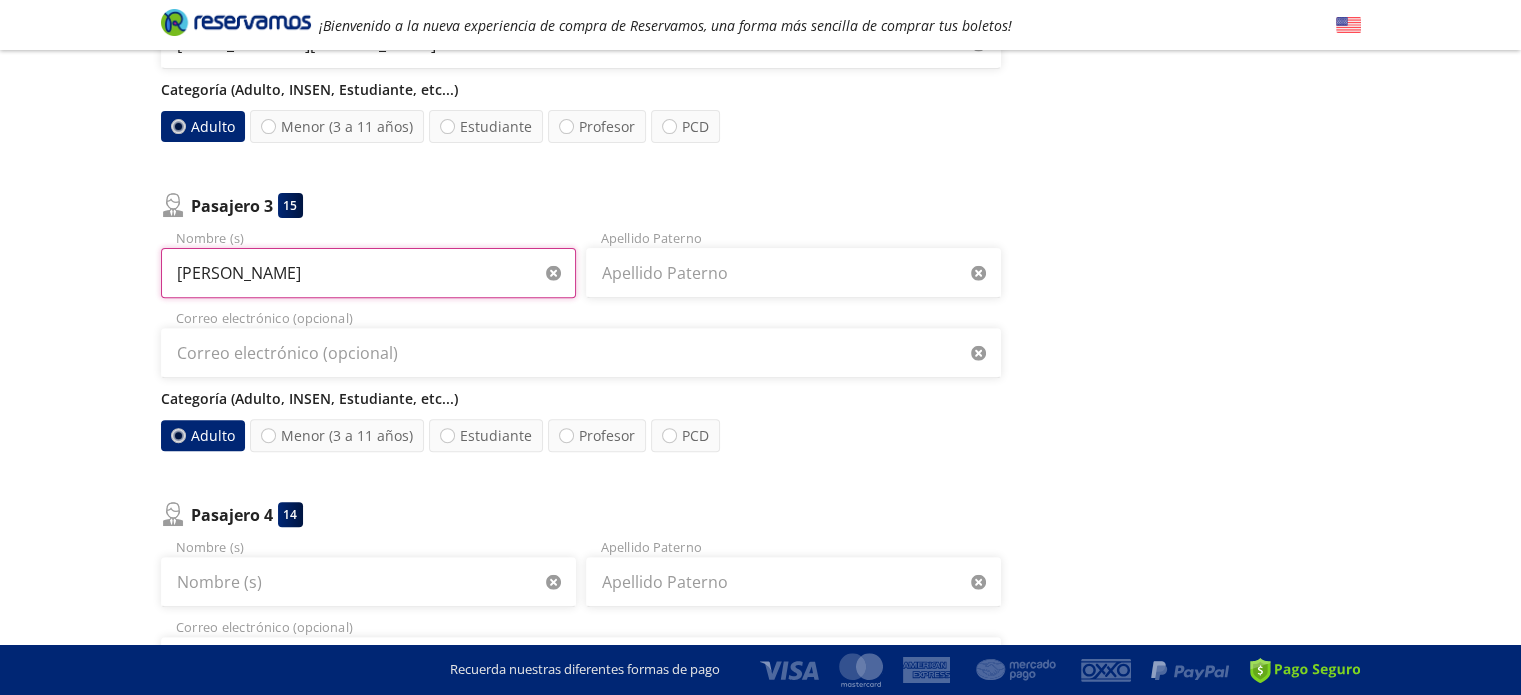 type on "[PERSON_NAME]" 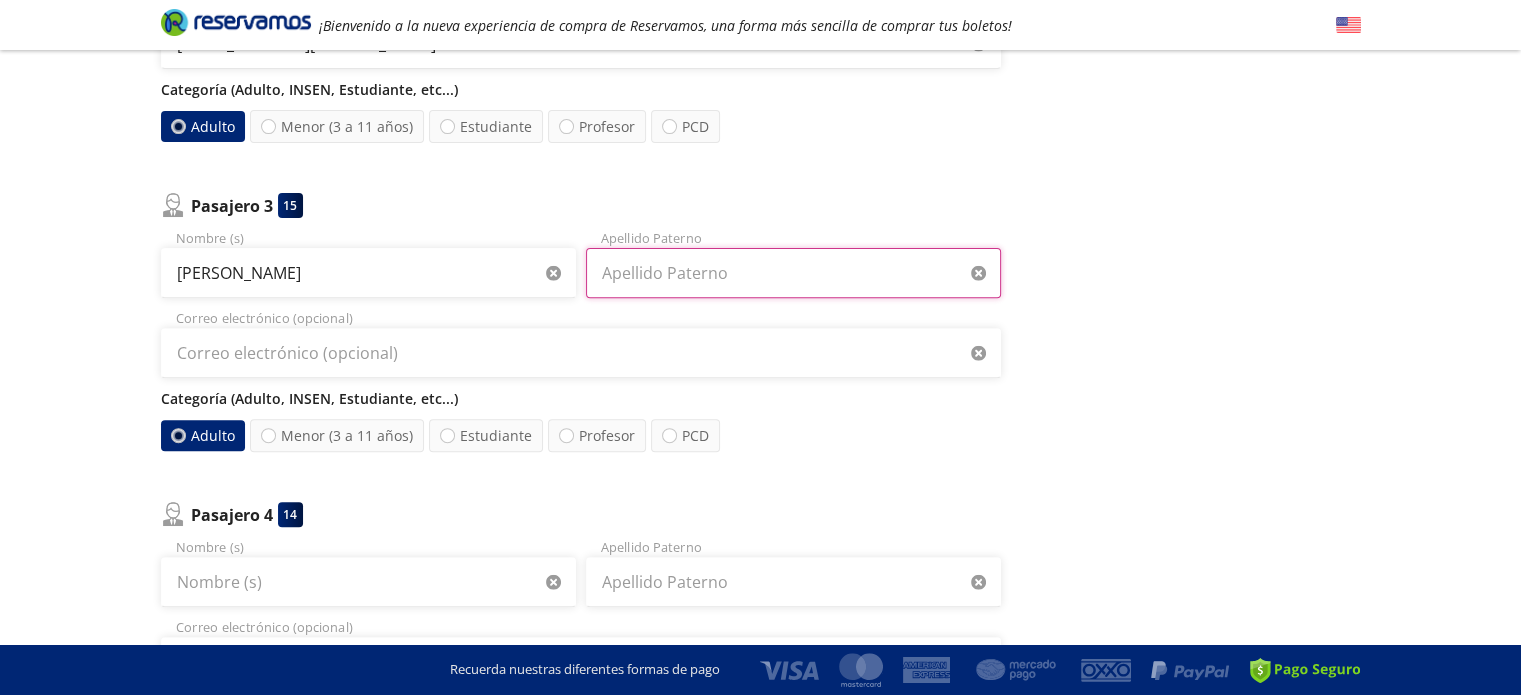 click on "Apellido Paterno" at bounding box center [793, 273] 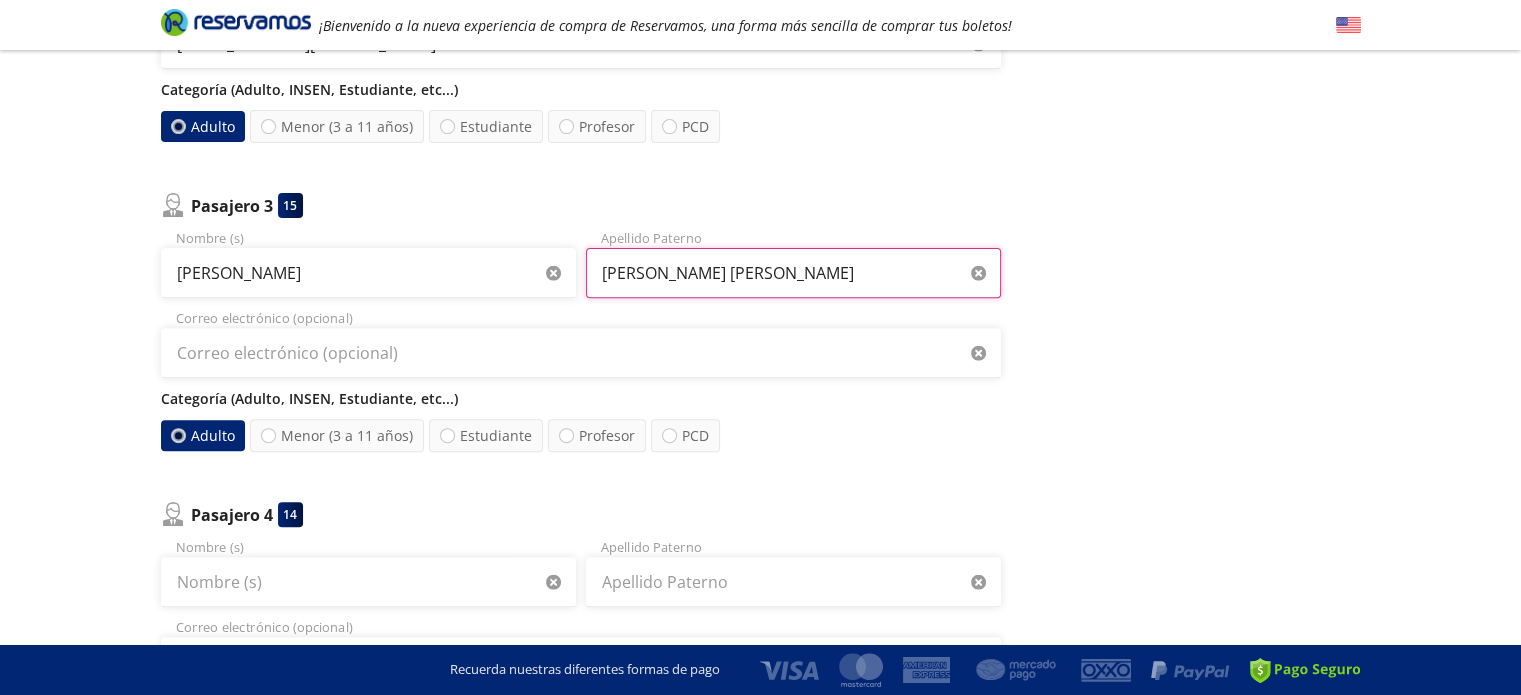type on "[PERSON_NAME] [PERSON_NAME]" 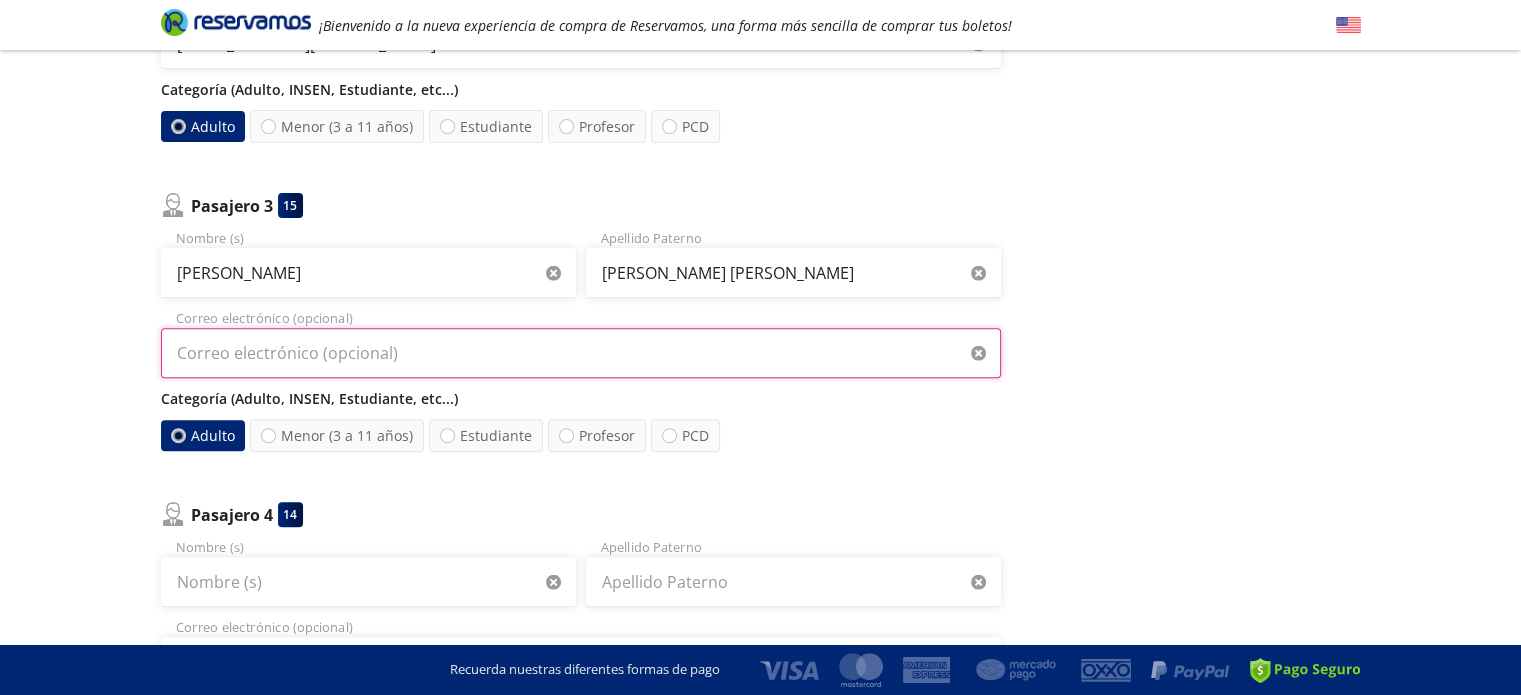 click on "Correo electrónico (opcional)" at bounding box center [581, 353] 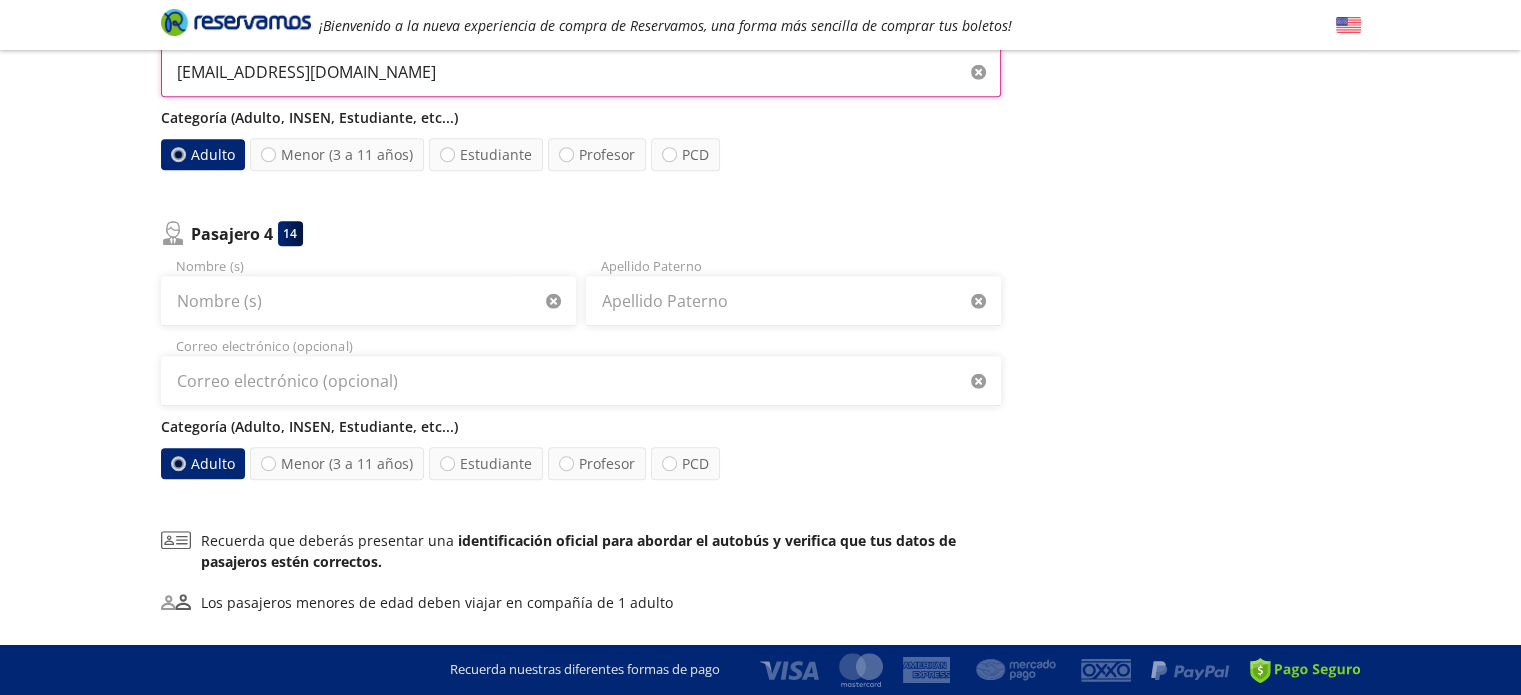 scroll, scrollTop: 1000, scrollLeft: 0, axis: vertical 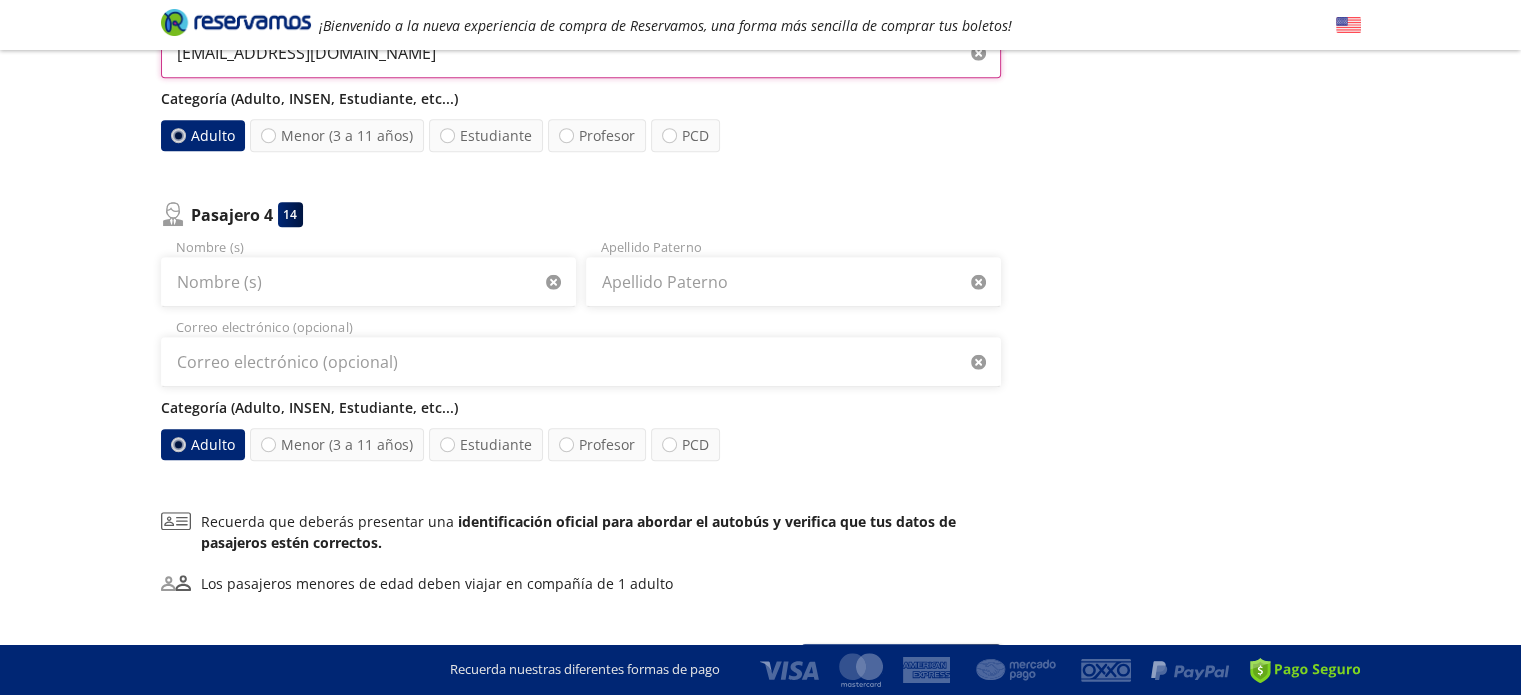 type on "[EMAIL_ADDRESS][DOMAIN_NAME]" 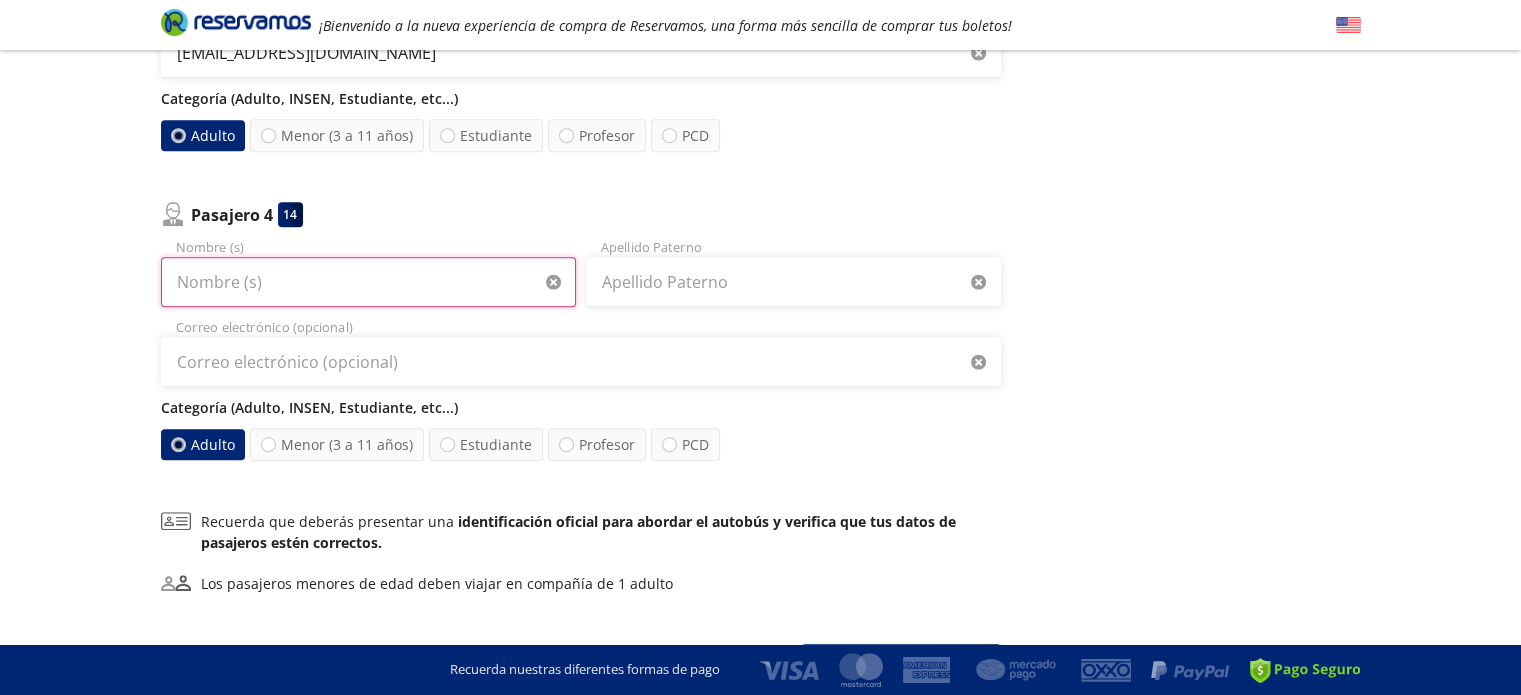 click on "Nombre (s)" at bounding box center [368, 282] 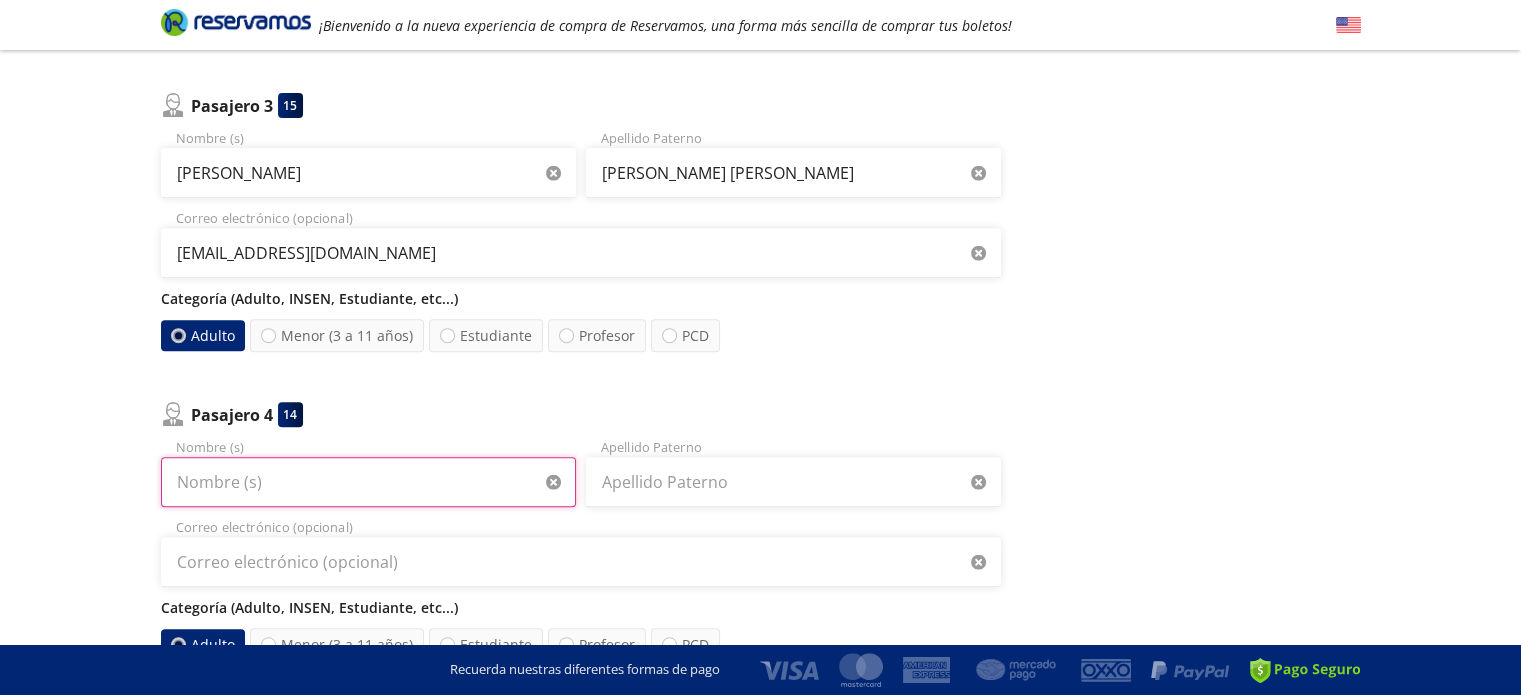 scroll, scrollTop: 1000, scrollLeft: 0, axis: vertical 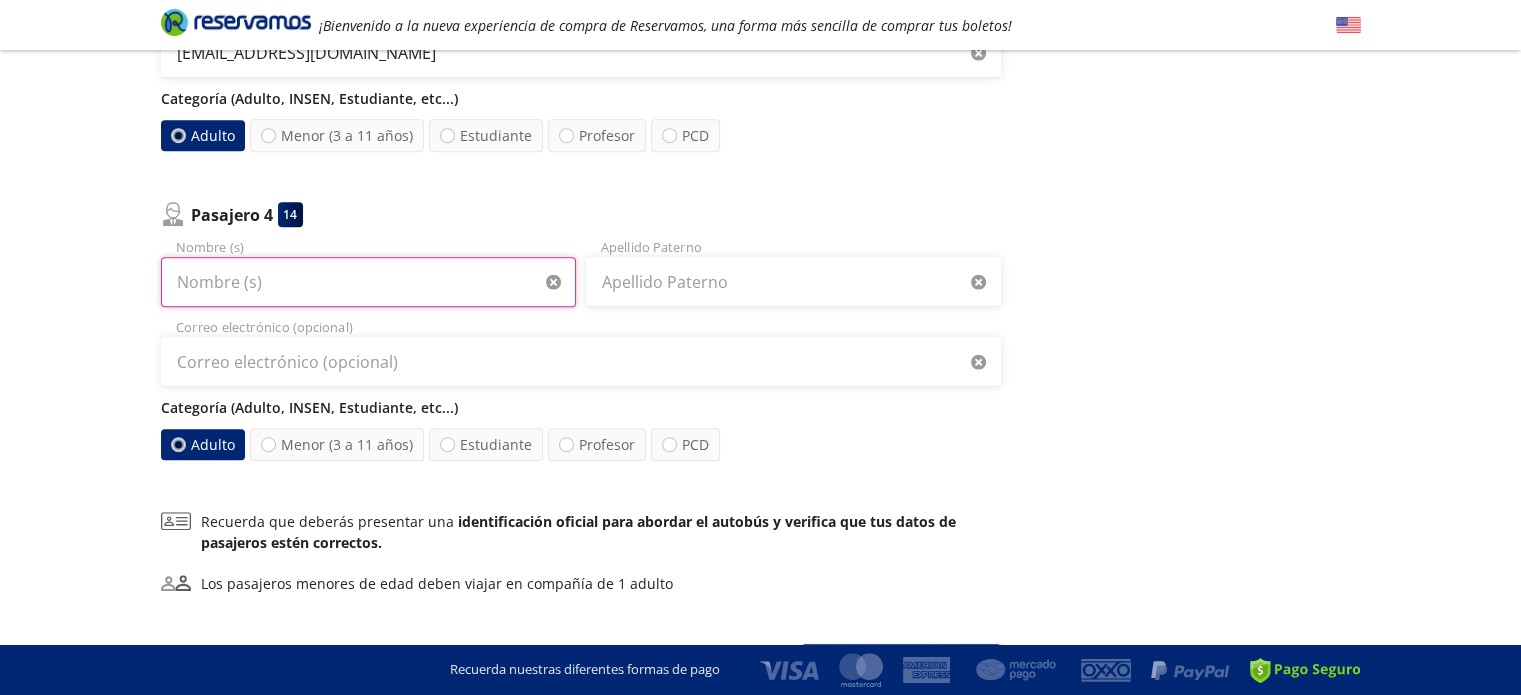 type on "D" 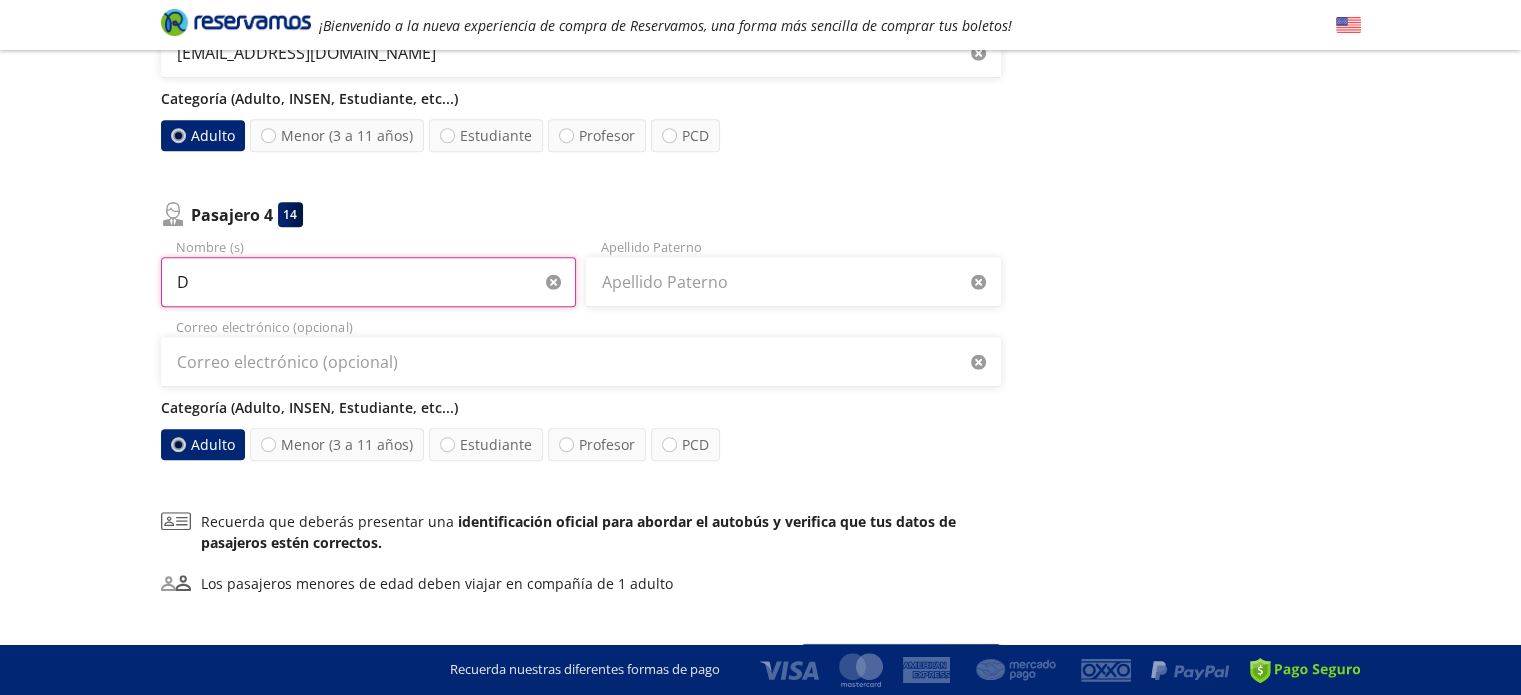 type 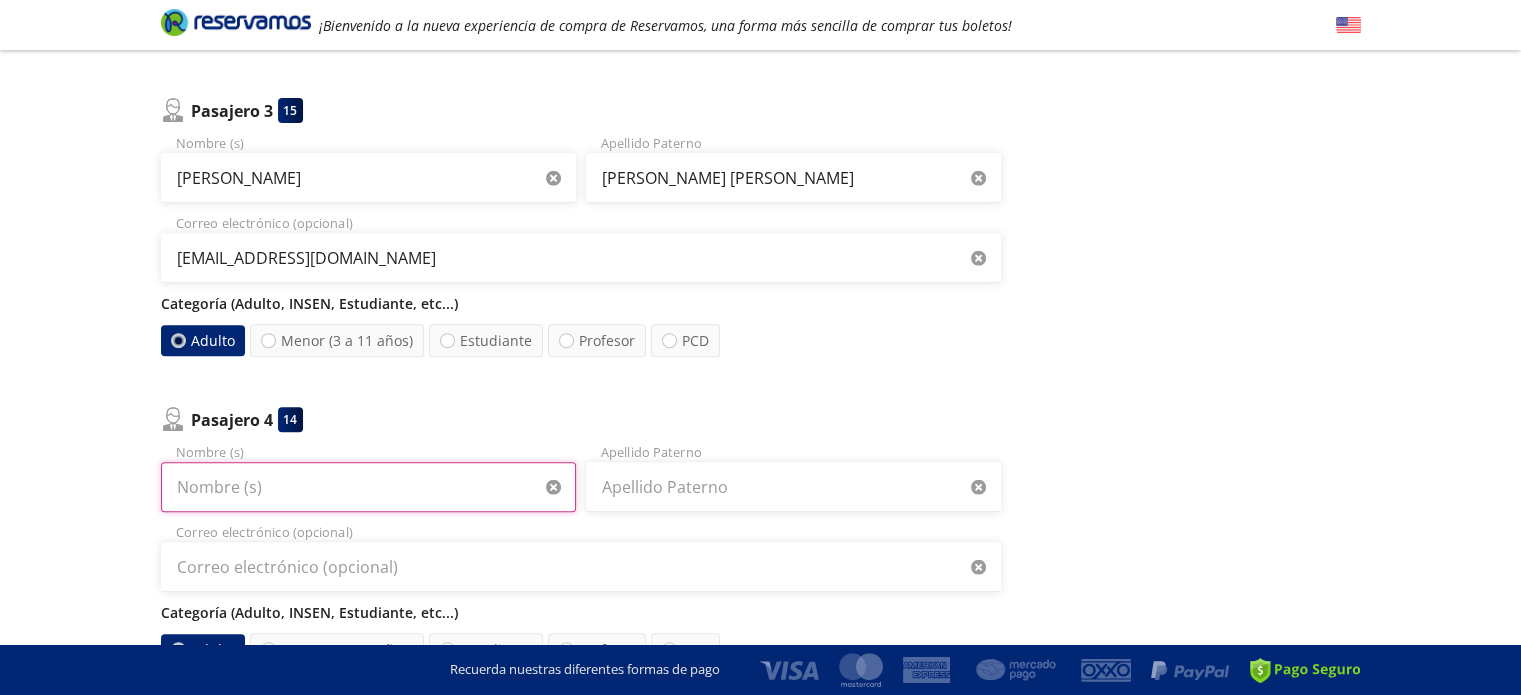 scroll, scrollTop: 800, scrollLeft: 0, axis: vertical 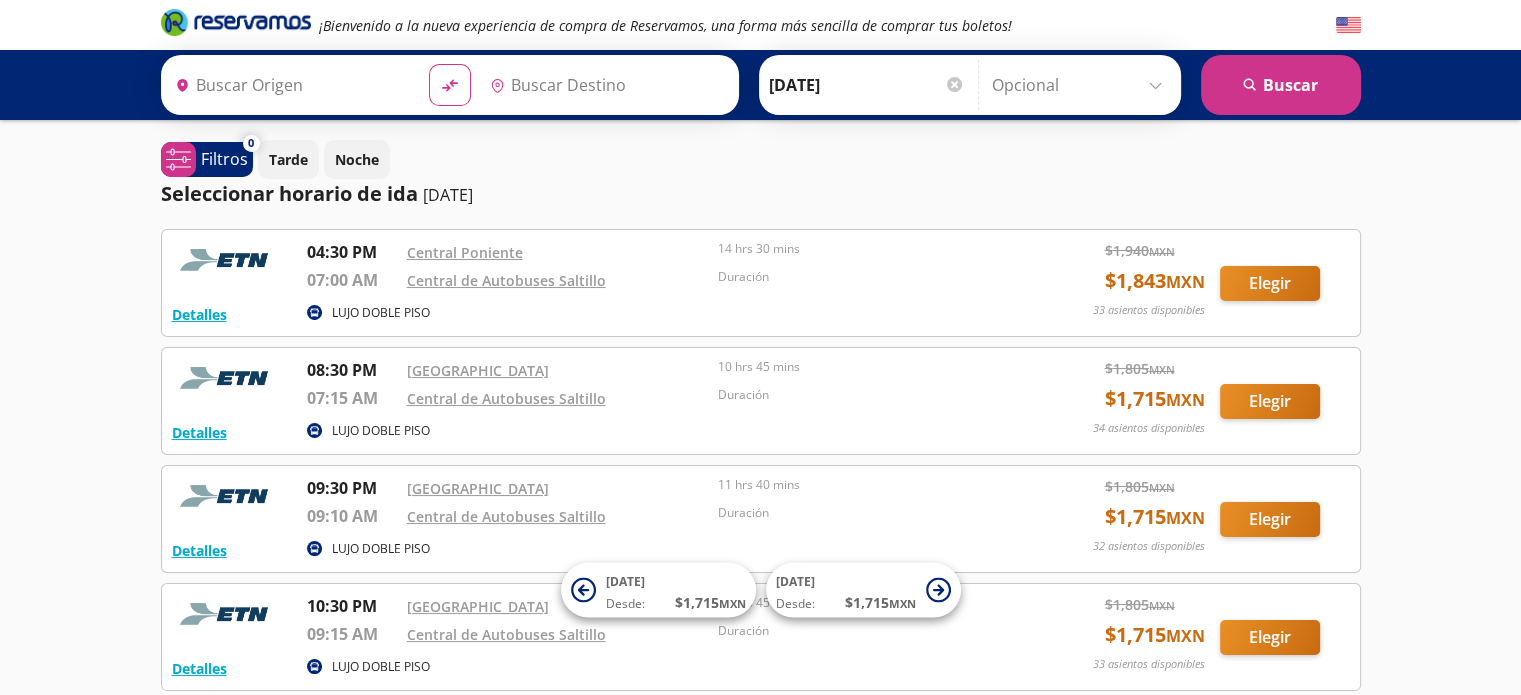 type on "[GEOGRAPHIC_DATA], [GEOGRAPHIC_DATA]" 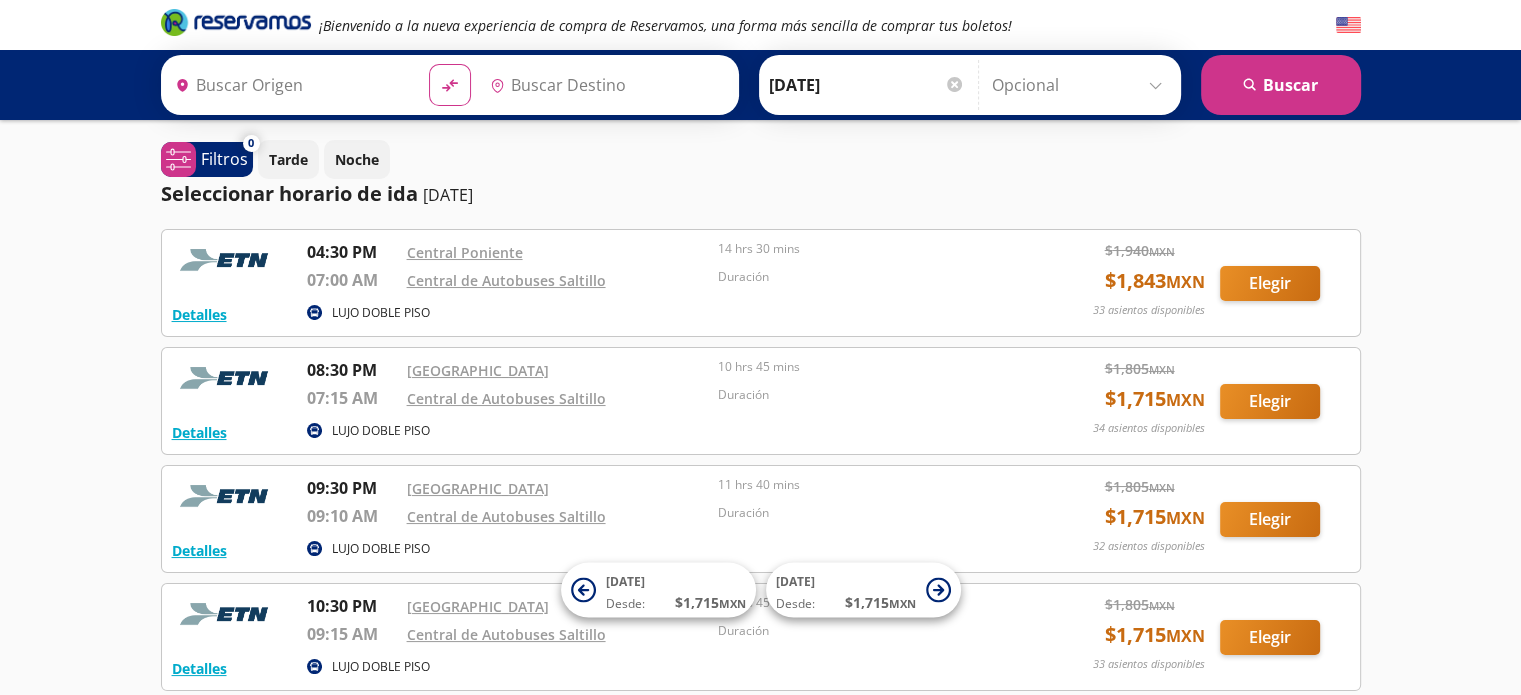 type on "[GEOGRAPHIC_DATA], [GEOGRAPHIC_DATA]" 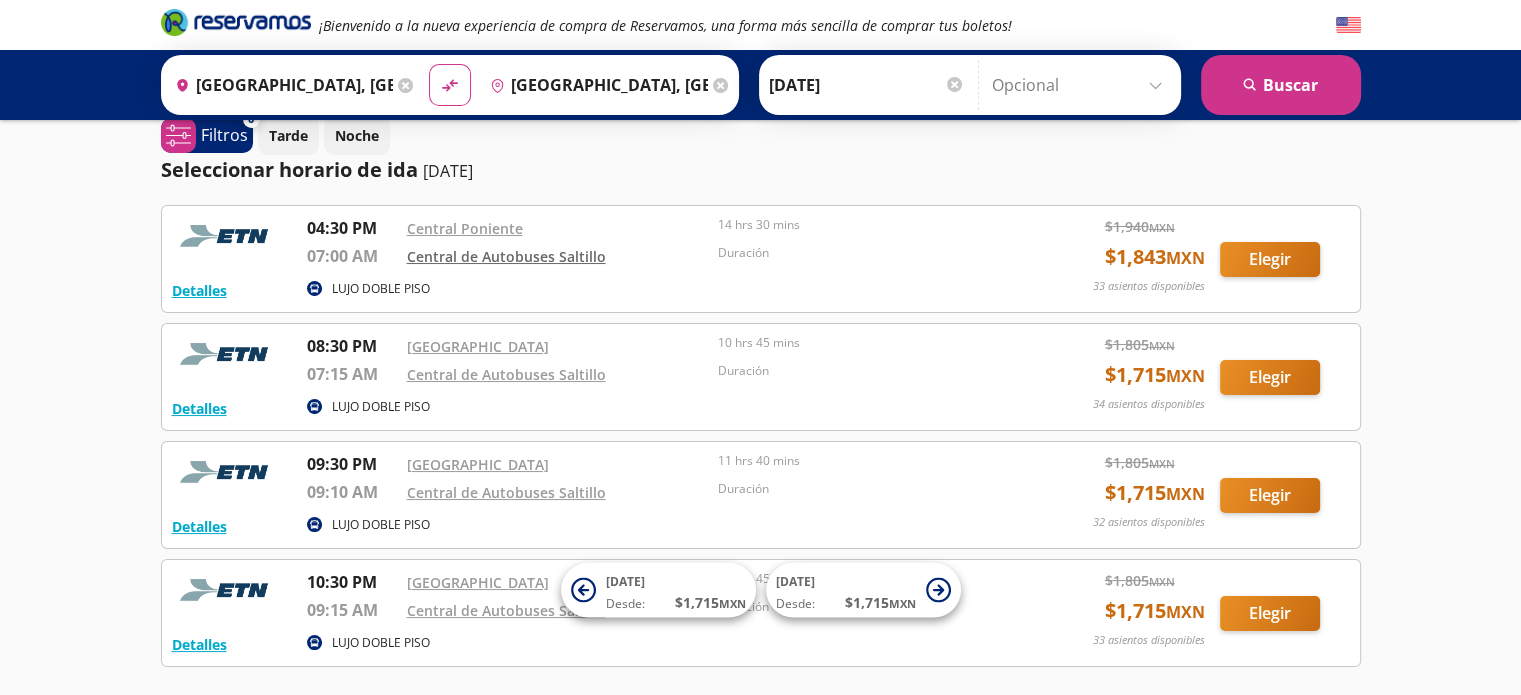 scroll, scrollTop: 0, scrollLeft: 0, axis: both 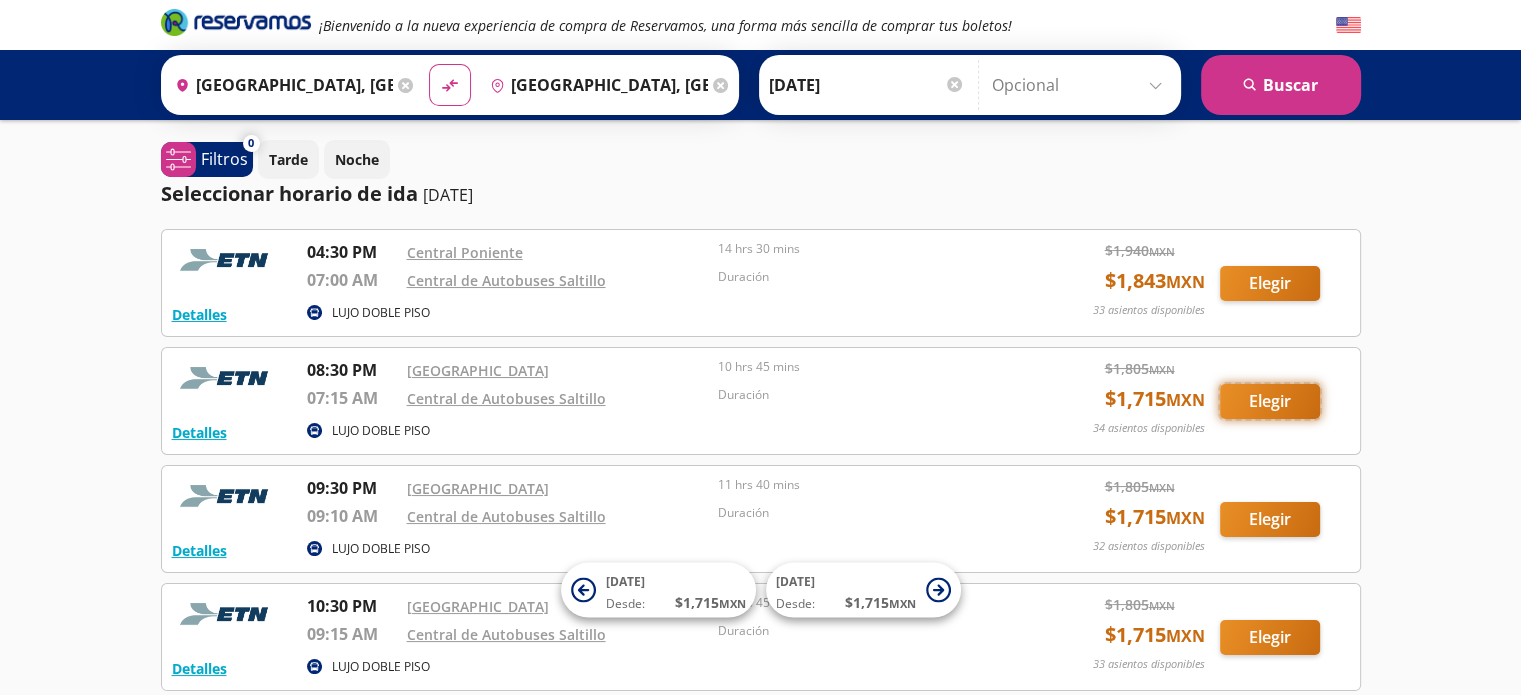 click on "Elegir" at bounding box center [1270, 401] 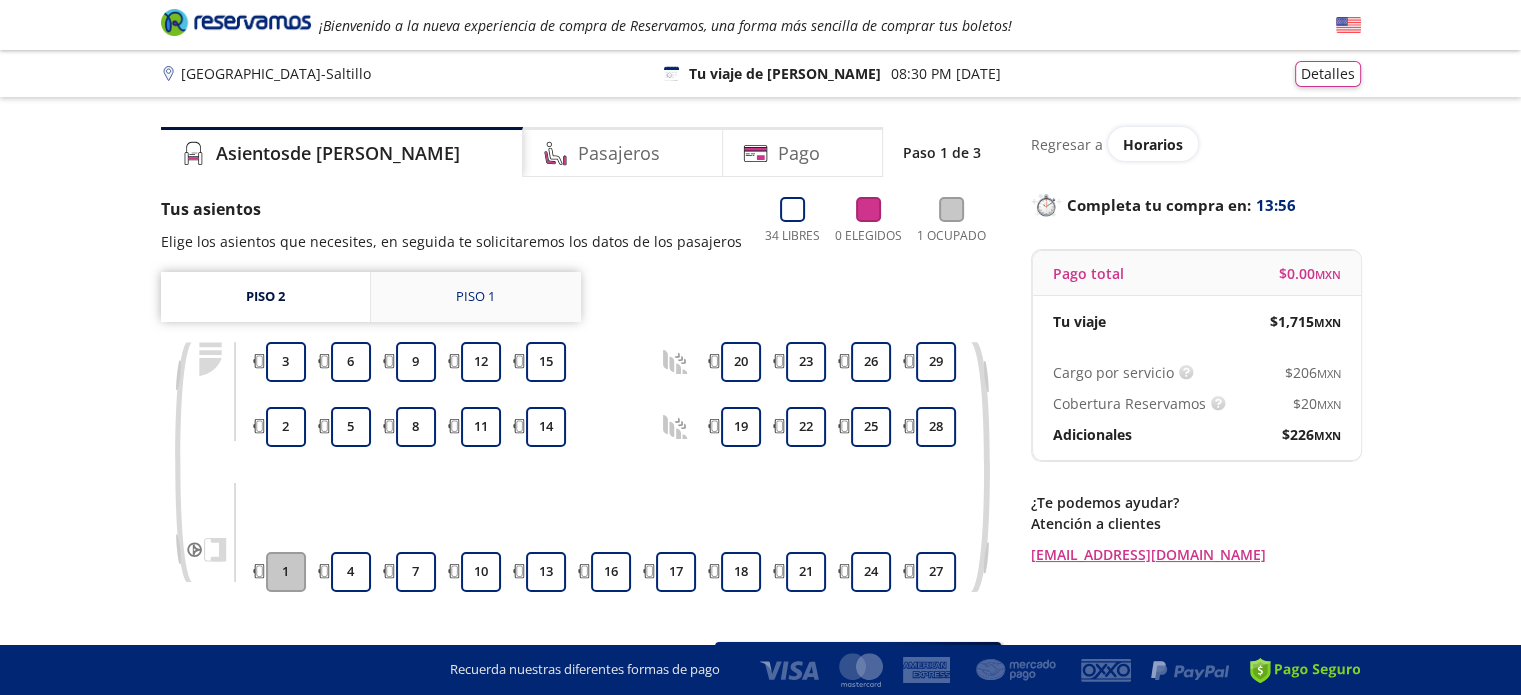click on "Piso 1" at bounding box center (475, 297) 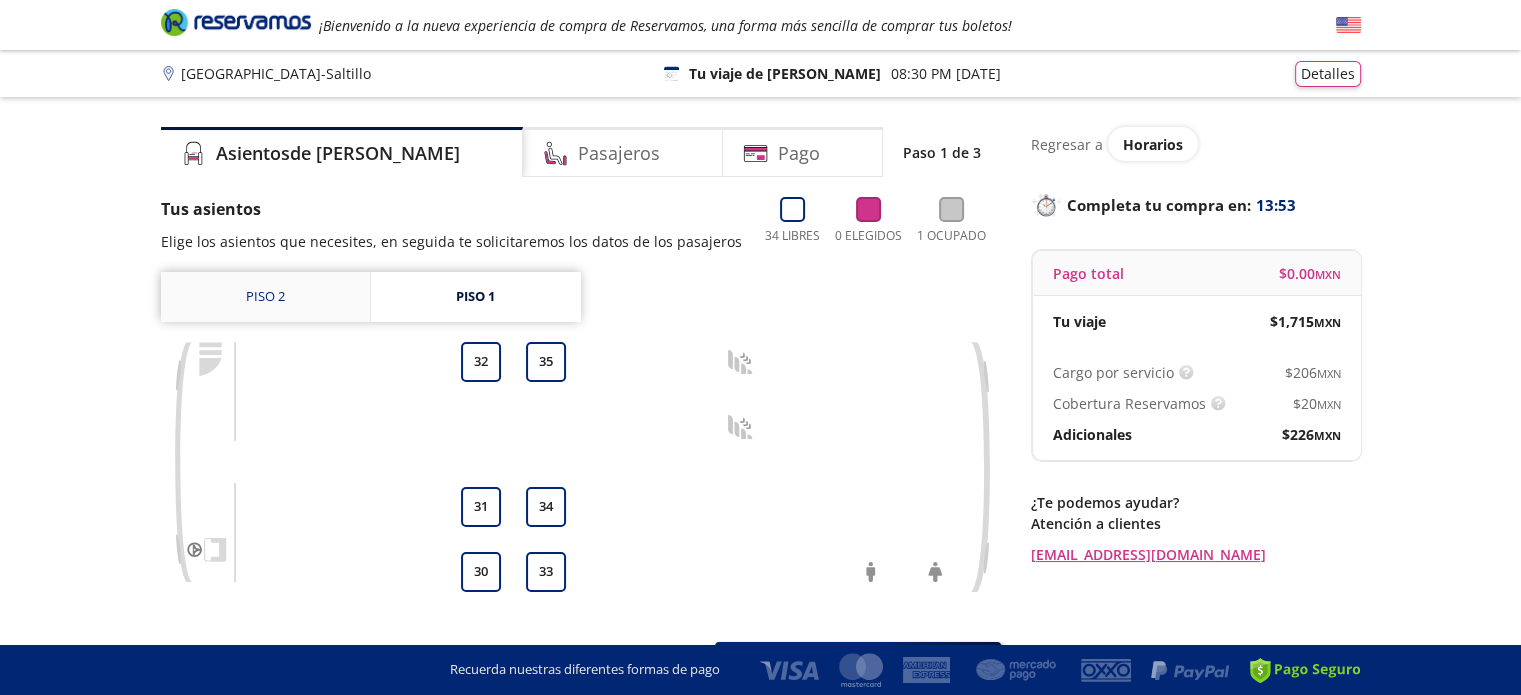 click on "Piso 2" at bounding box center (265, 297) 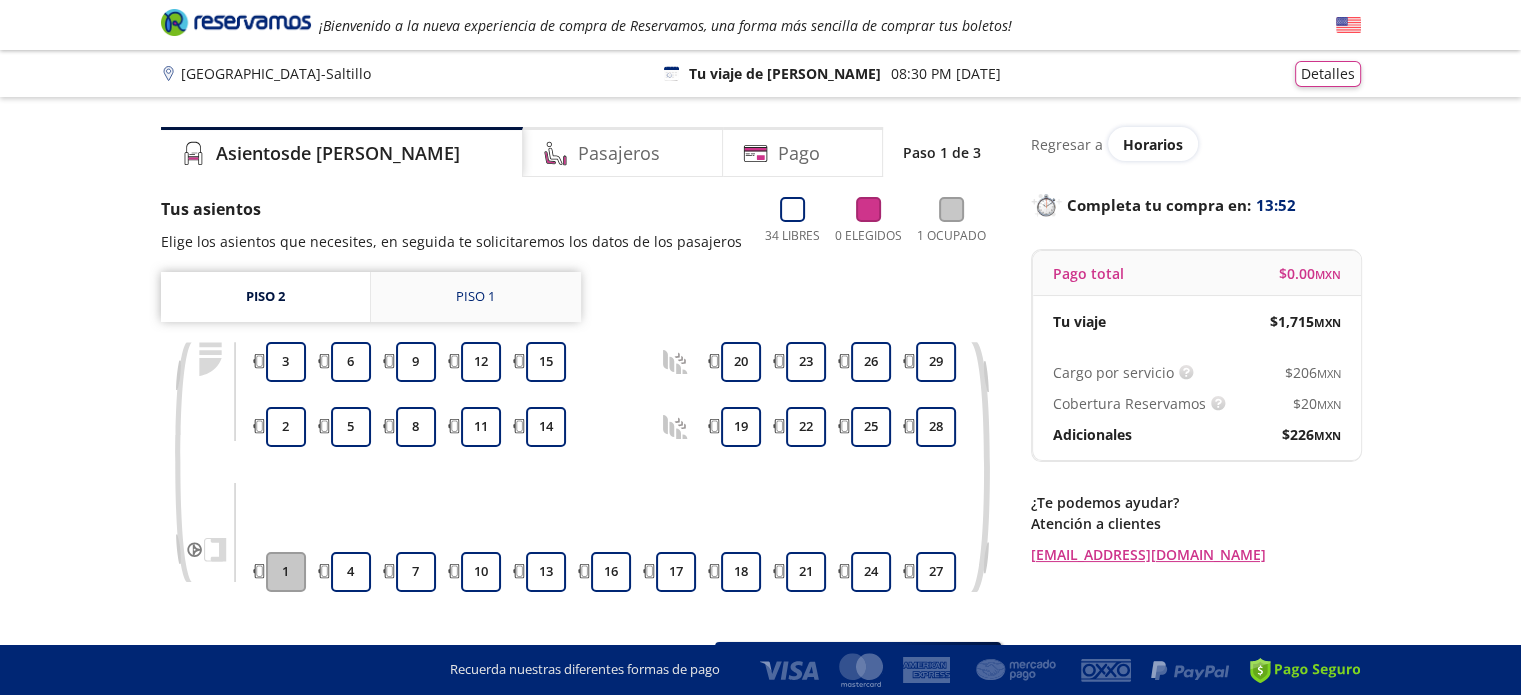 click on "Piso 1" at bounding box center (476, 297) 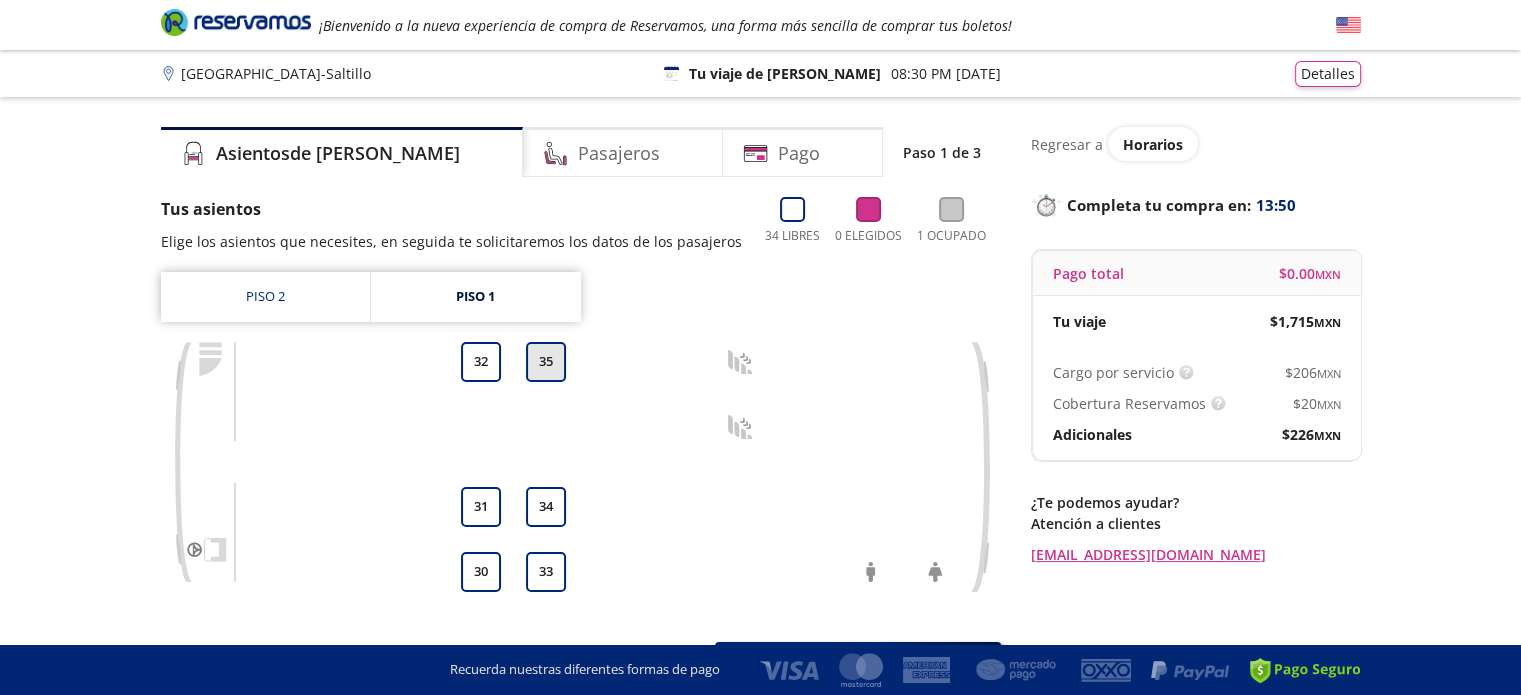 click on "35" at bounding box center [546, 362] 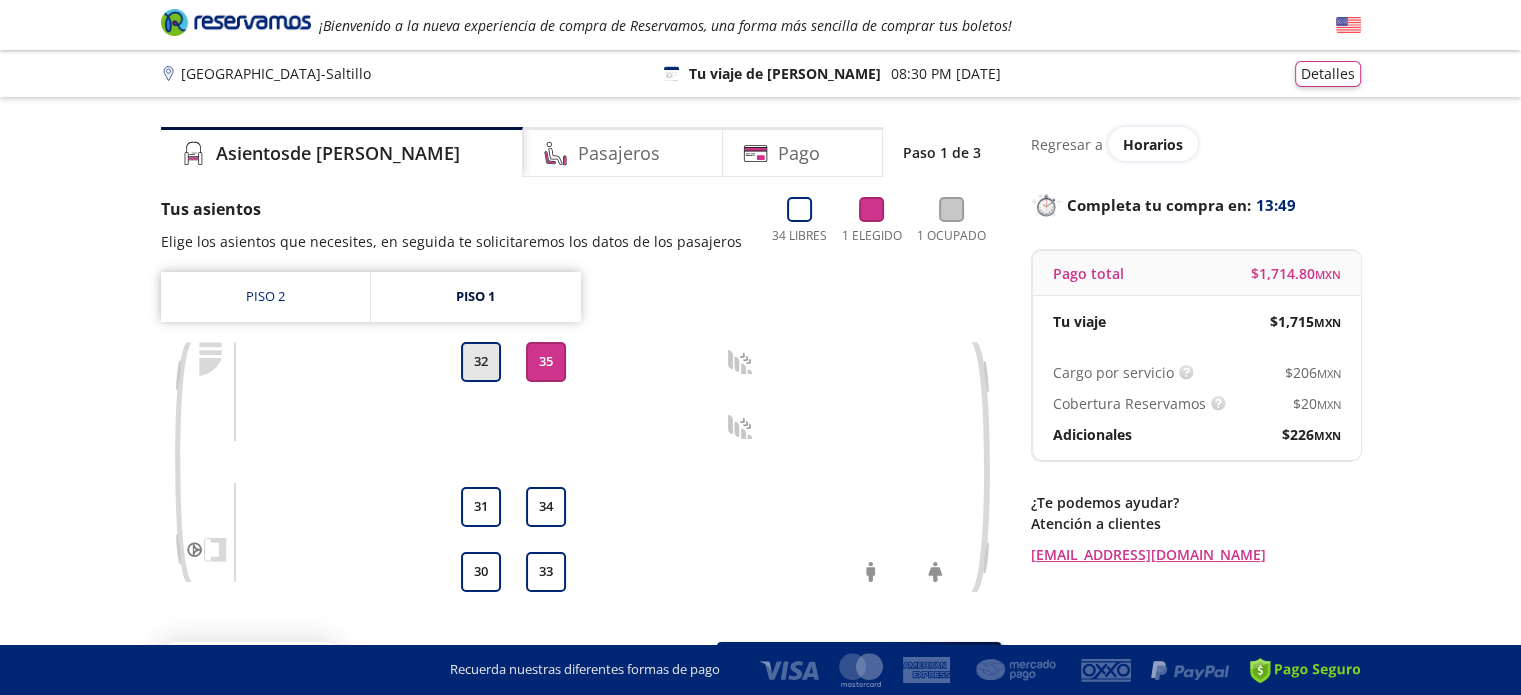 click on "32" at bounding box center [481, 362] 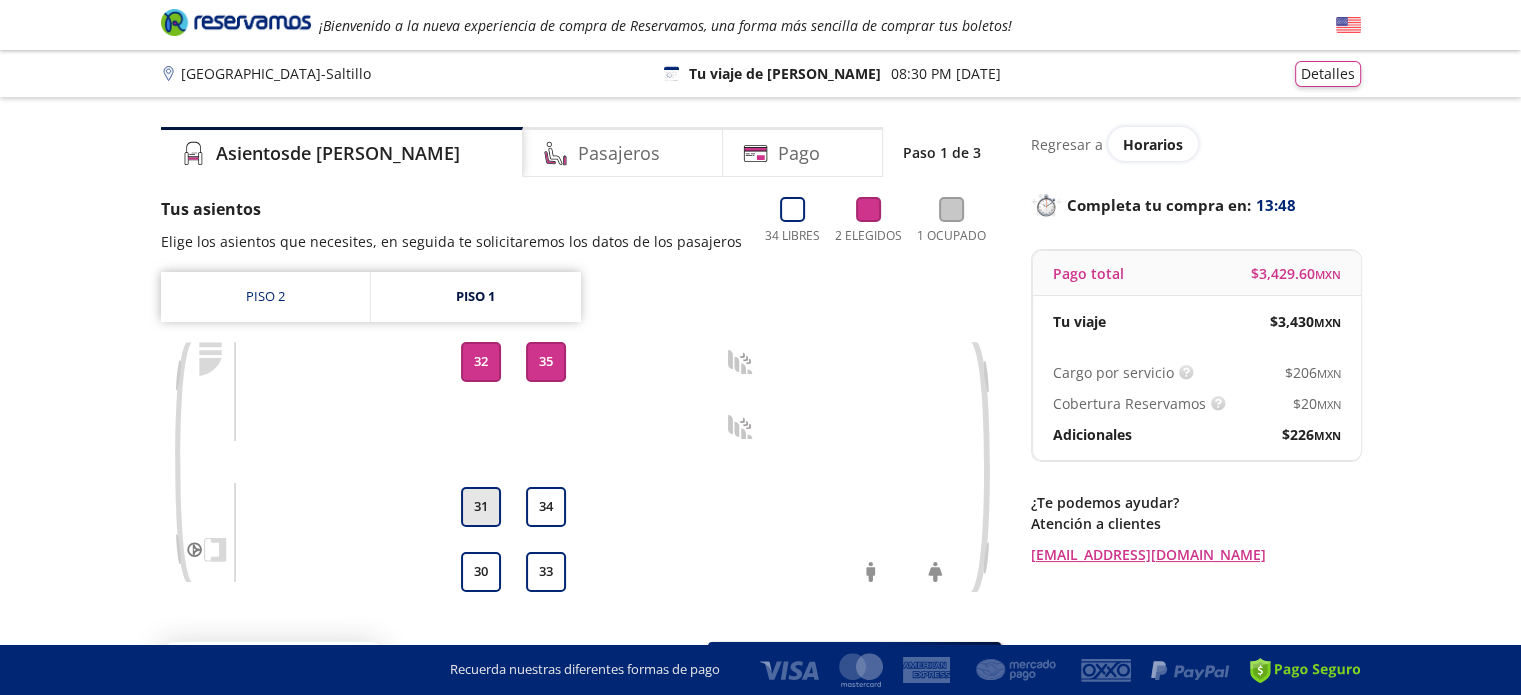 click on "31" at bounding box center (481, 507) 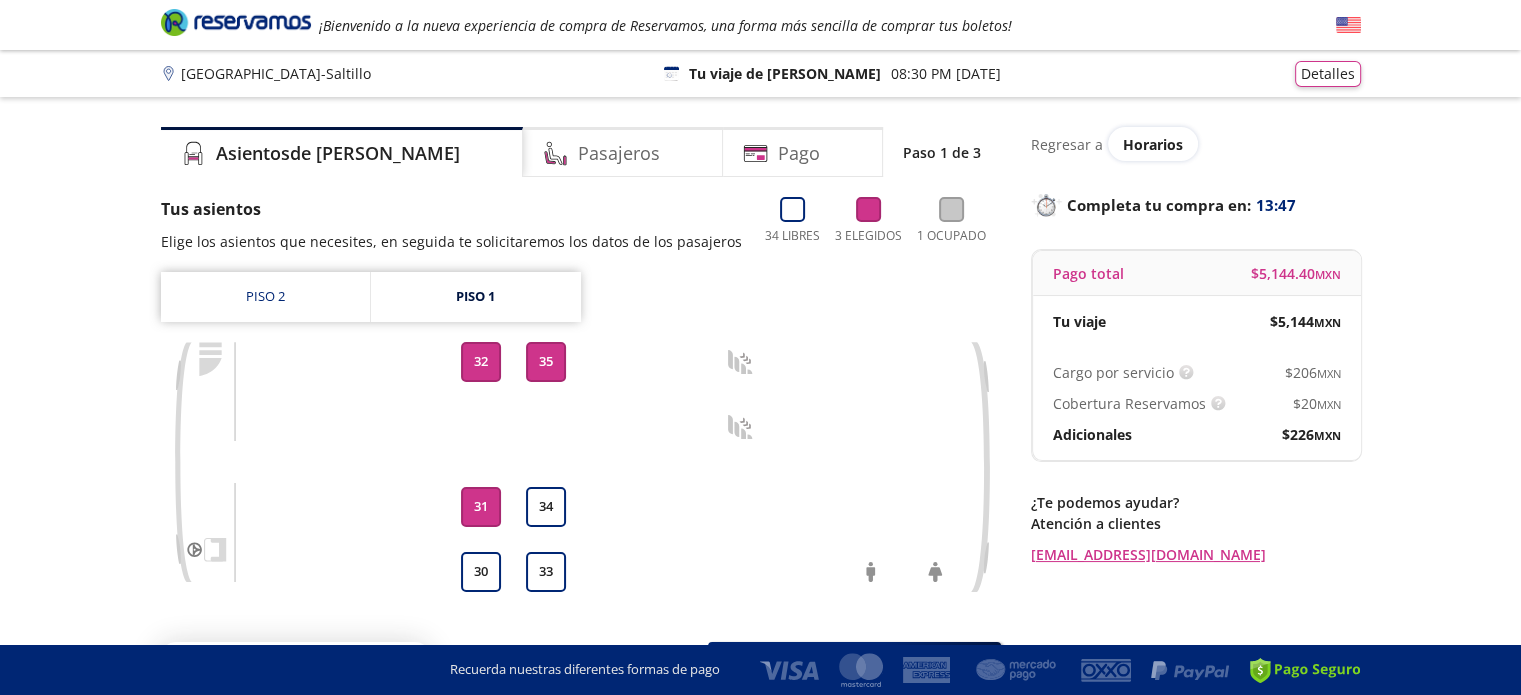 click on "31" at bounding box center [481, 507] 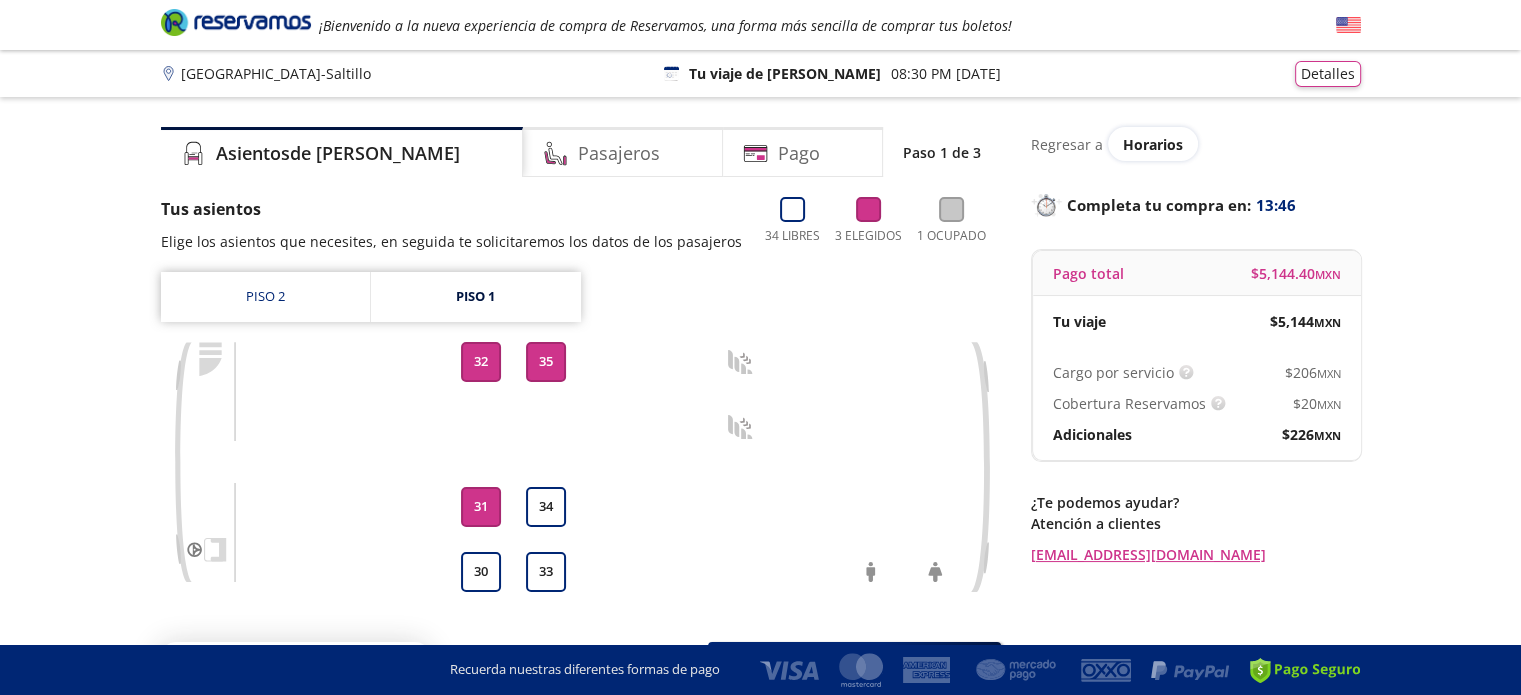 click on "31" at bounding box center [481, 507] 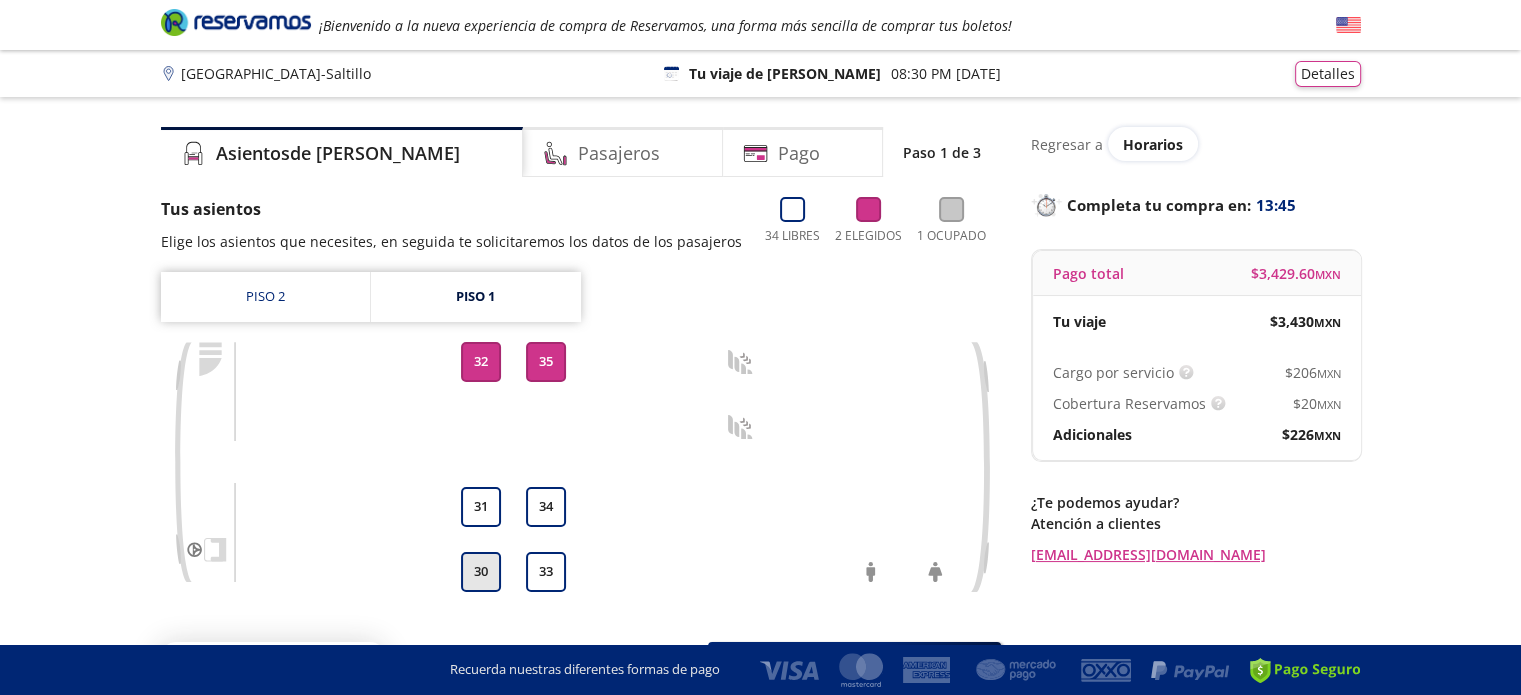 click on "30" at bounding box center [481, 572] 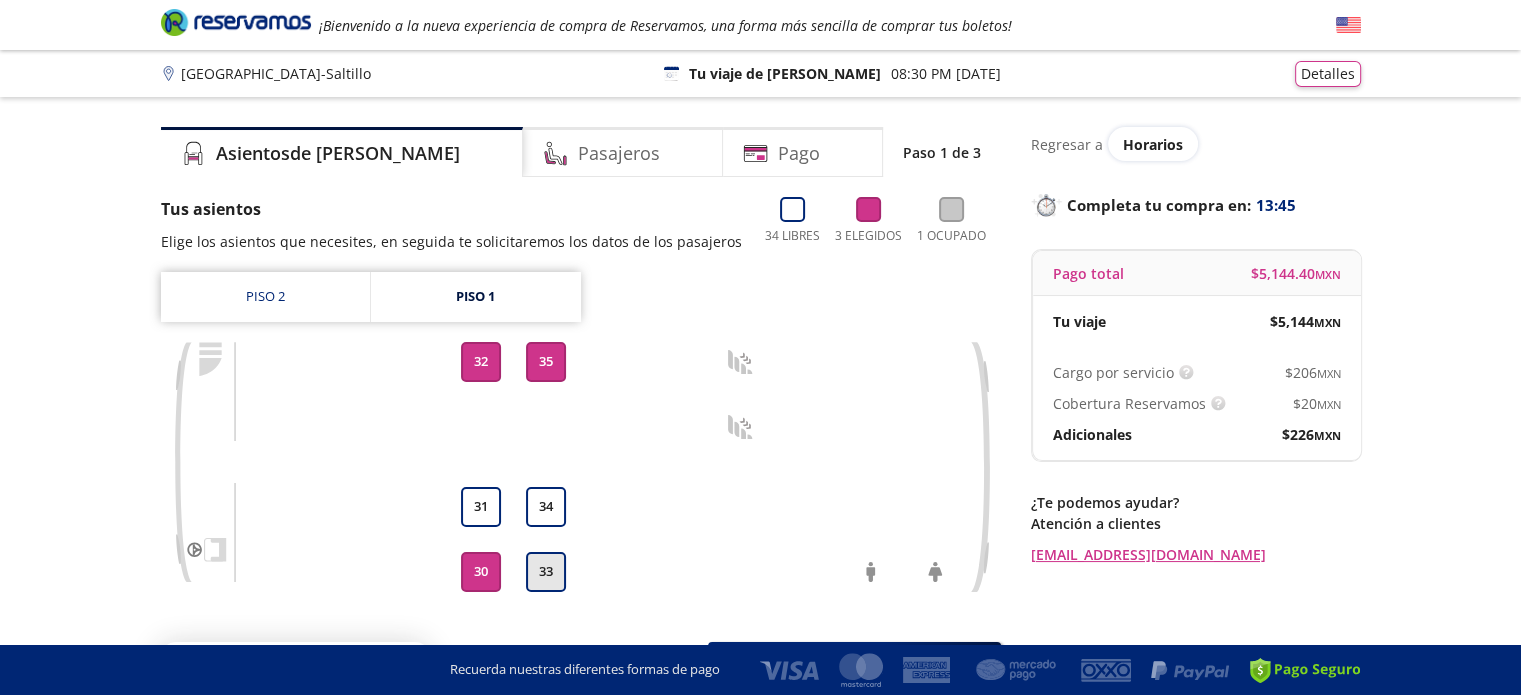click on "33" at bounding box center [546, 572] 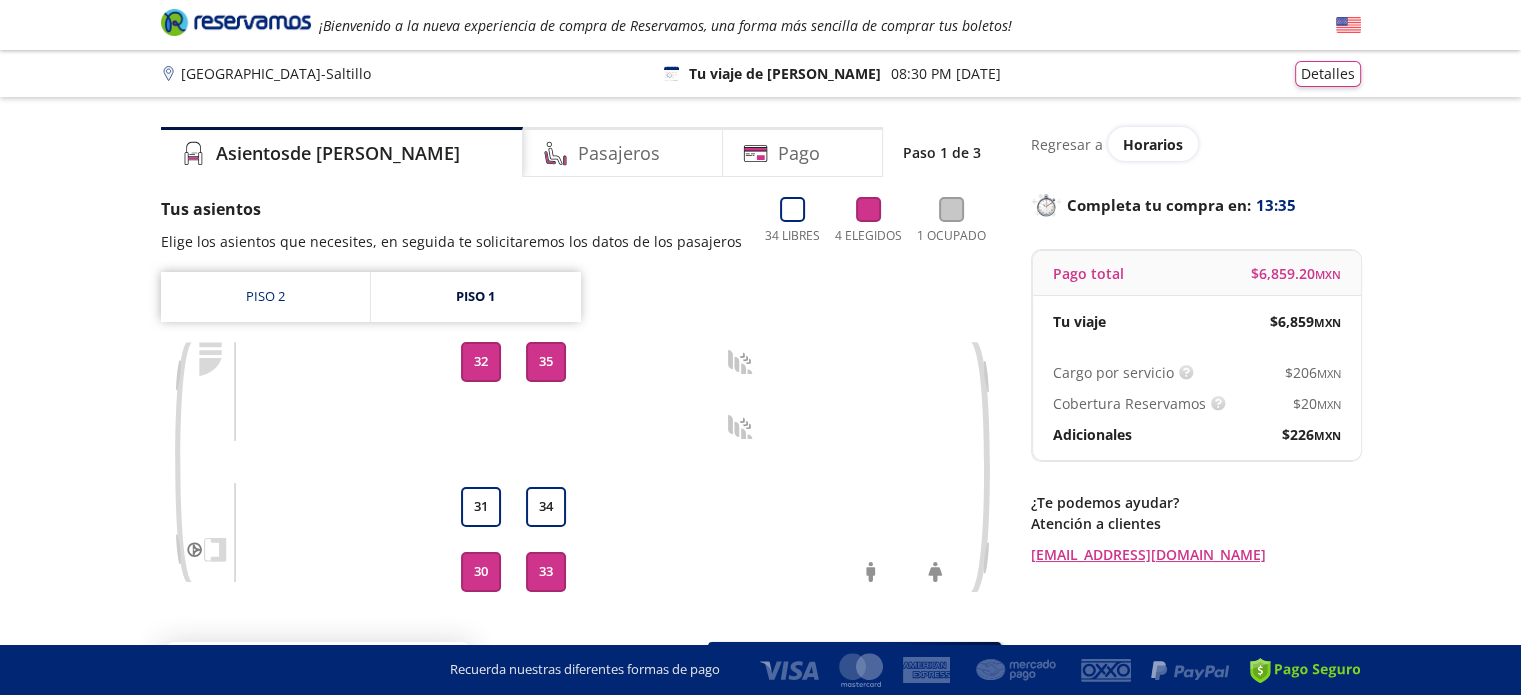 click on "35" at bounding box center [546, 362] 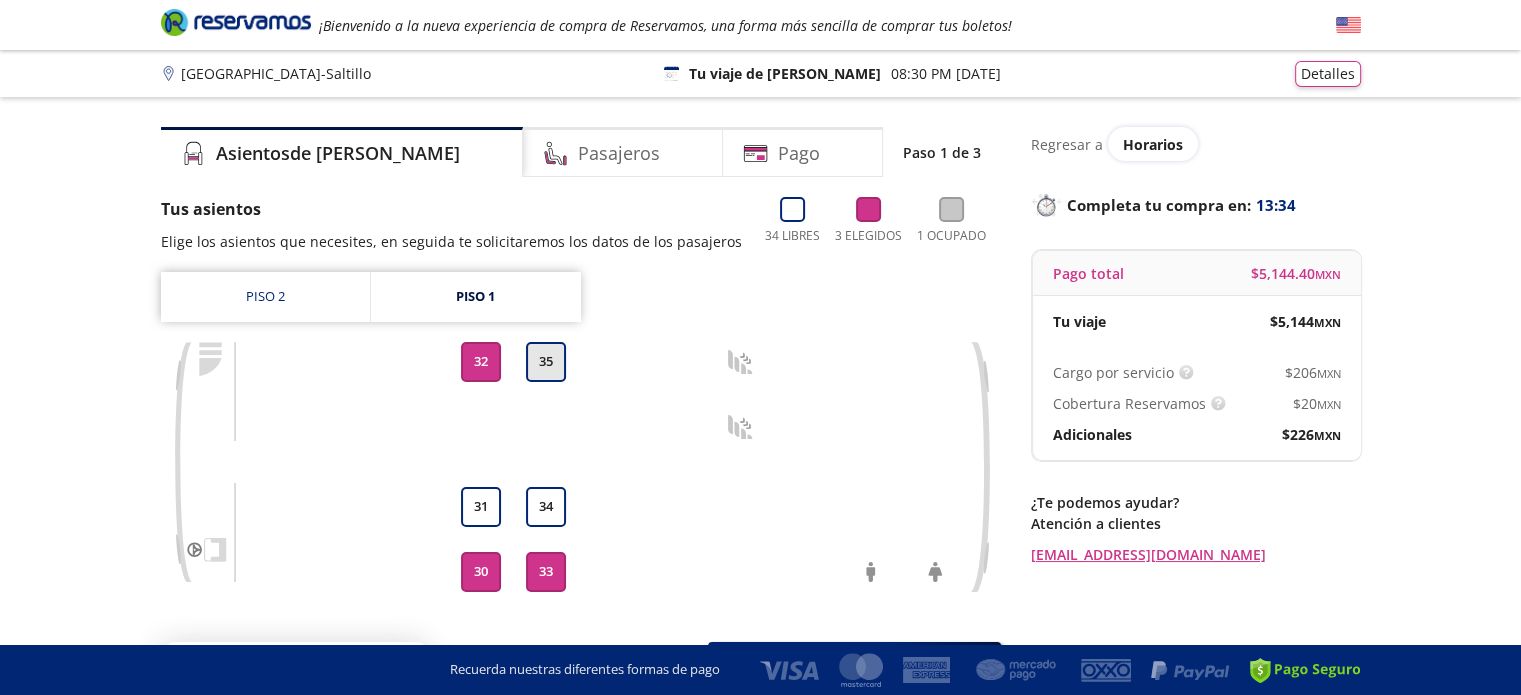 click on "35" at bounding box center (546, 362) 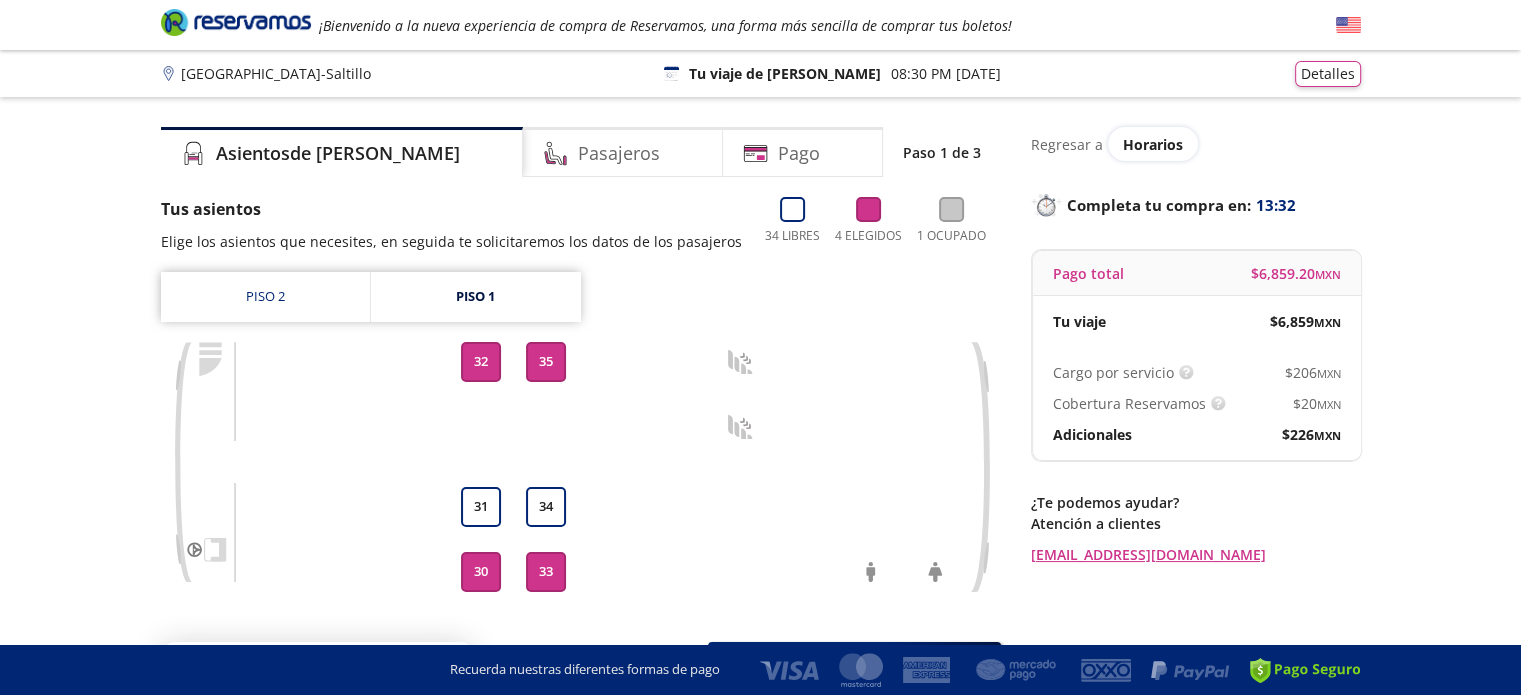 click on "35" at bounding box center (546, 362) 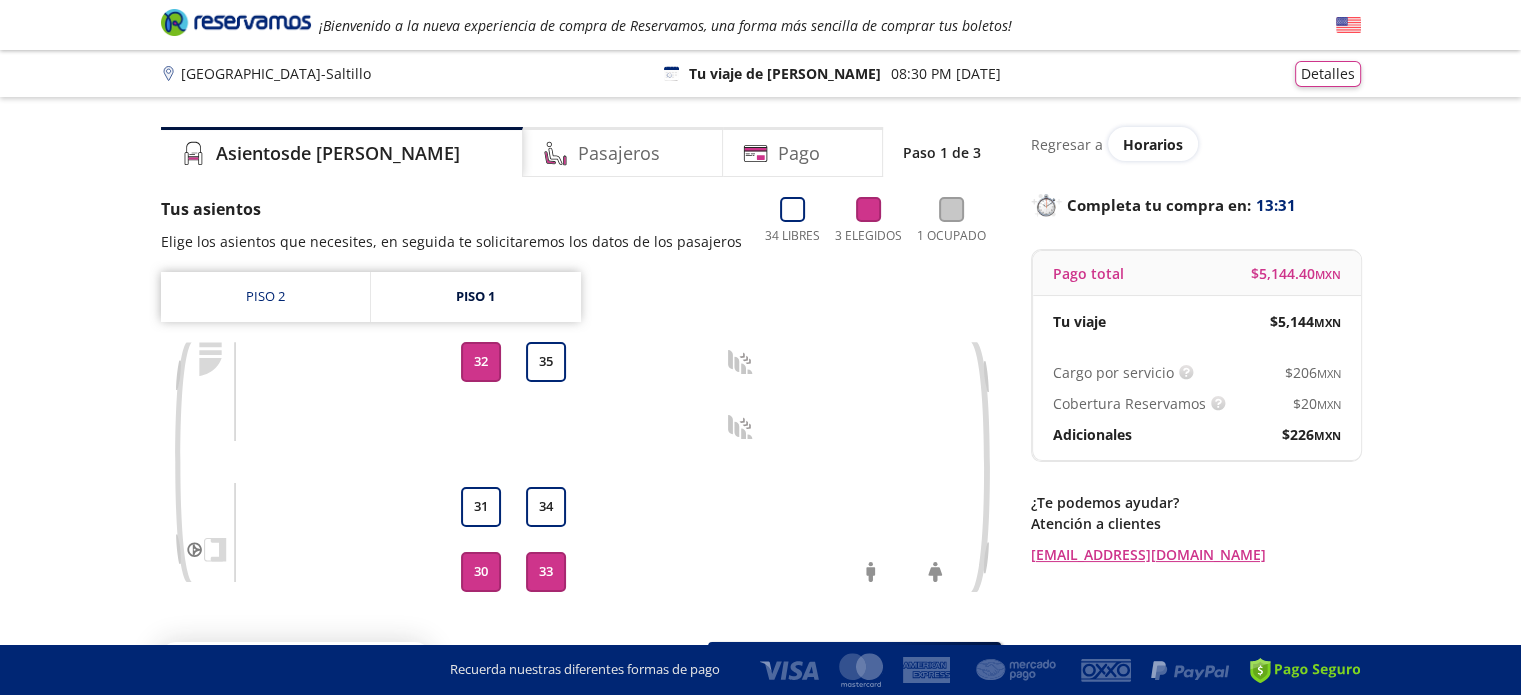 click on "32" at bounding box center (481, 362) 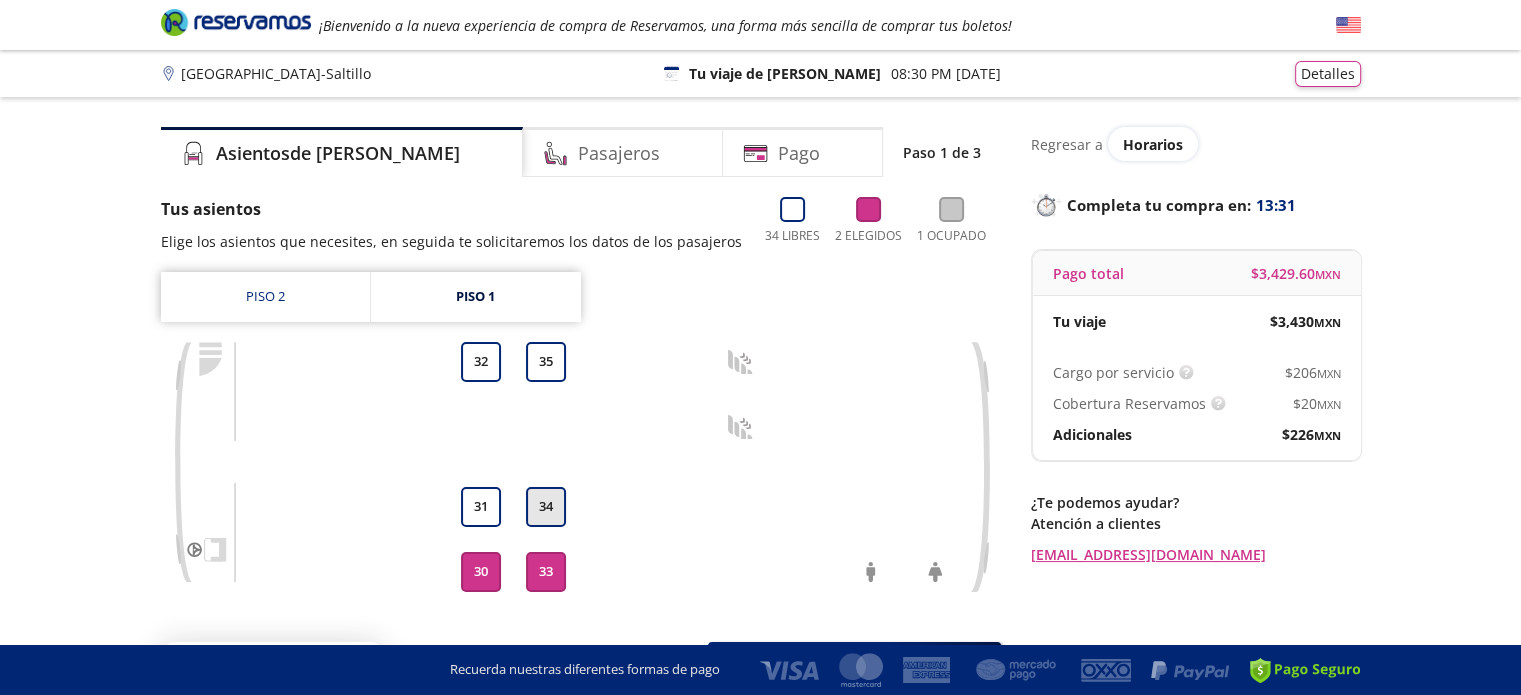 click on "34" at bounding box center [546, 507] 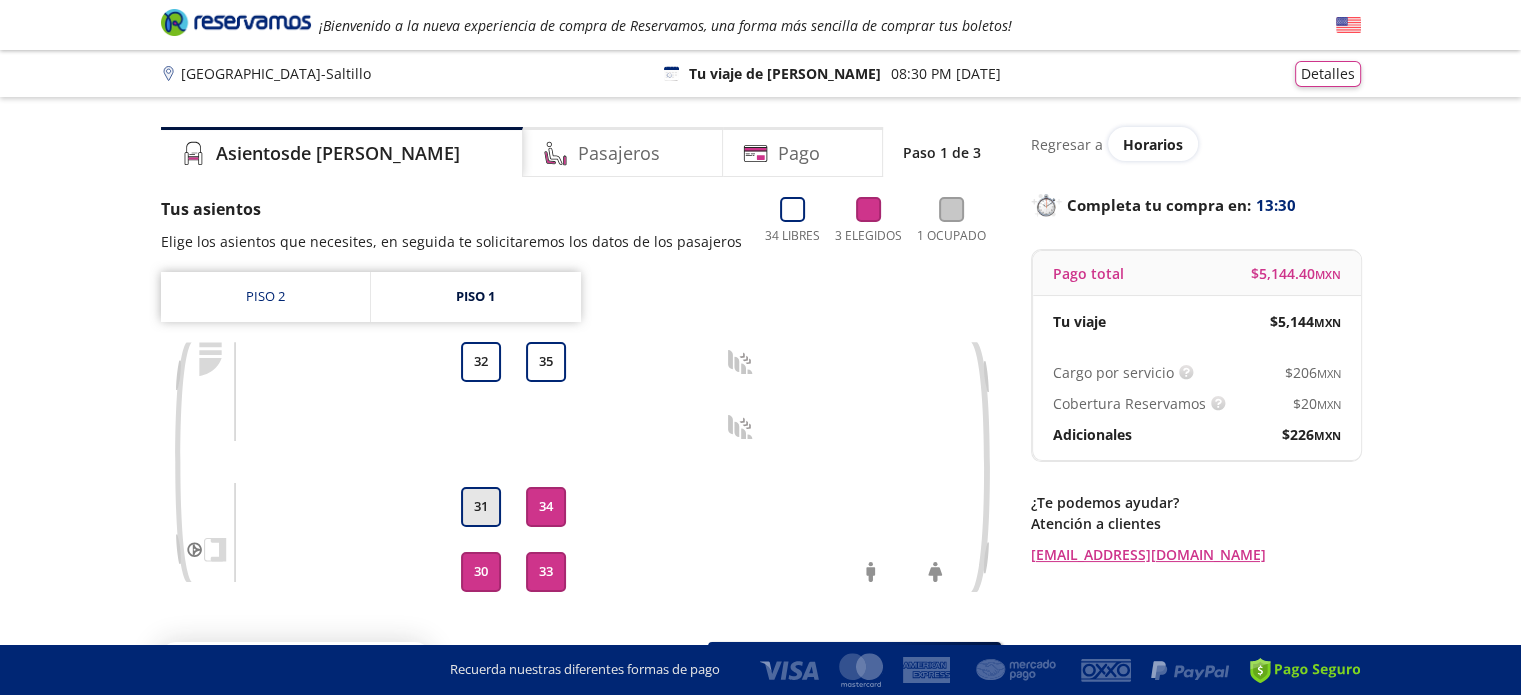 click on "31" at bounding box center [481, 507] 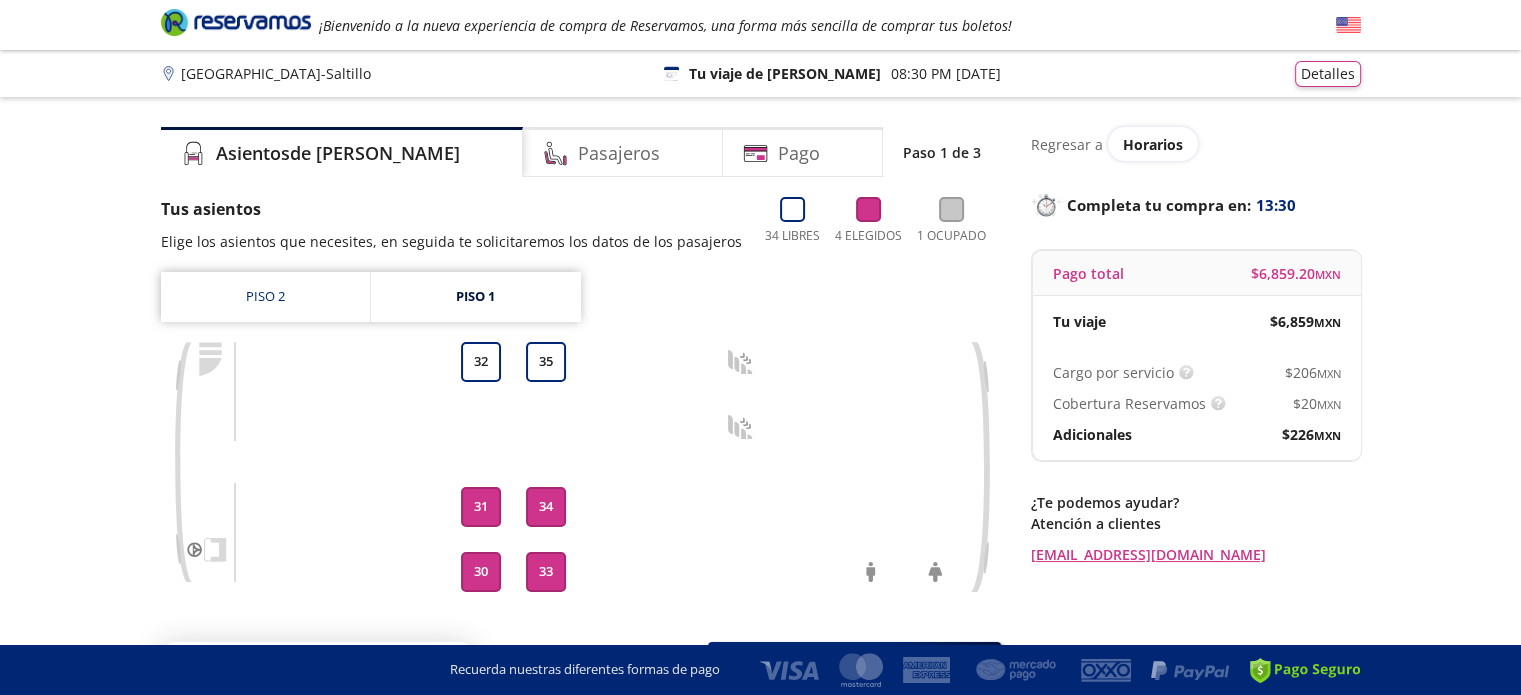 click on "31" at bounding box center (481, 507) 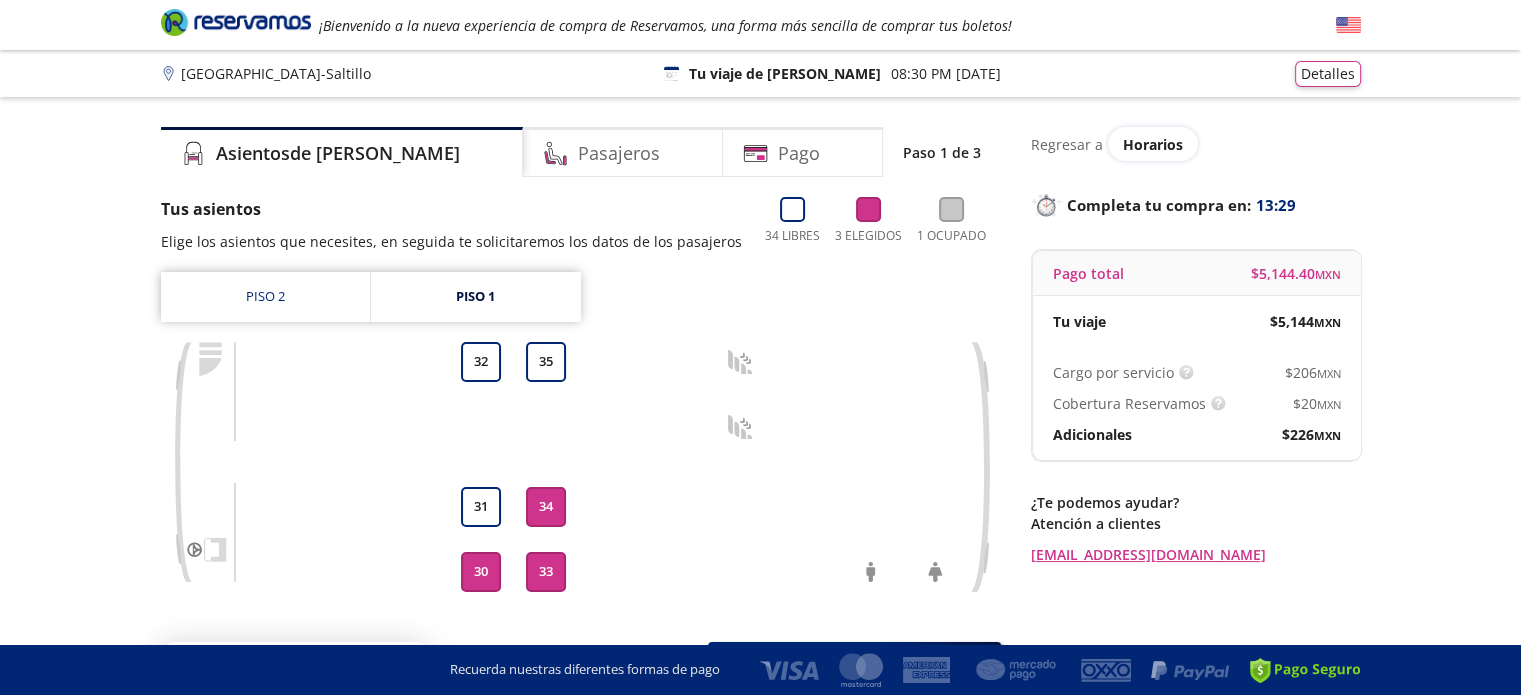 click on "34" at bounding box center [546, 507] 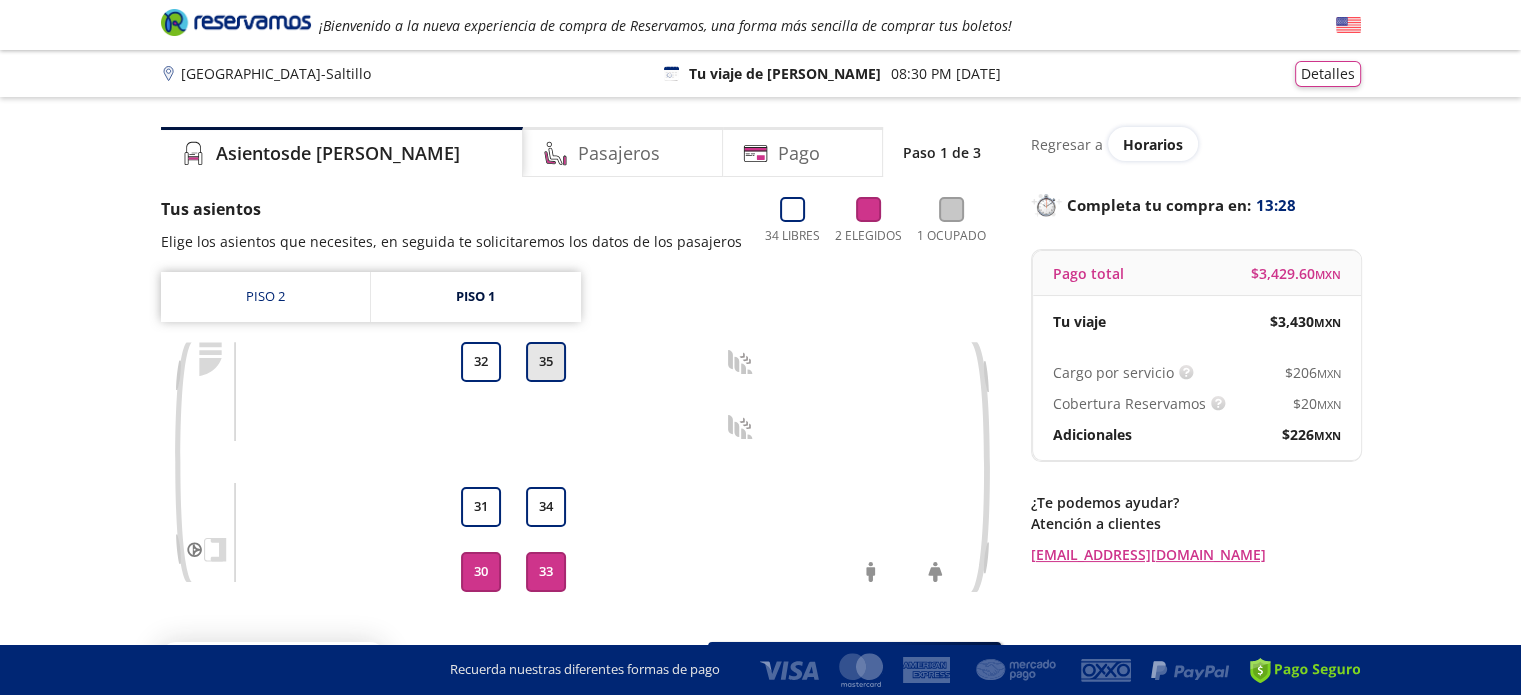 click on "35" at bounding box center [546, 362] 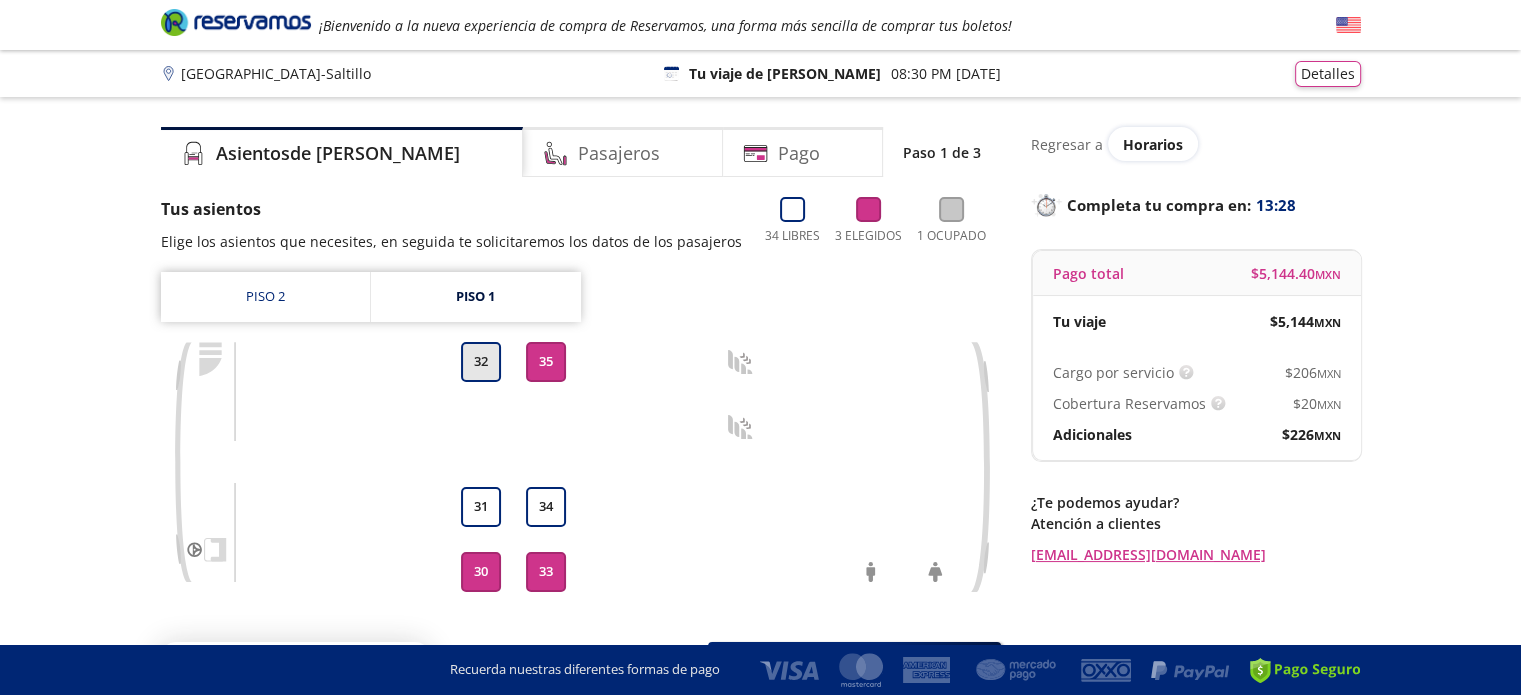 click on "32" at bounding box center (481, 362) 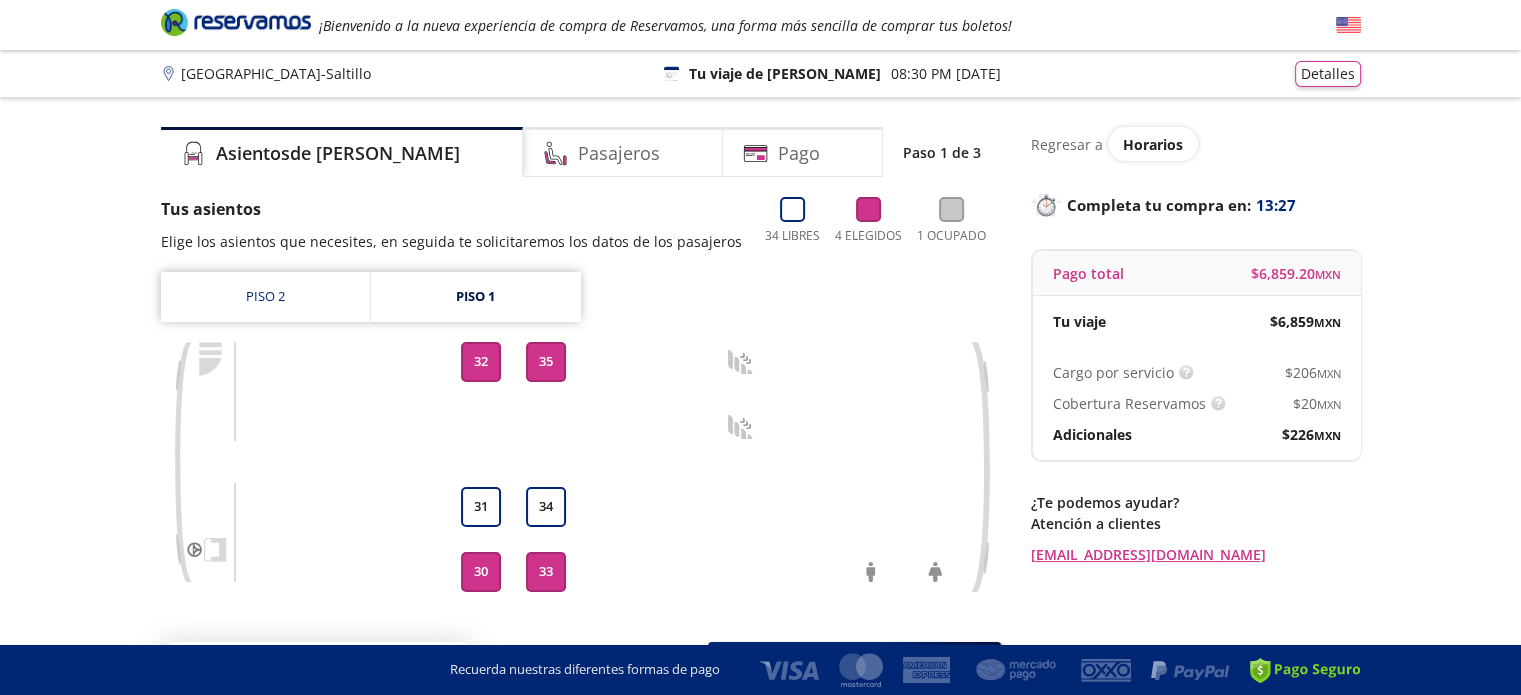 drag, startPoint x: 556, startPoint y: 355, endPoint x: 540, endPoint y: 358, distance: 16.27882 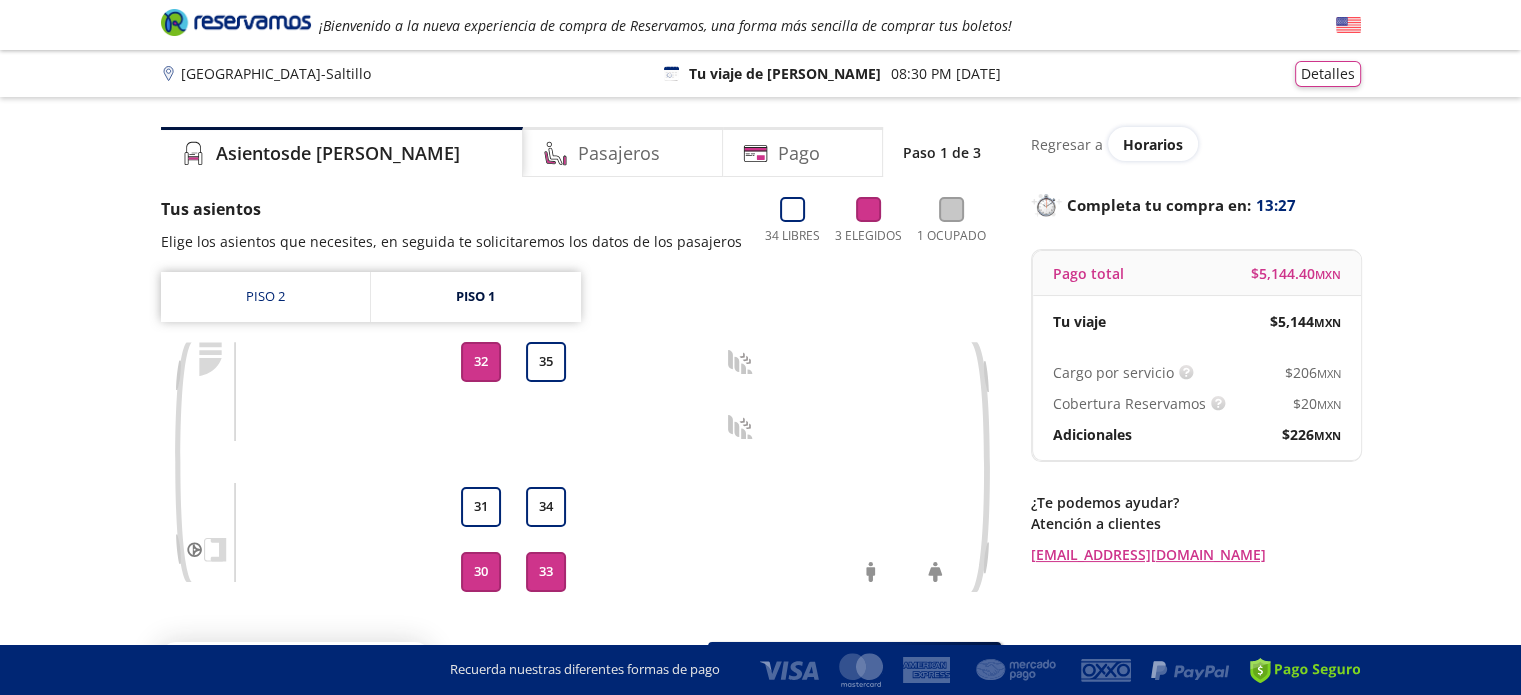 click on "32" at bounding box center [481, 362] 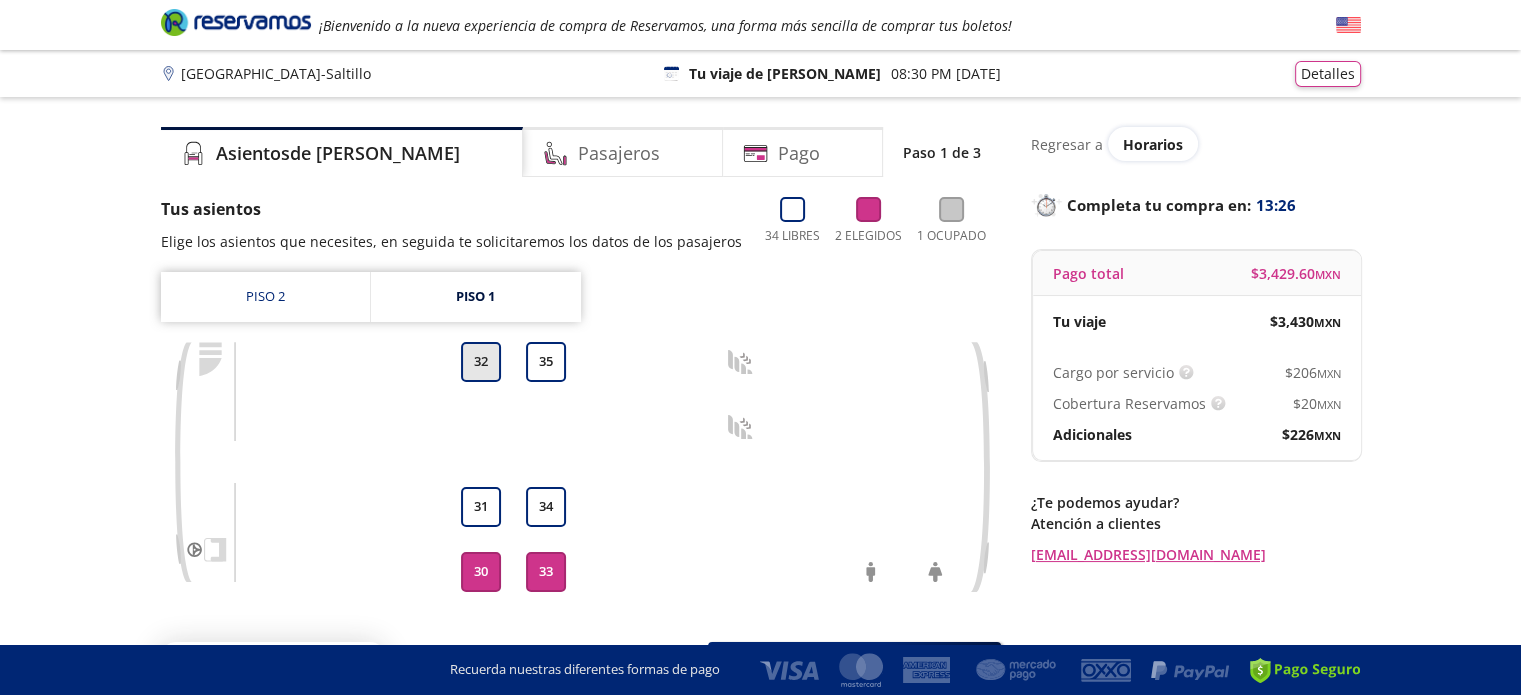 click on "32" at bounding box center [481, 362] 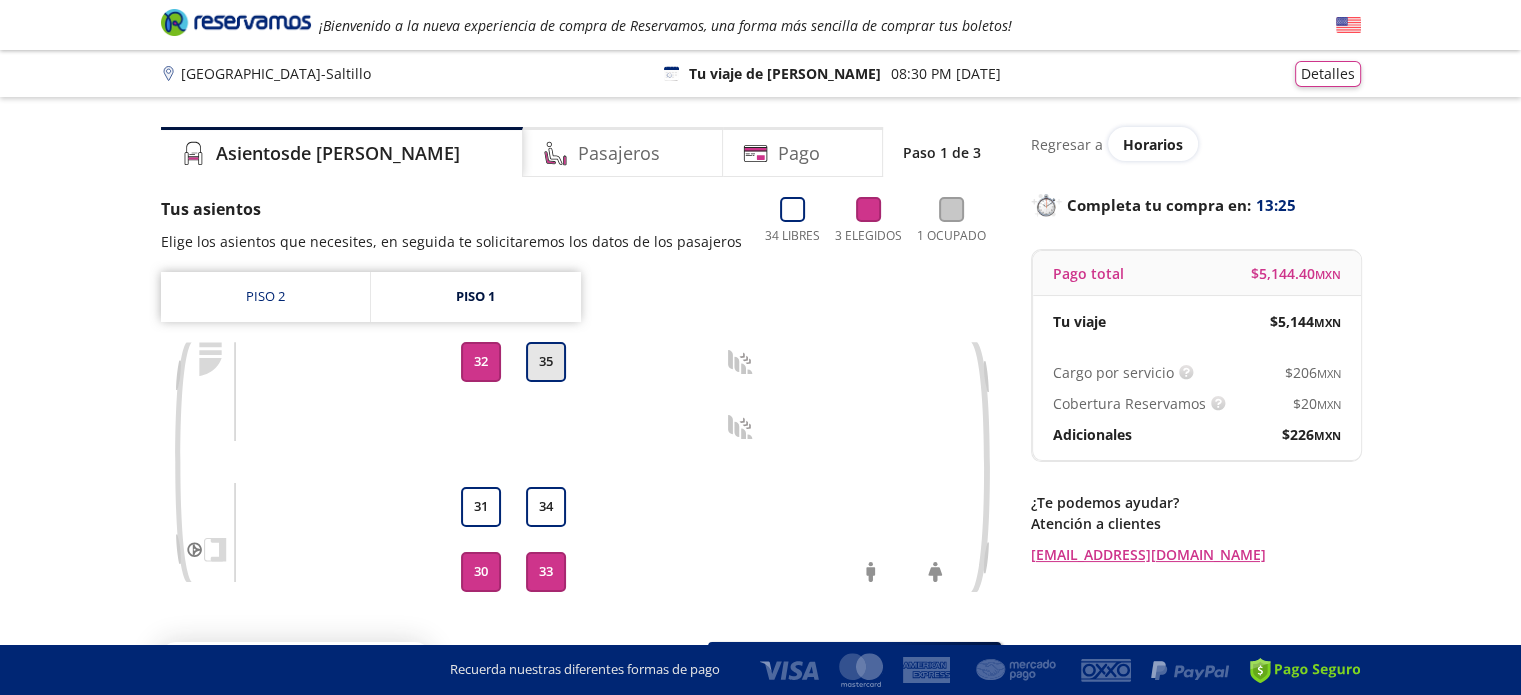 click on "35" at bounding box center [546, 362] 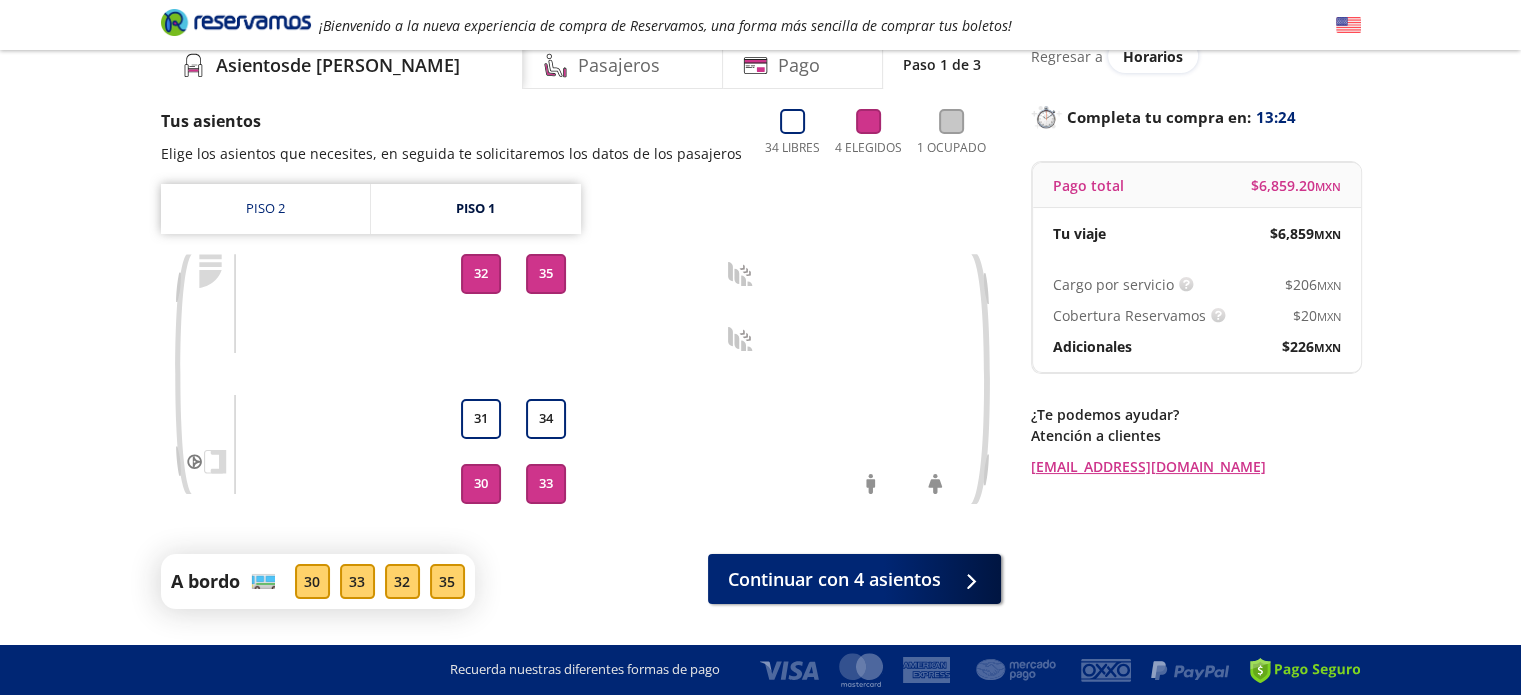 scroll, scrollTop: 143, scrollLeft: 0, axis: vertical 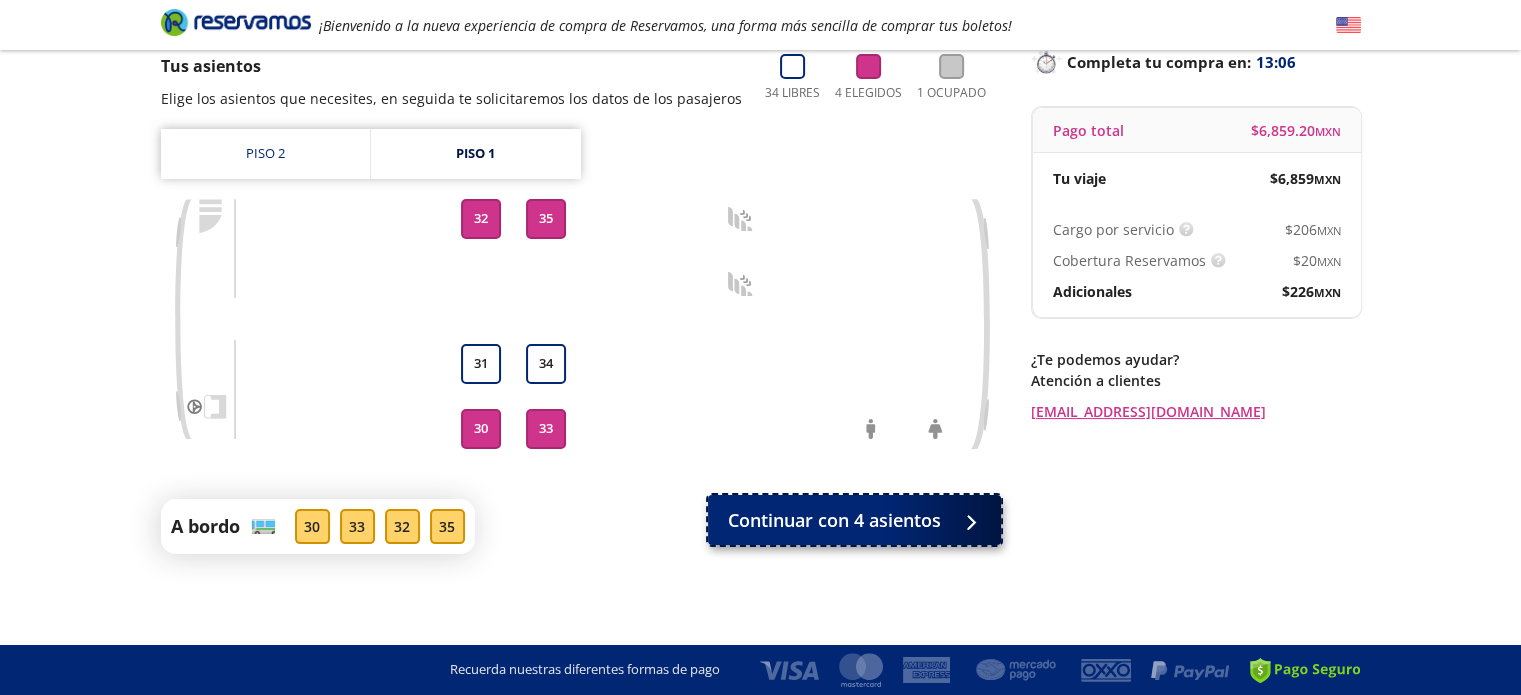 click on "Continuar con 4 asientos" at bounding box center [834, 520] 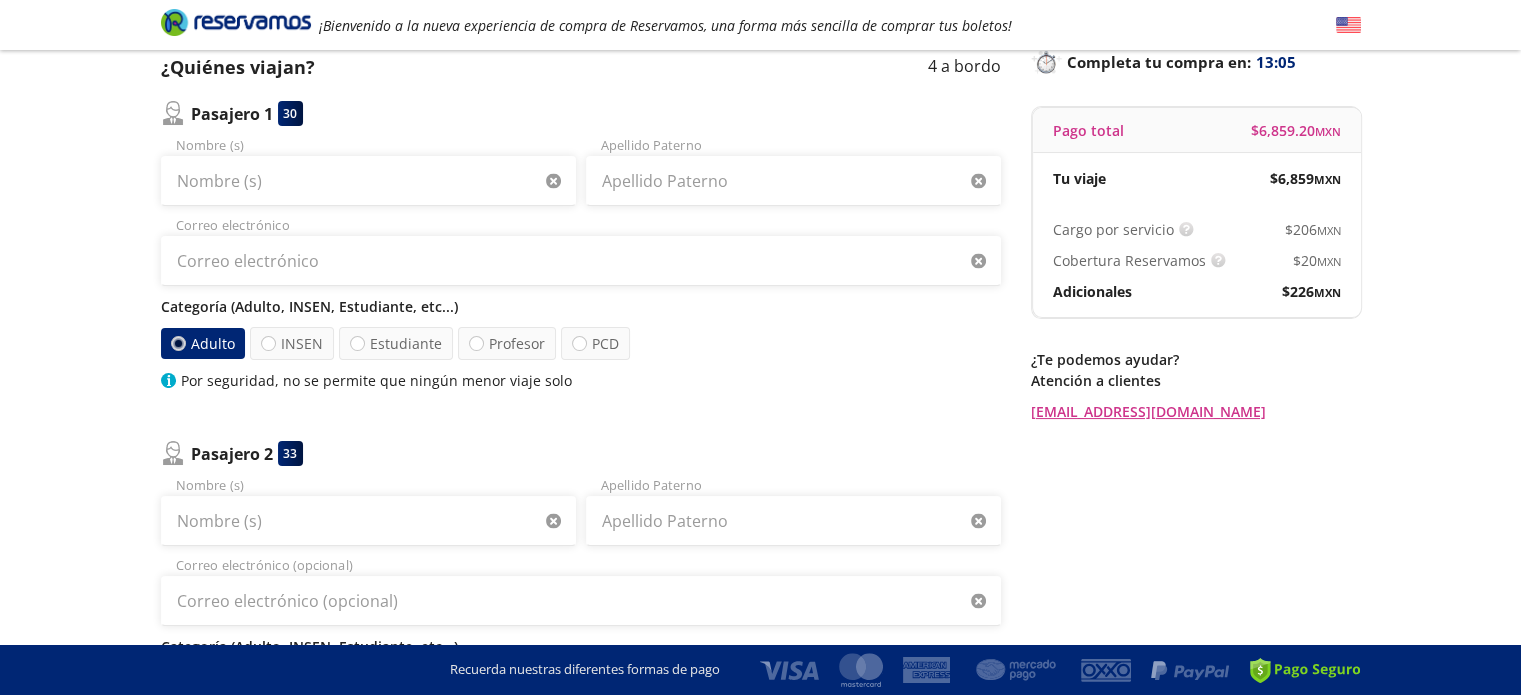 scroll, scrollTop: 0, scrollLeft: 0, axis: both 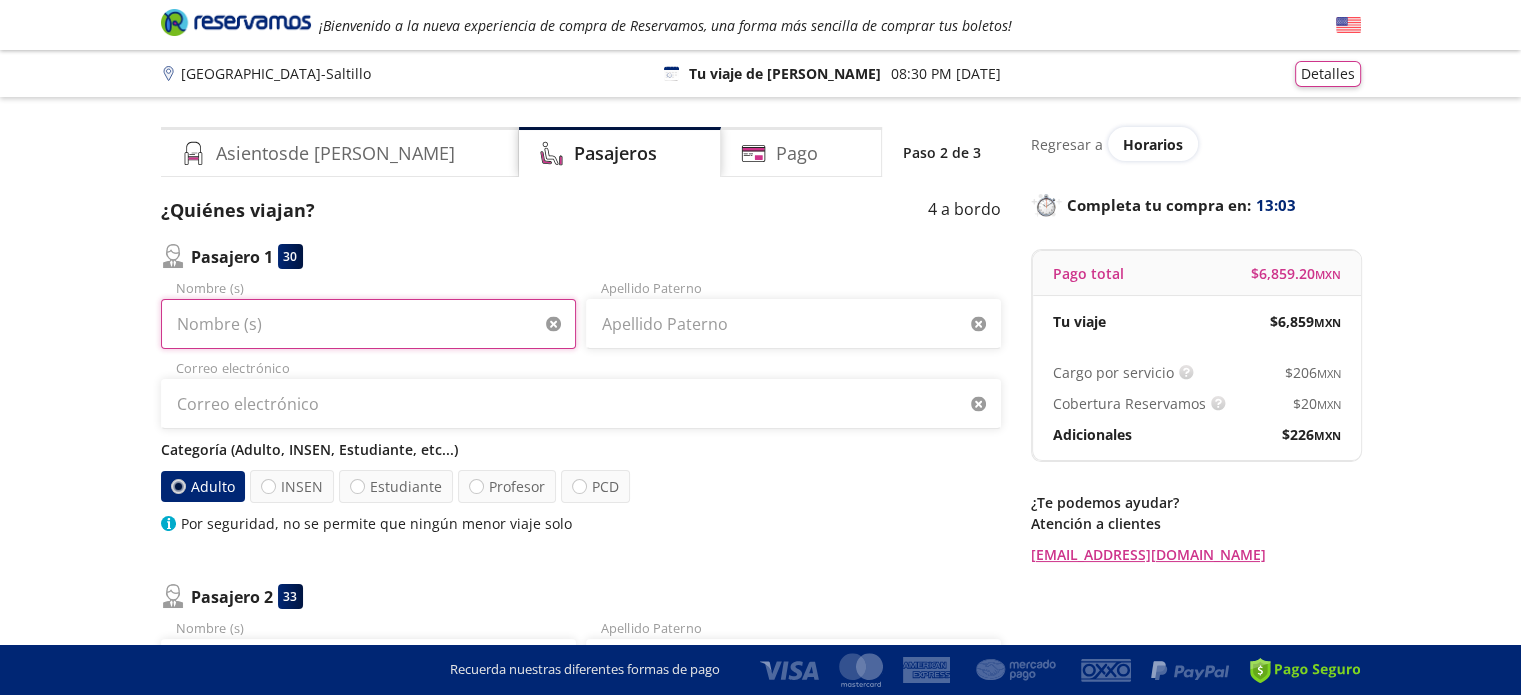 click on "Nombre (s)" at bounding box center [368, 324] 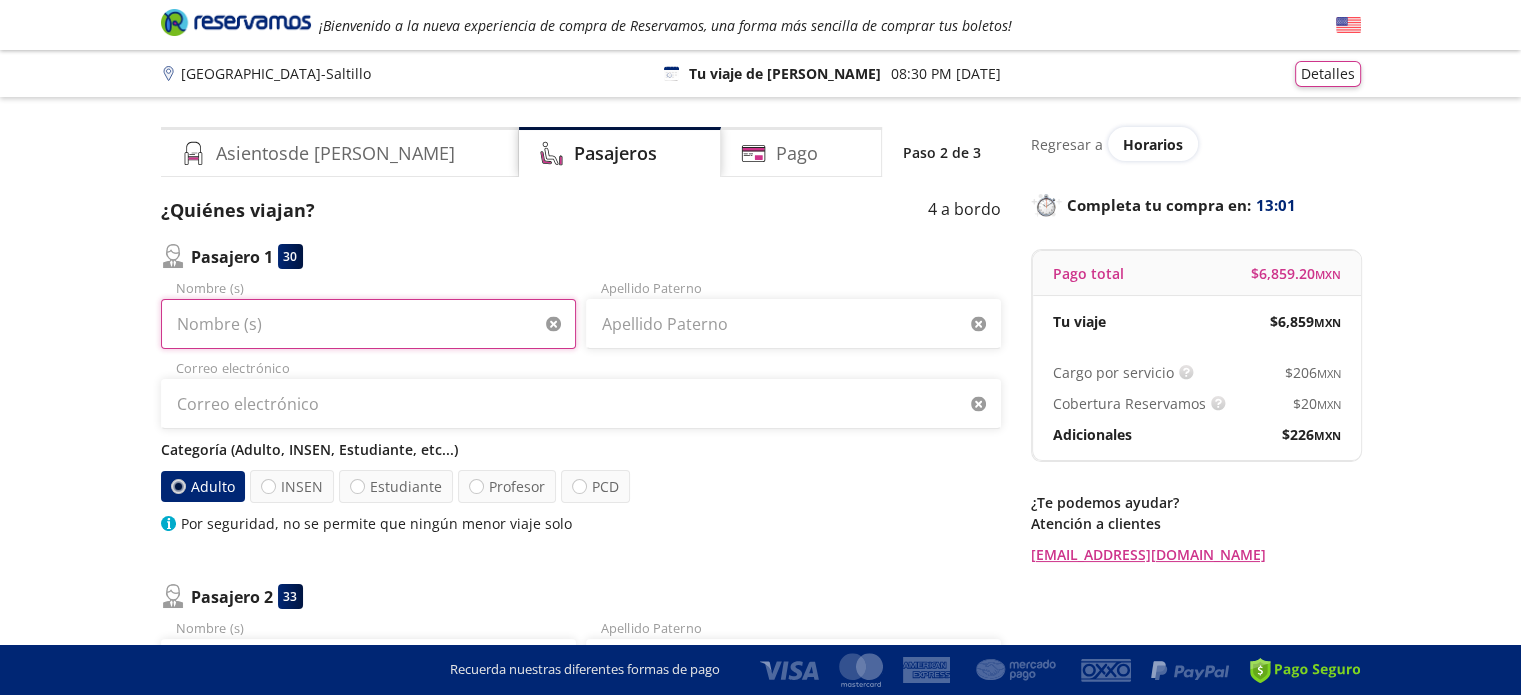 type on "[PERSON_NAME]" 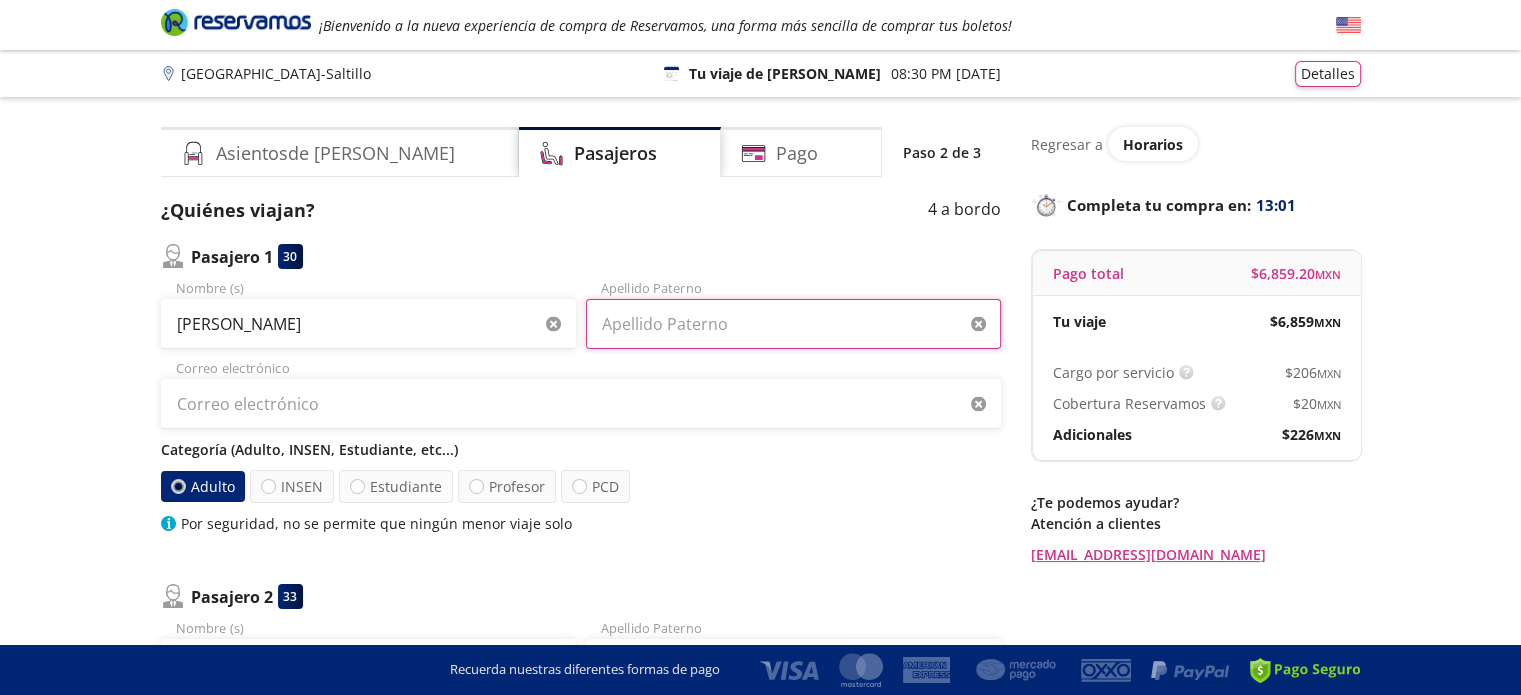 click on "Apellido Paterno" at bounding box center [793, 324] 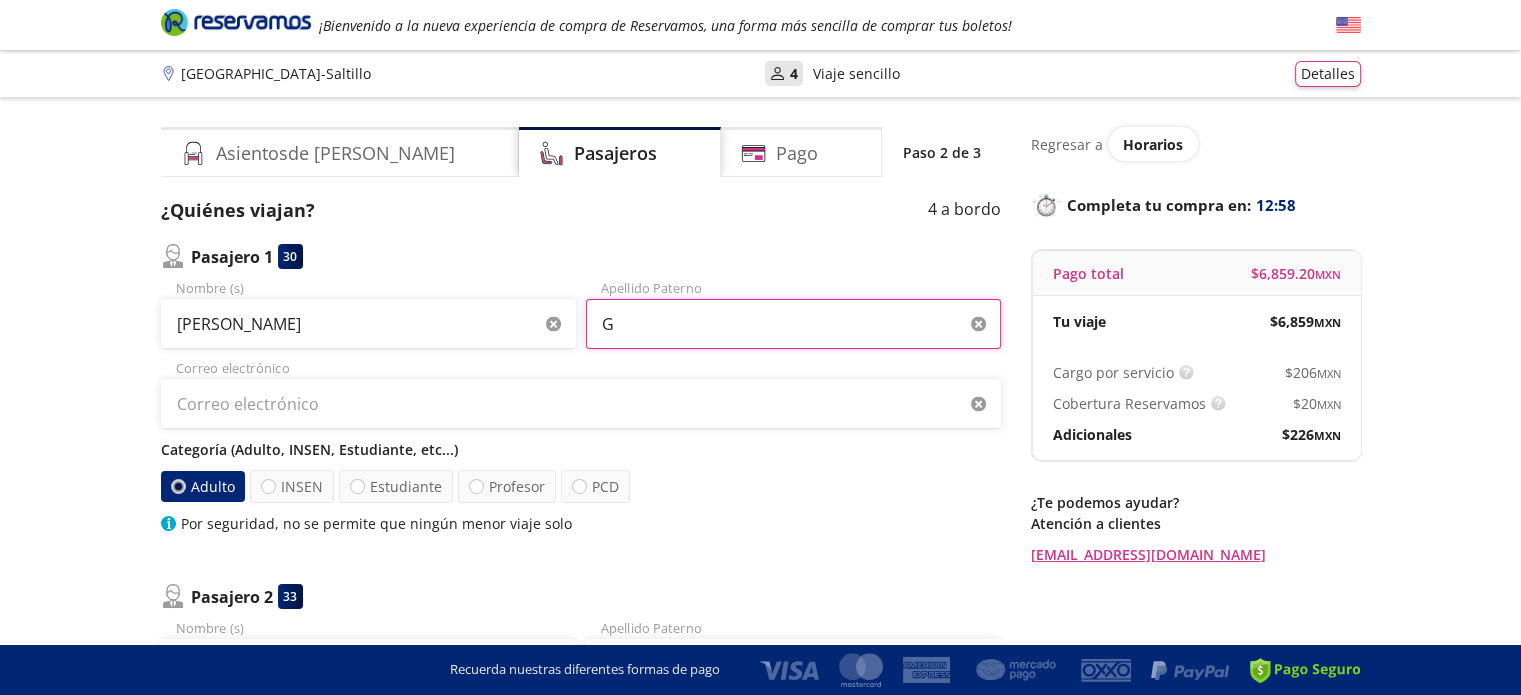 type on "[PERSON_NAME]" 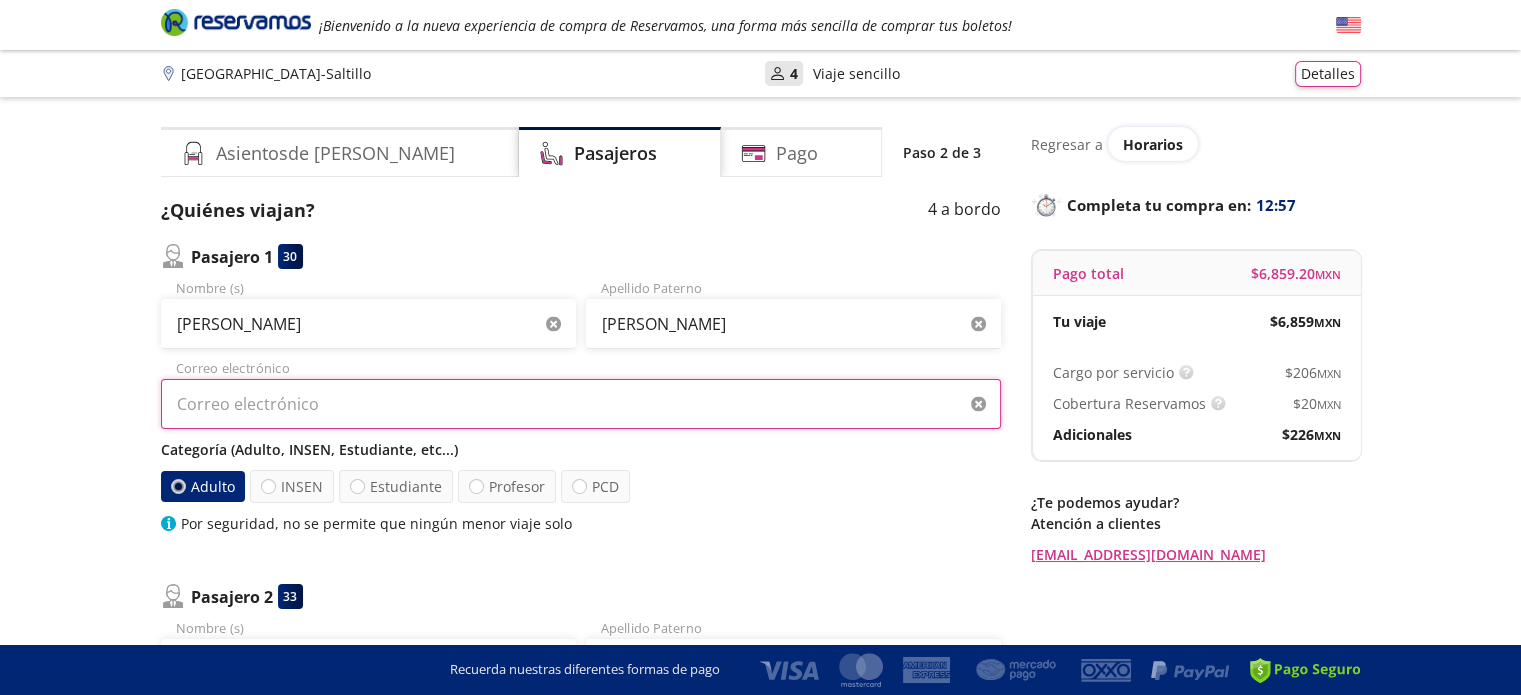 click on "Correo electrónico" at bounding box center (581, 404) 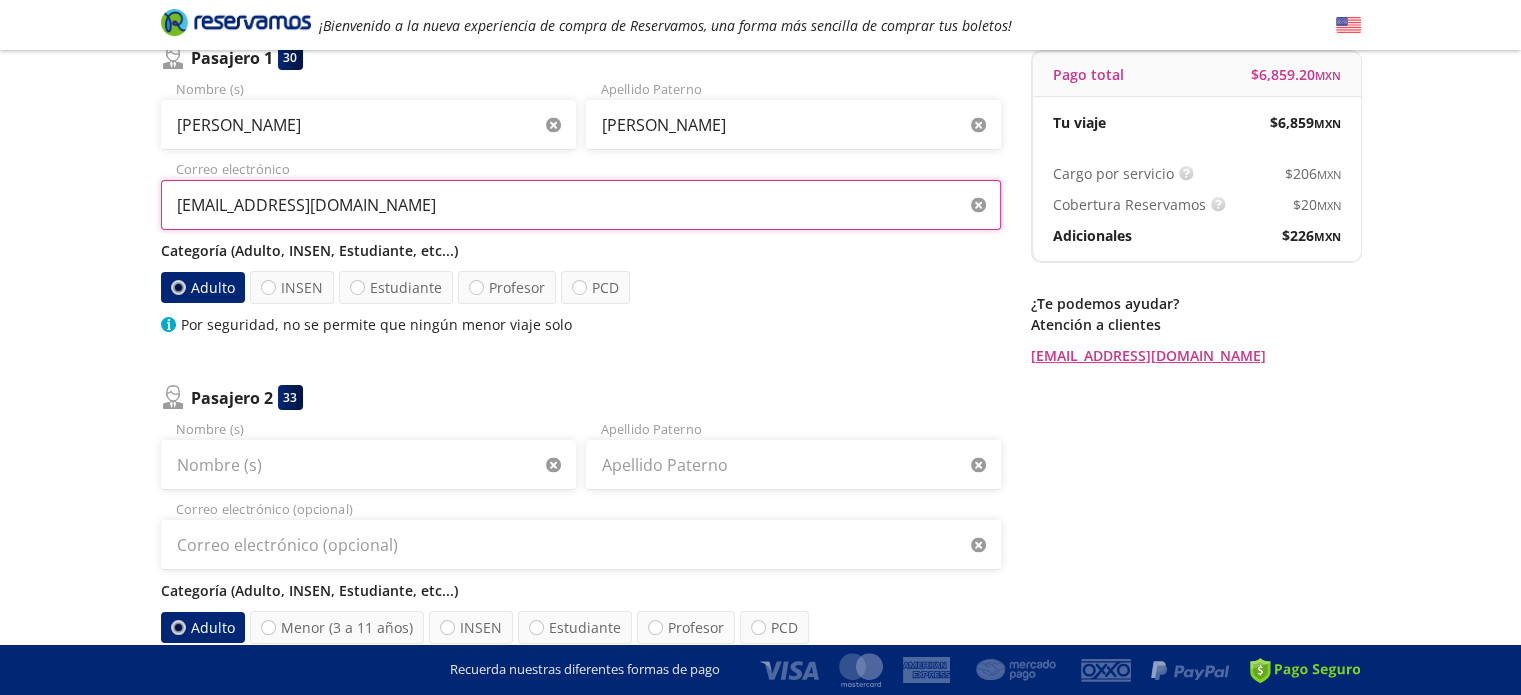 scroll, scrollTop: 200, scrollLeft: 0, axis: vertical 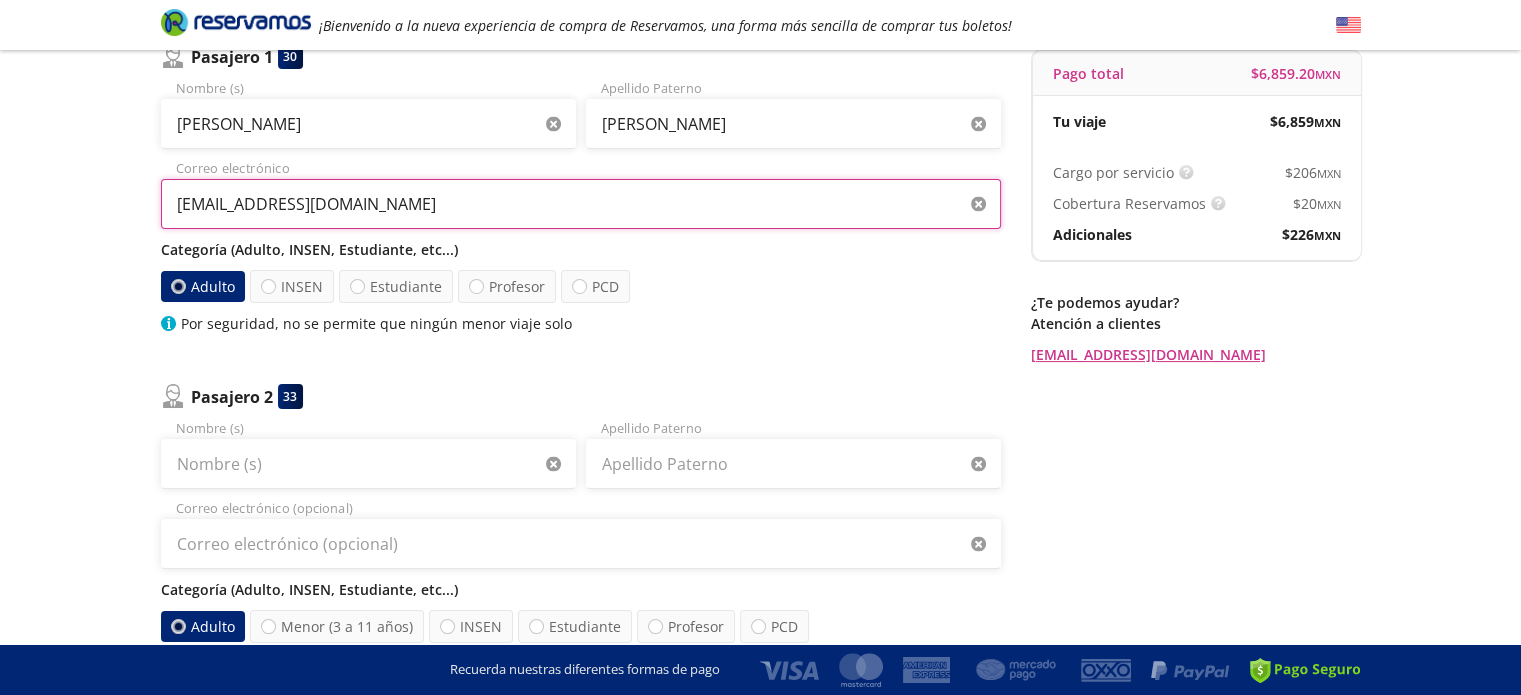 type on "[EMAIL_ADDRESS][DOMAIN_NAME]" 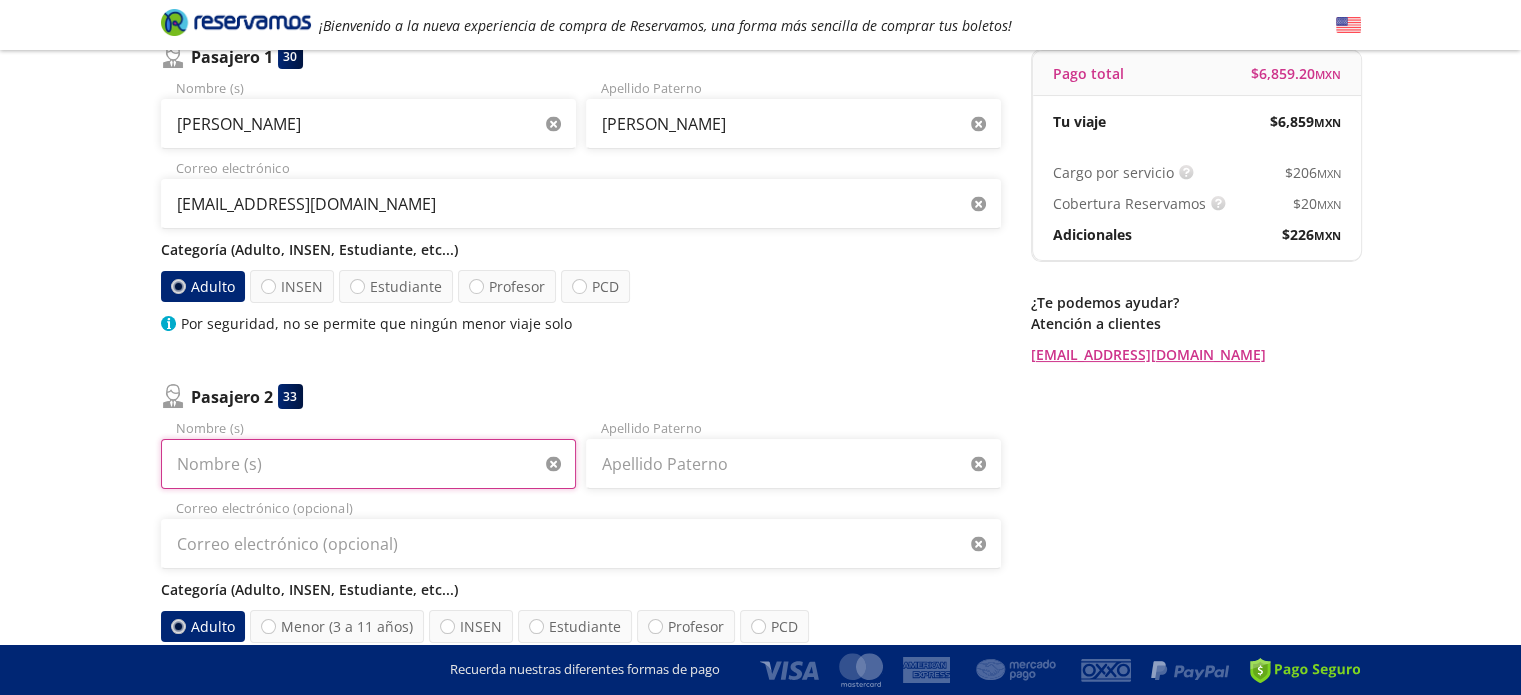 click on "Nombre (s)" at bounding box center (368, 464) 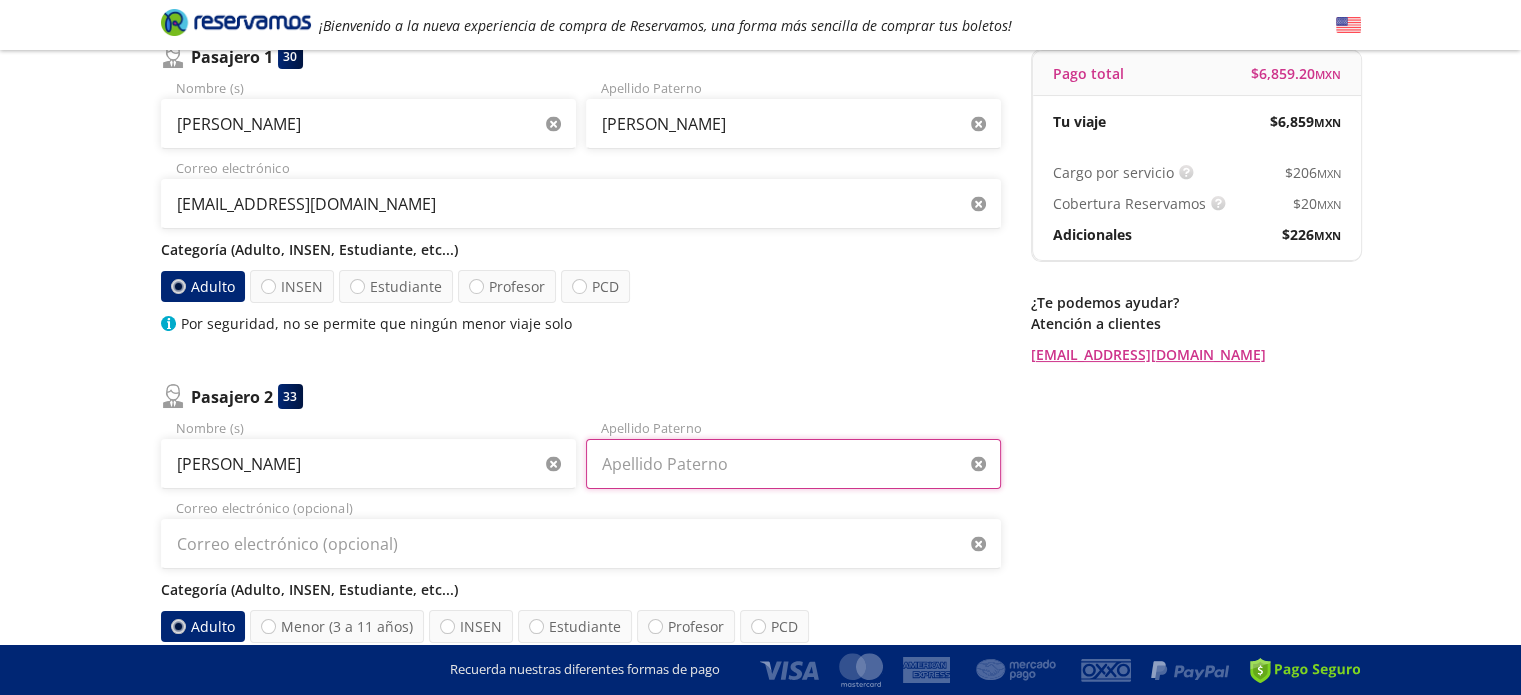 click on "Apellido Paterno" at bounding box center (793, 464) 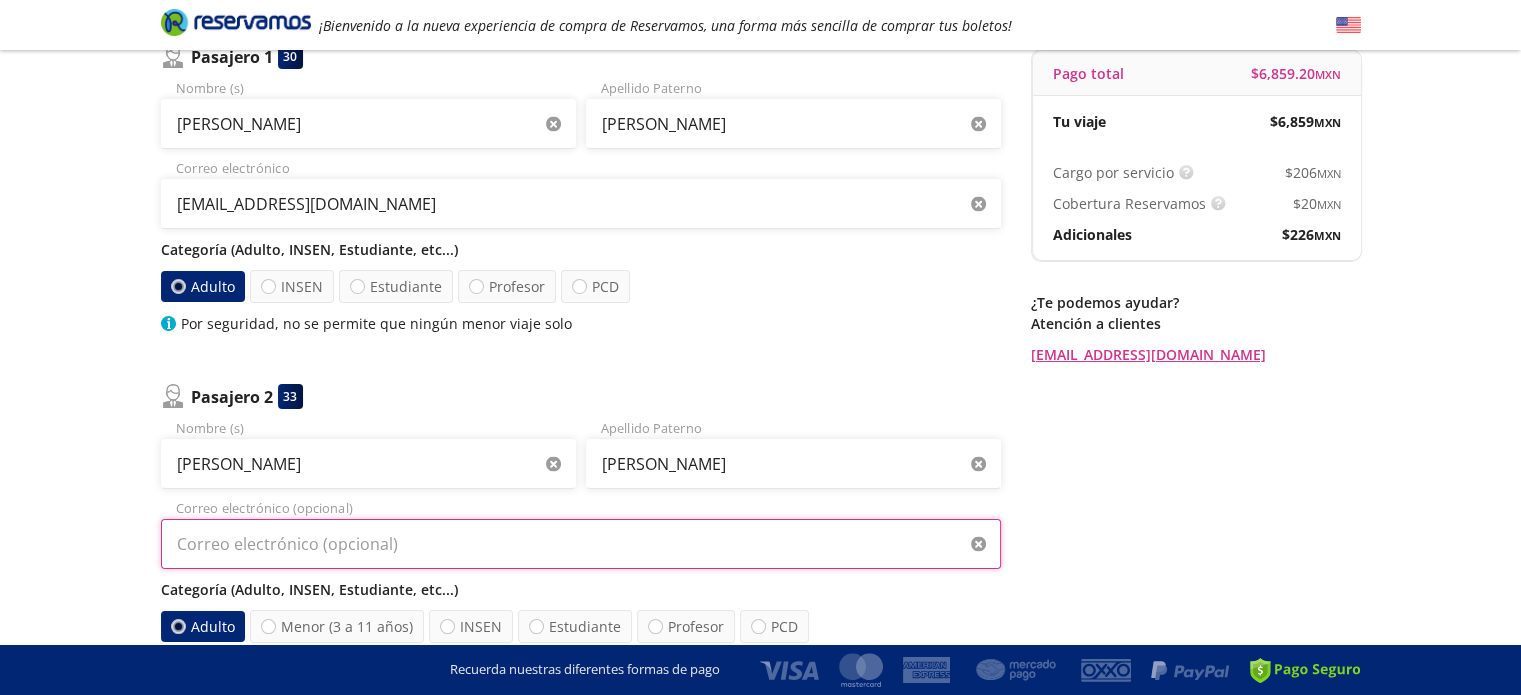 click on "Correo electrónico (opcional)" at bounding box center (581, 544) 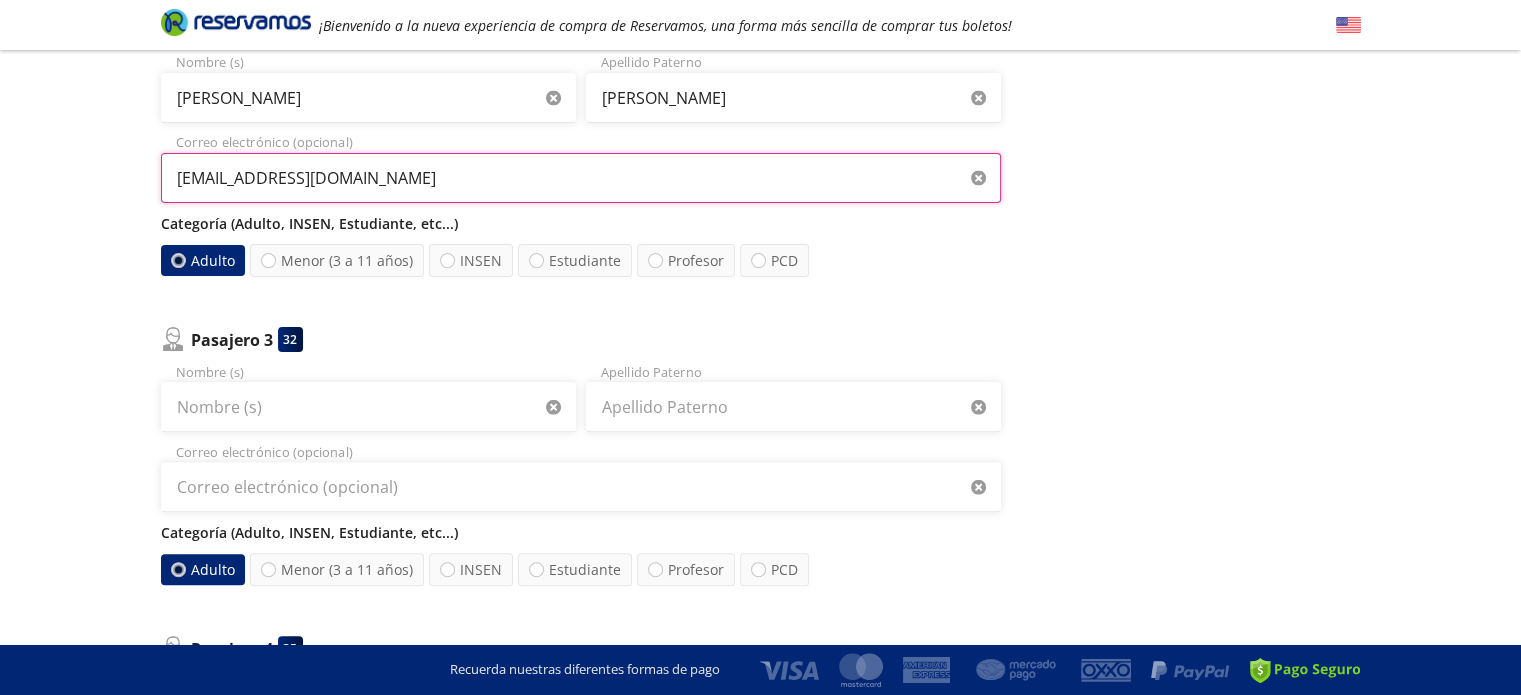 scroll, scrollTop: 600, scrollLeft: 0, axis: vertical 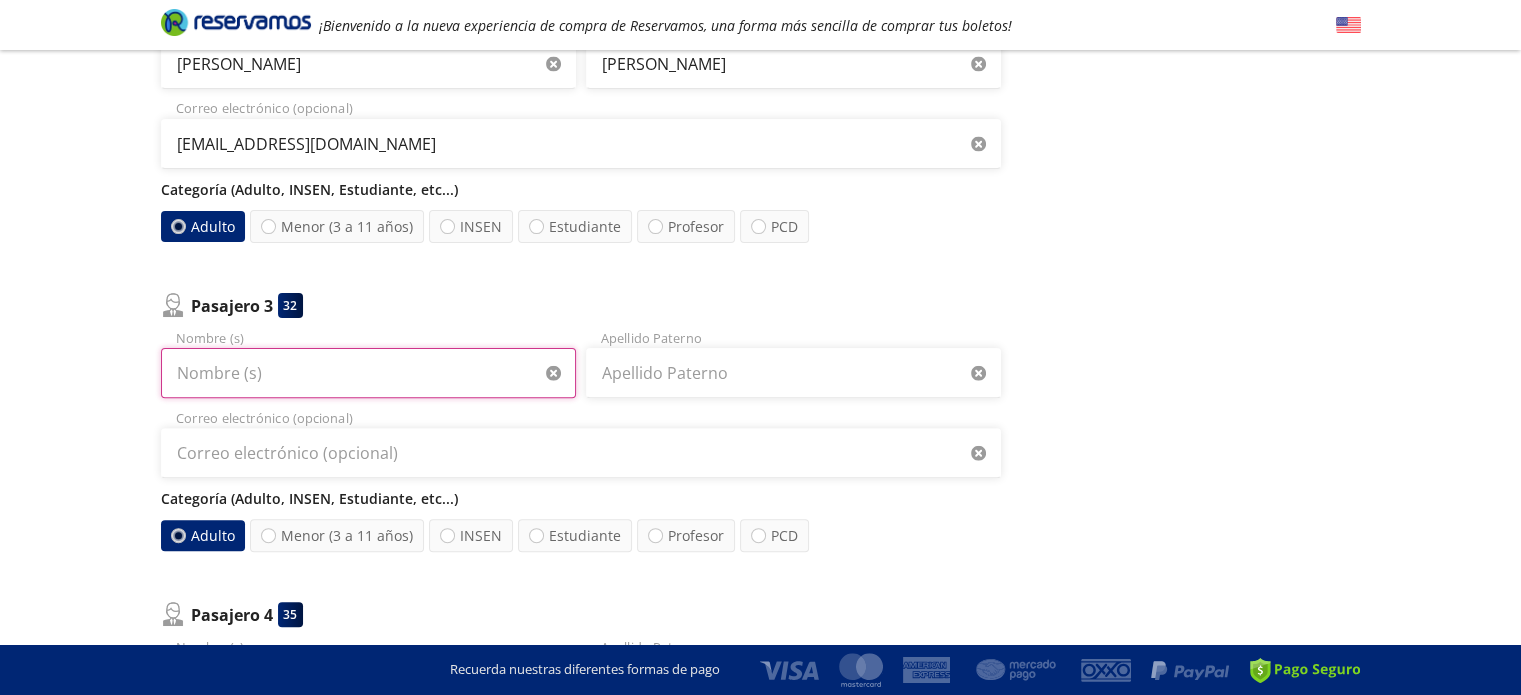 click on "Nombre (s)" at bounding box center (368, 373) 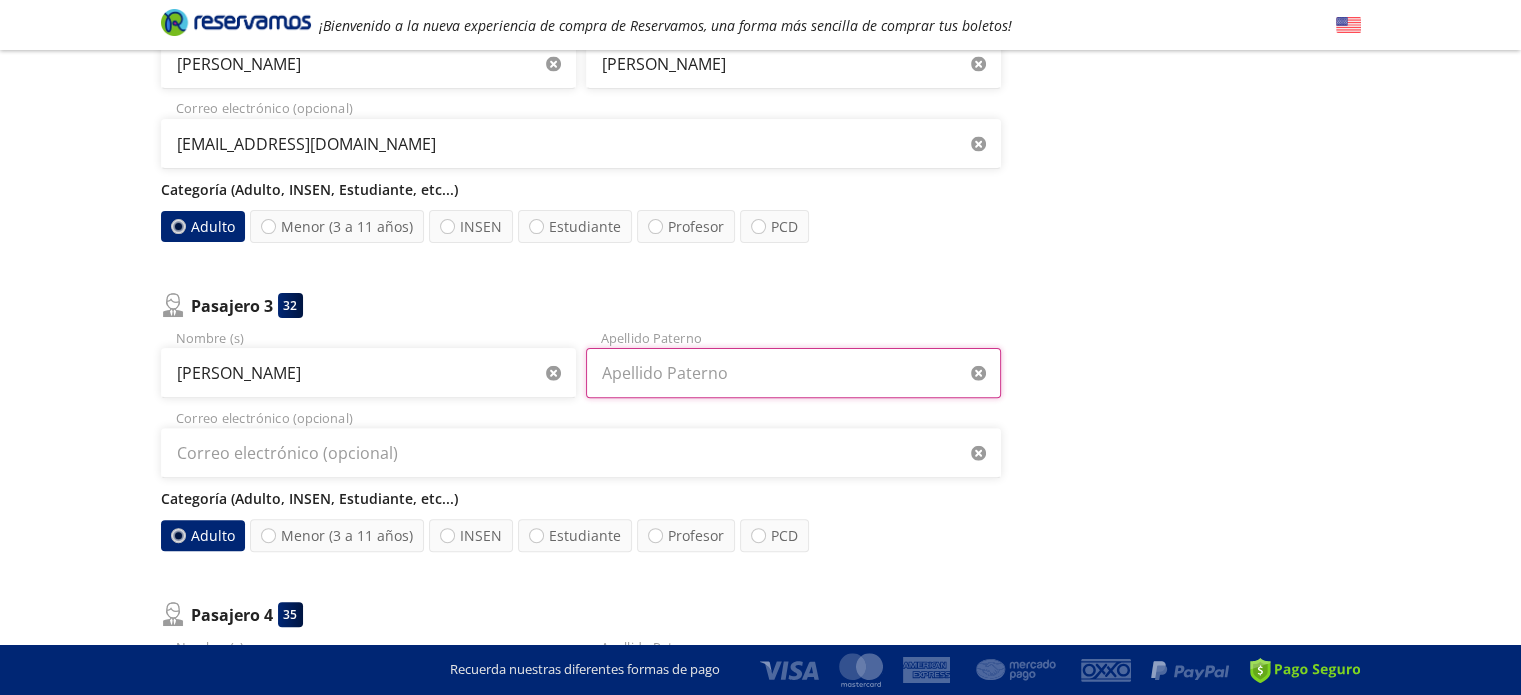 click on "Apellido Paterno" at bounding box center (793, 373) 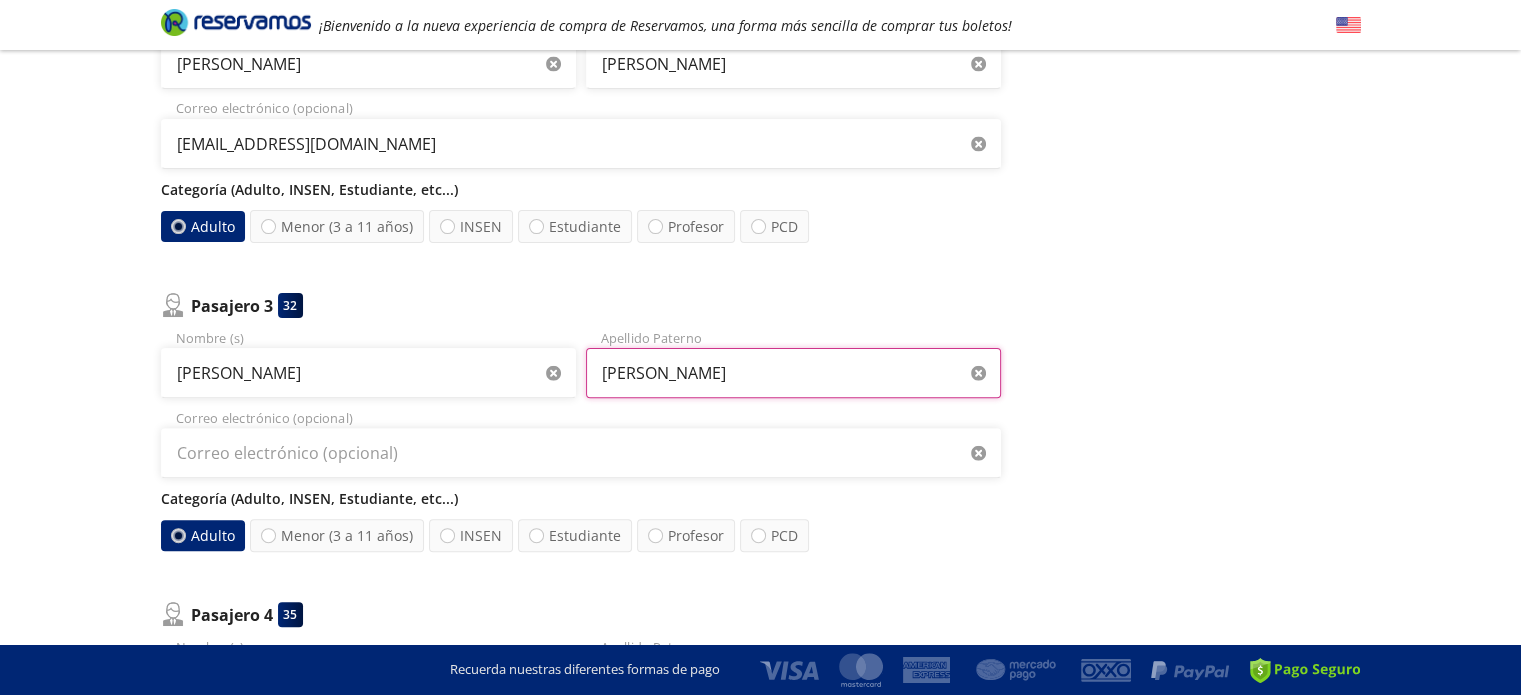 type on "[PERSON_NAME]" 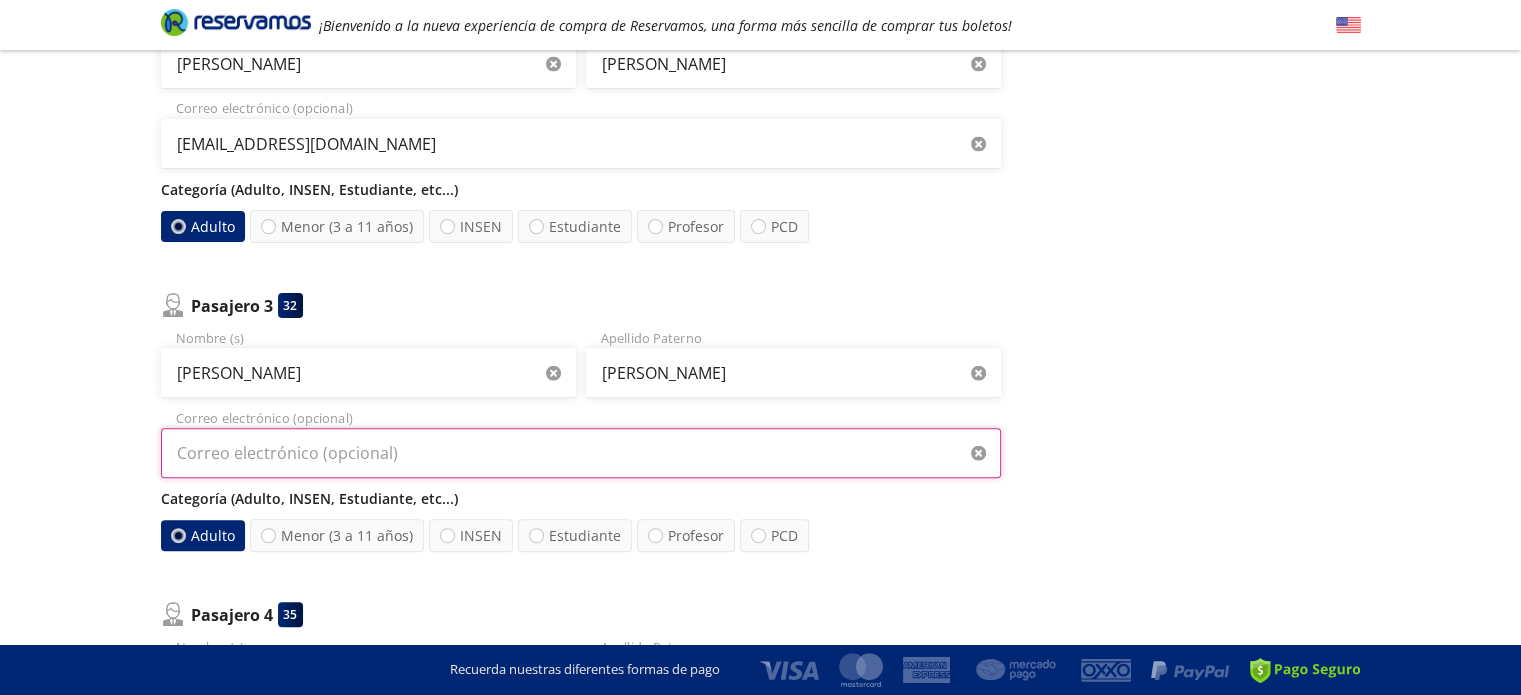 click on "Correo electrónico (opcional)" at bounding box center [581, 453] 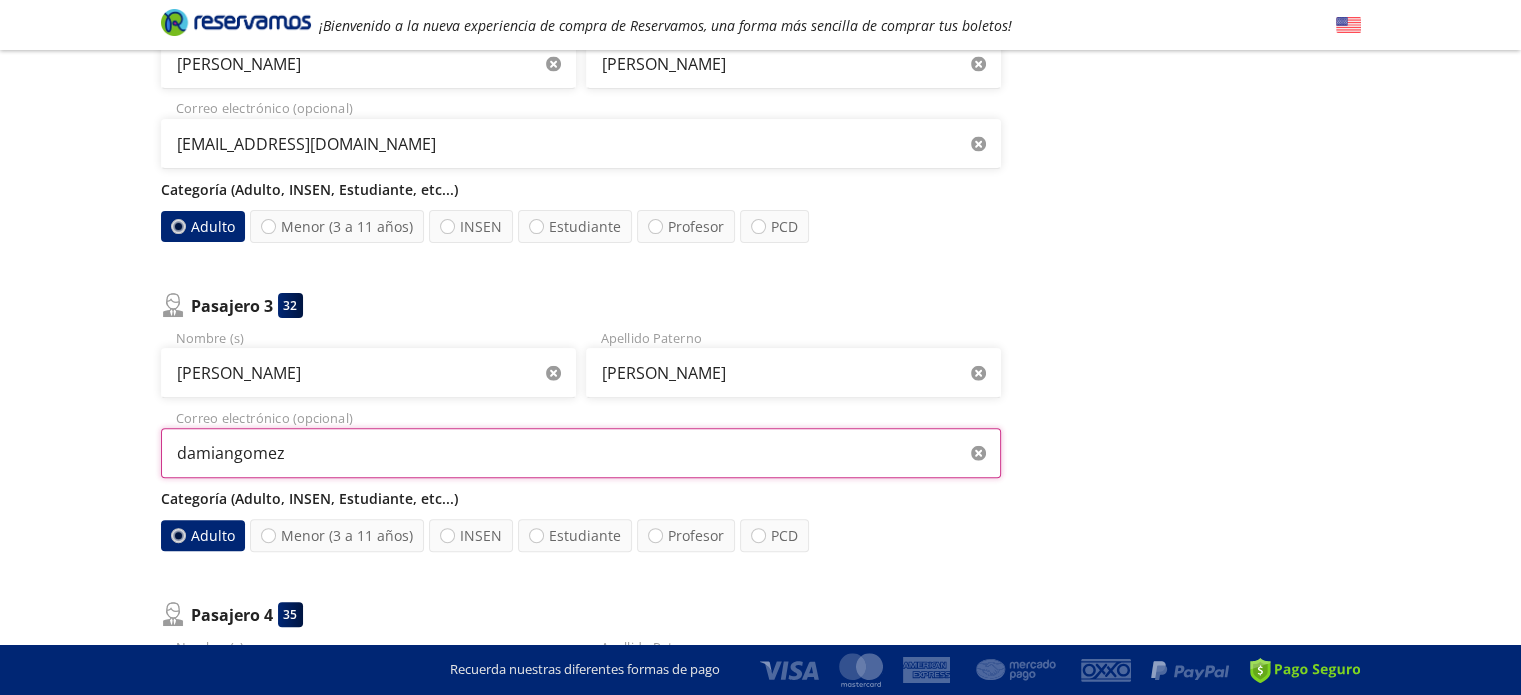 type on "[EMAIL_ADDRESS][DOMAIN_NAME]" 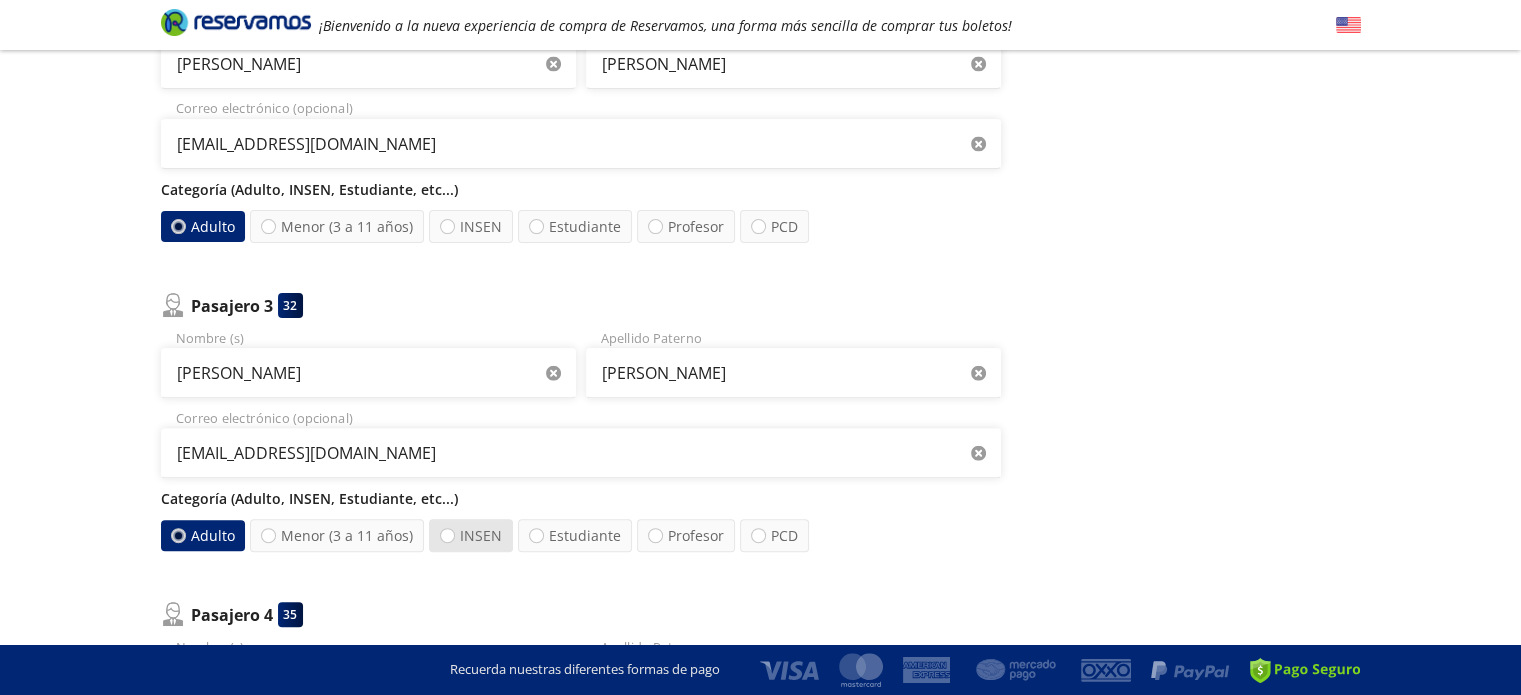 click on "INSEN" at bounding box center (471, 535) 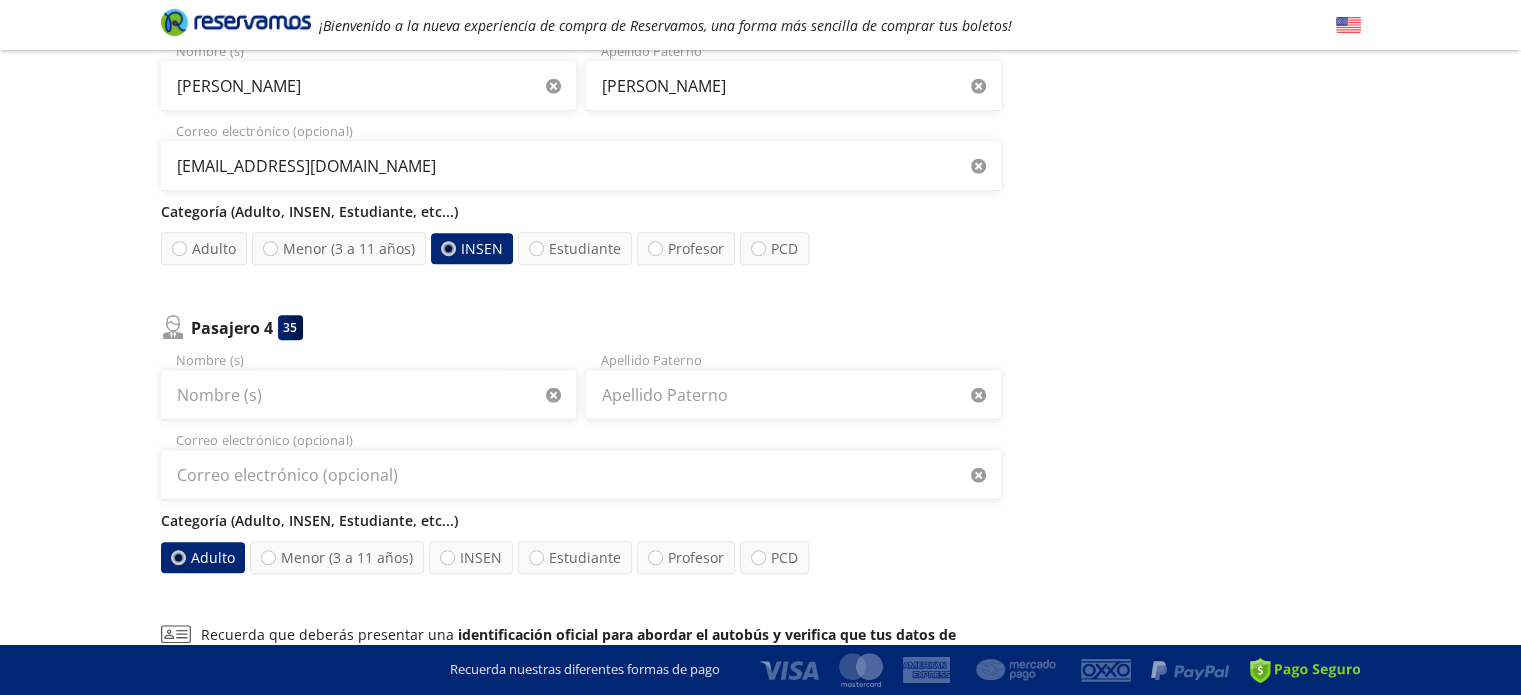 scroll, scrollTop: 900, scrollLeft: 0, axis: vertical 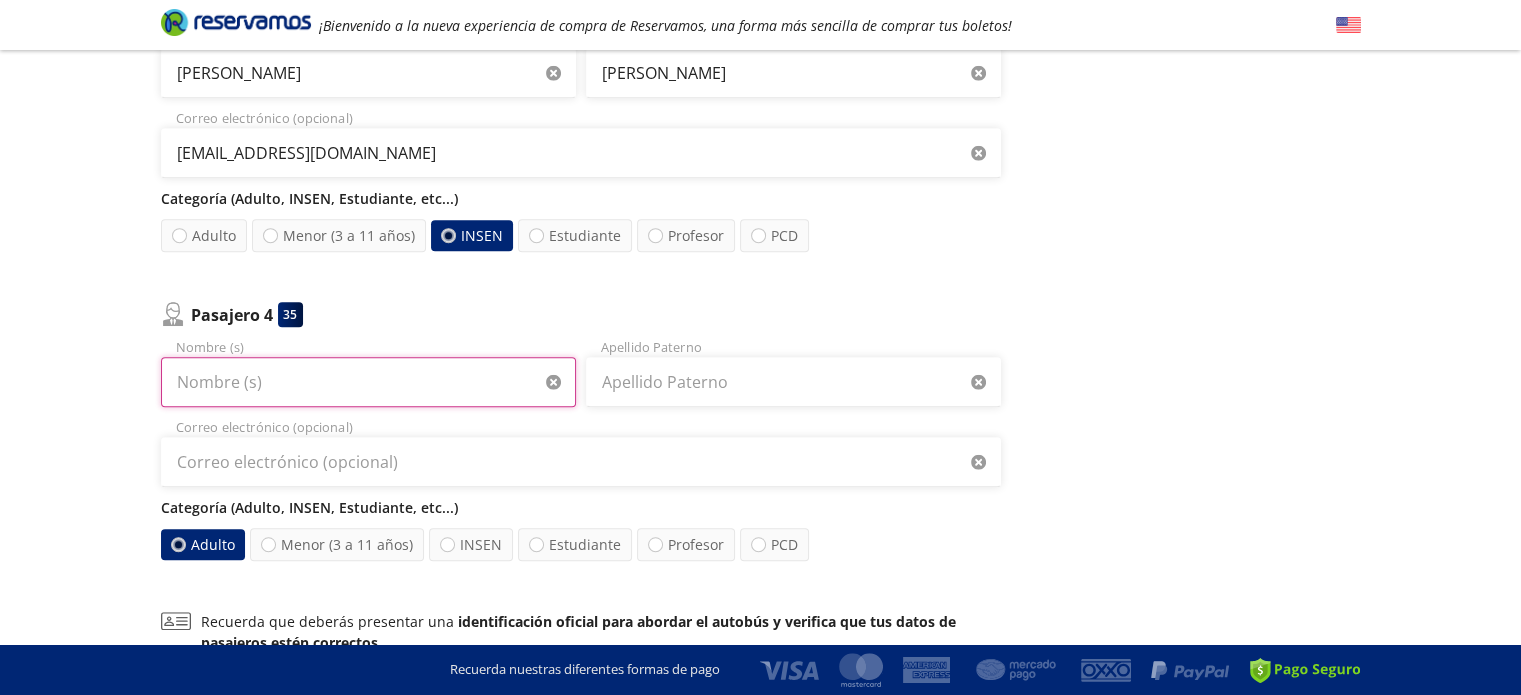 click on "Nombre (s)" at bounding box center [368, 382] 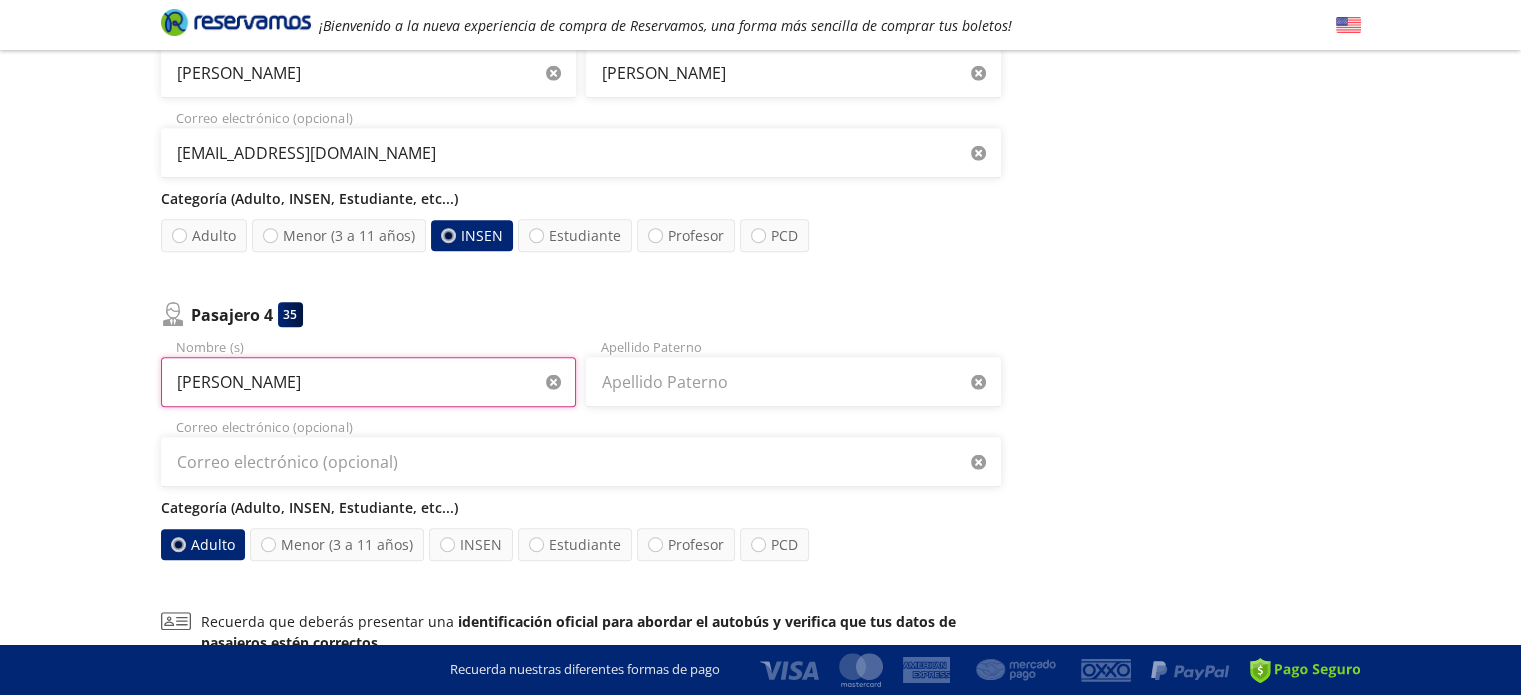 type on "[PERSON_NAME]" 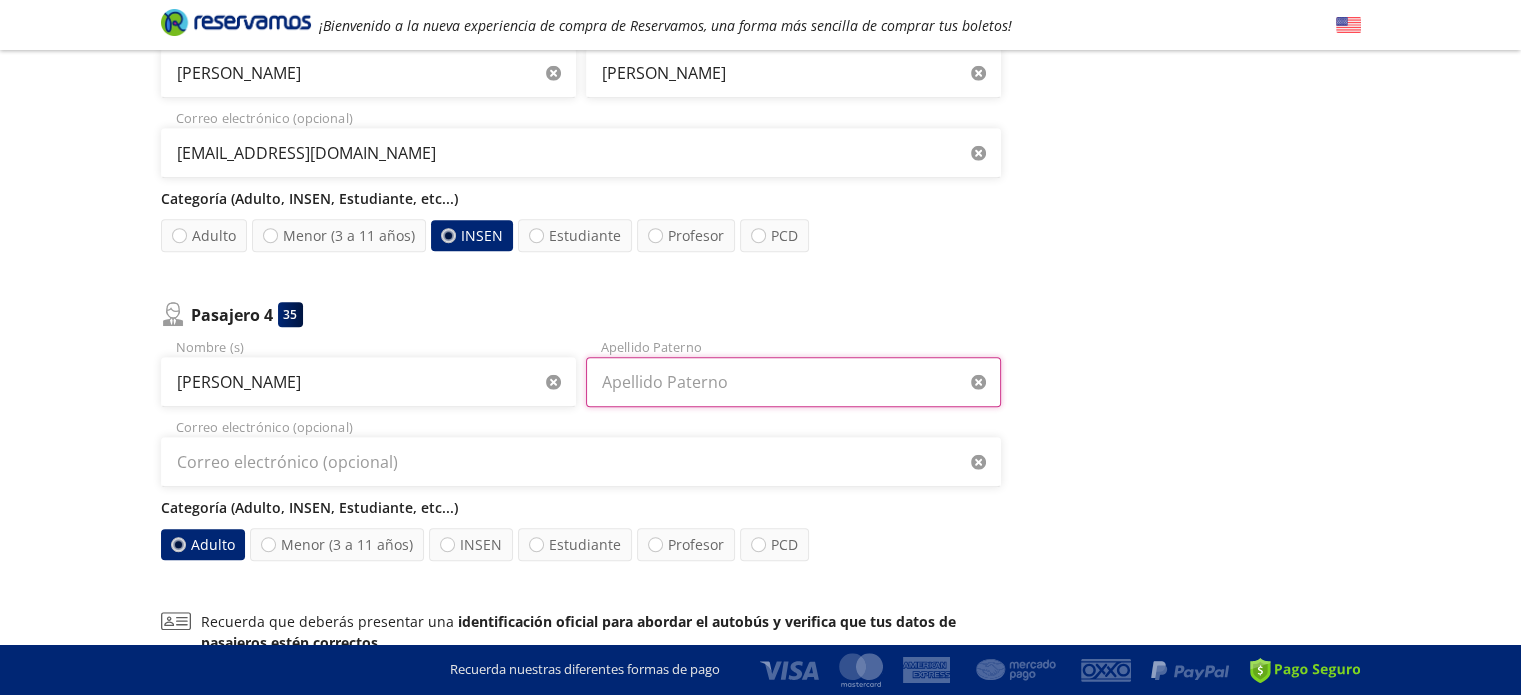 click on "Apellido Paterno" at bounding box center (793, 382) 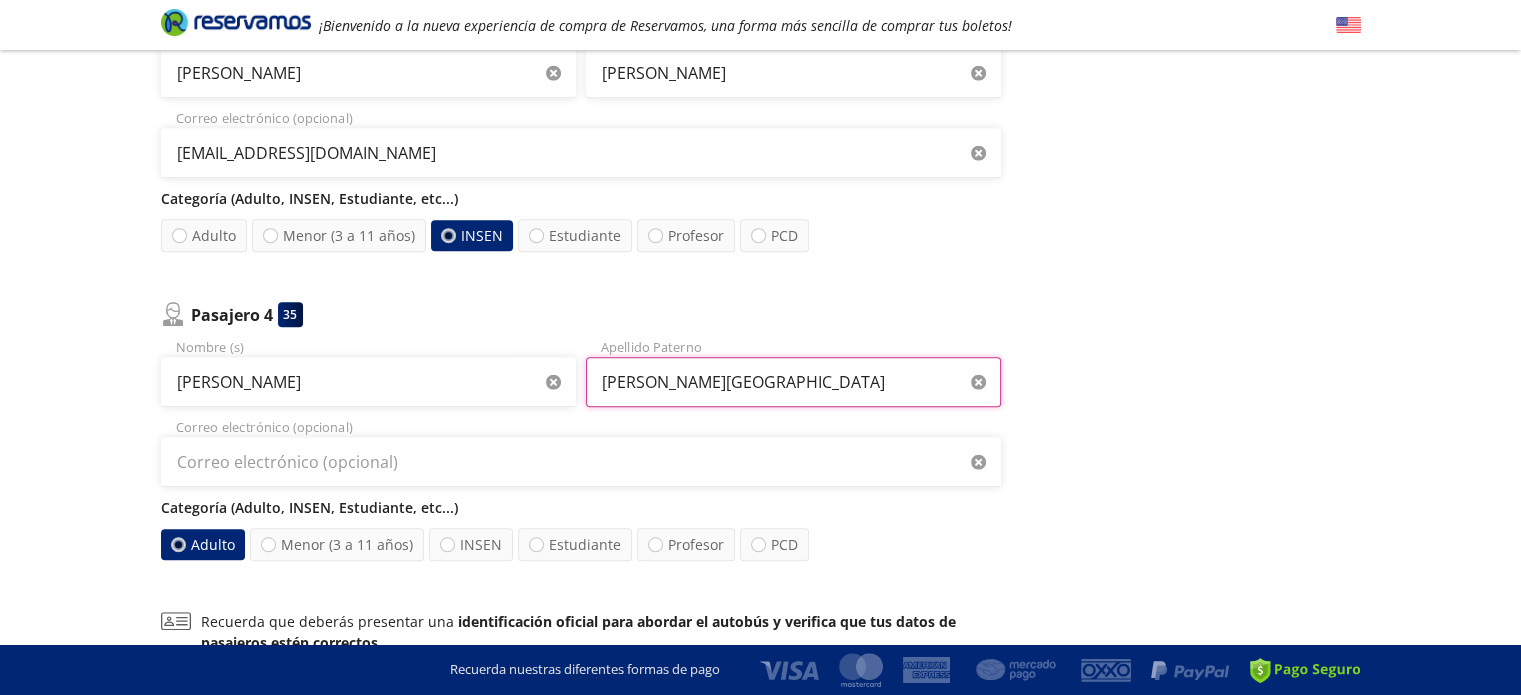 type on "[PERSON_NAME][GEOGRAPHIC_DATA]" 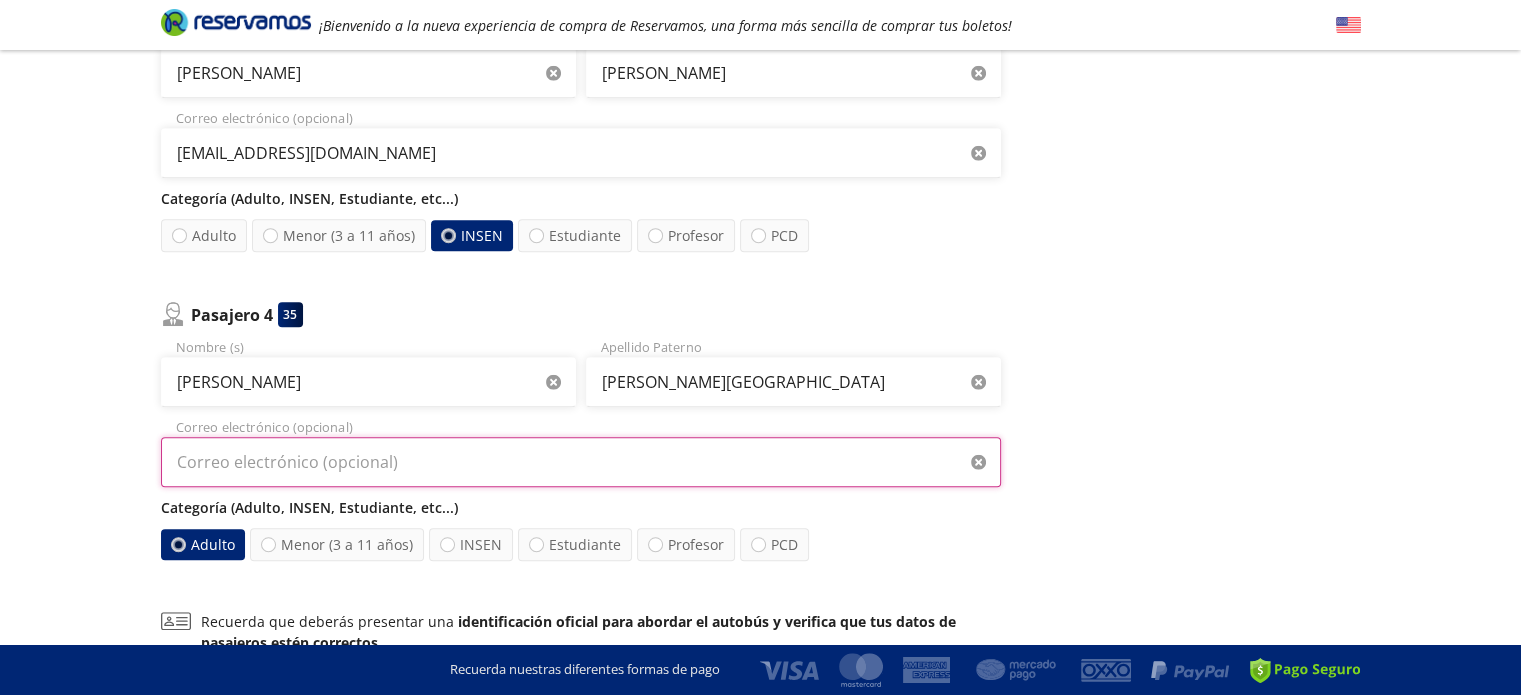 click on "Correo electrónico (opcional)" at bounding box center (581, 462) 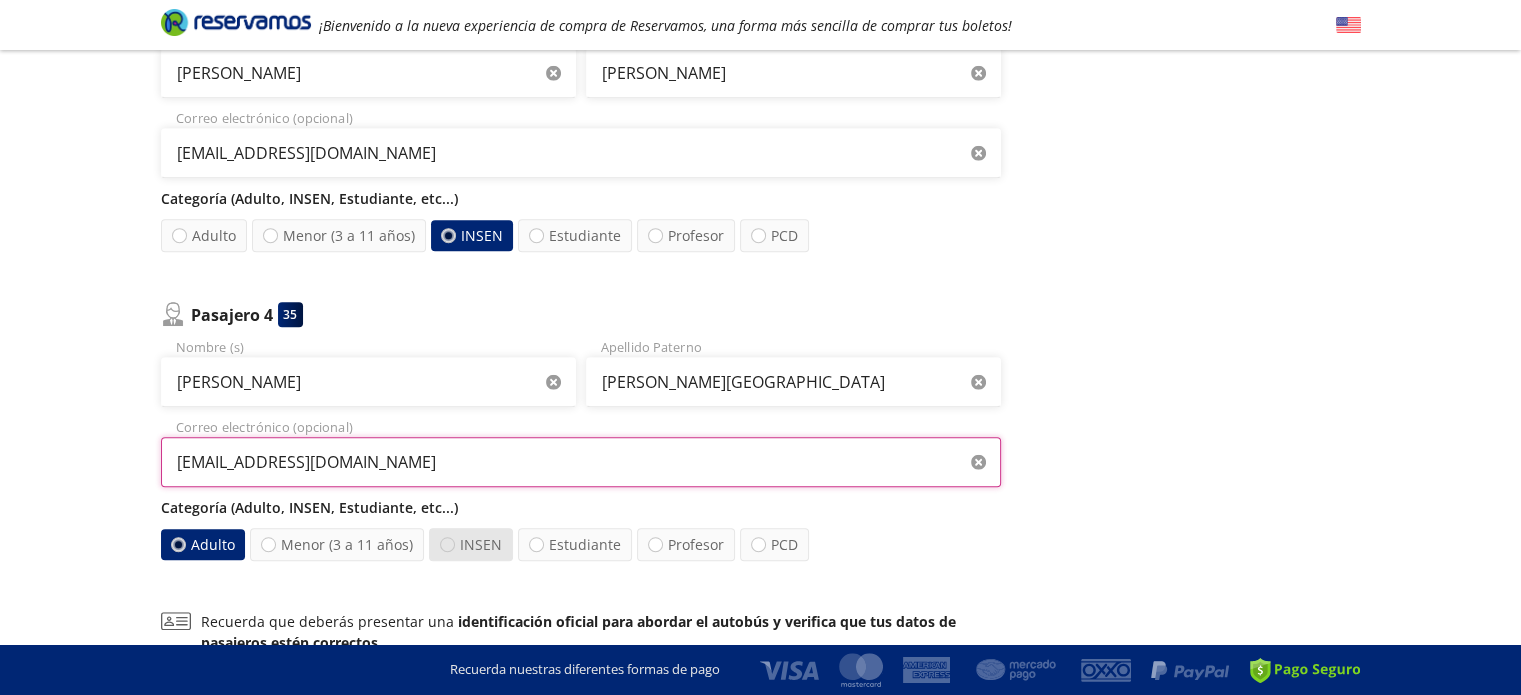 type on "[EMAIL_ADDRESS][DOMAIN_NAME]" 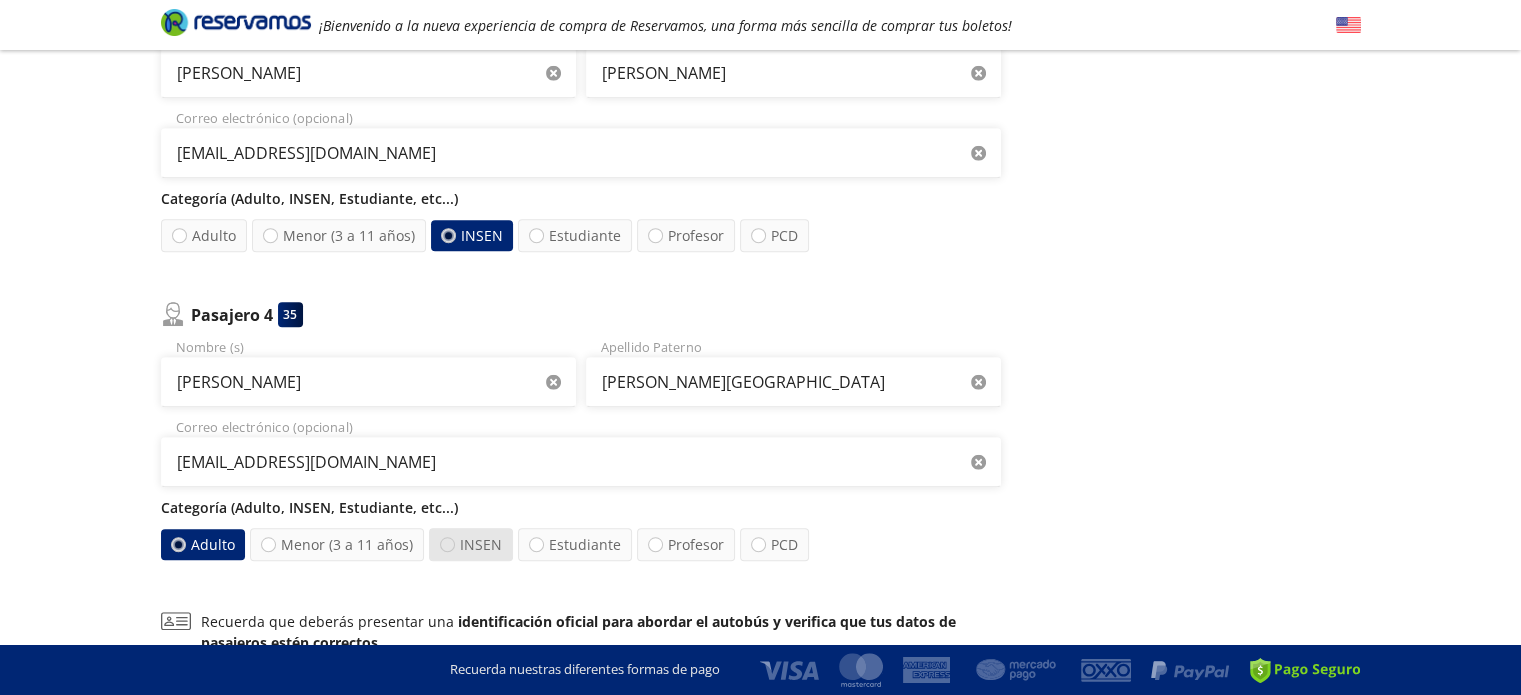 click at bounding box center (447, 544) 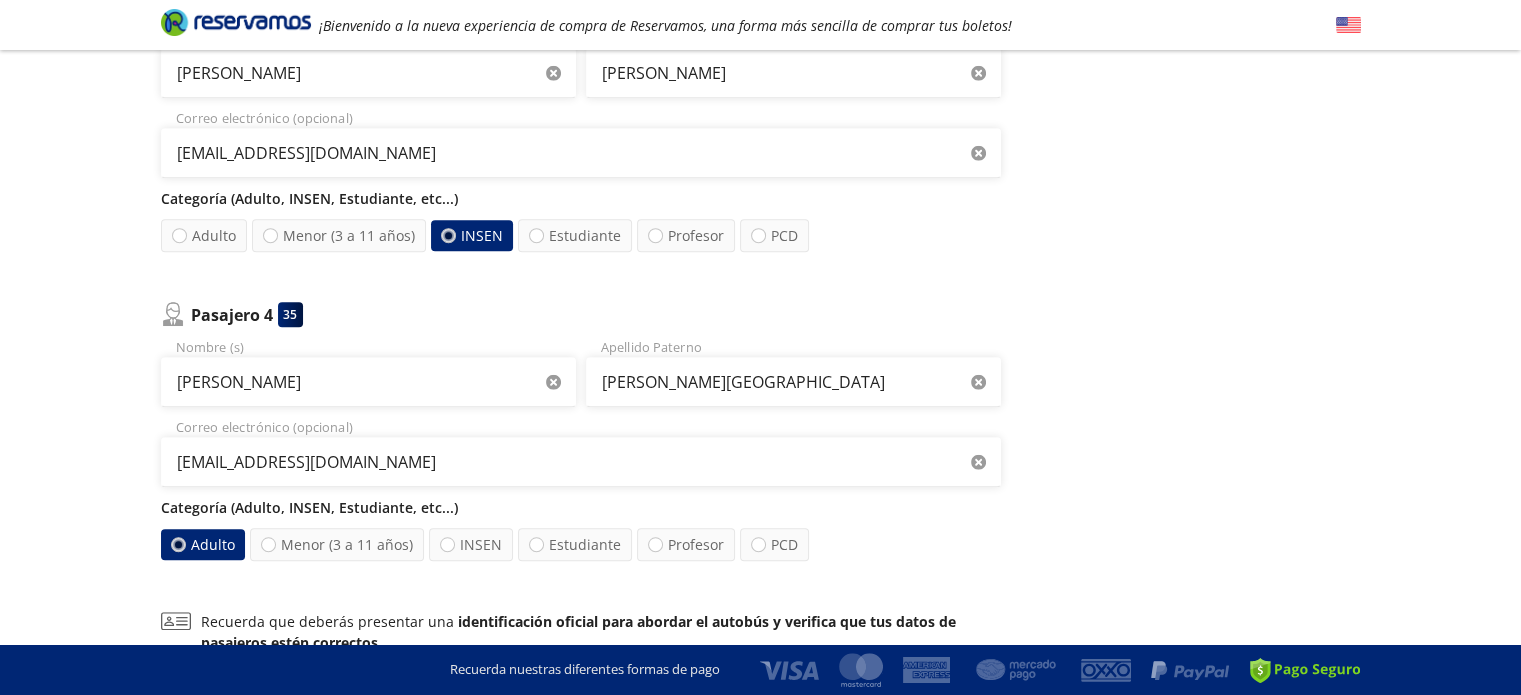 radio on "false" 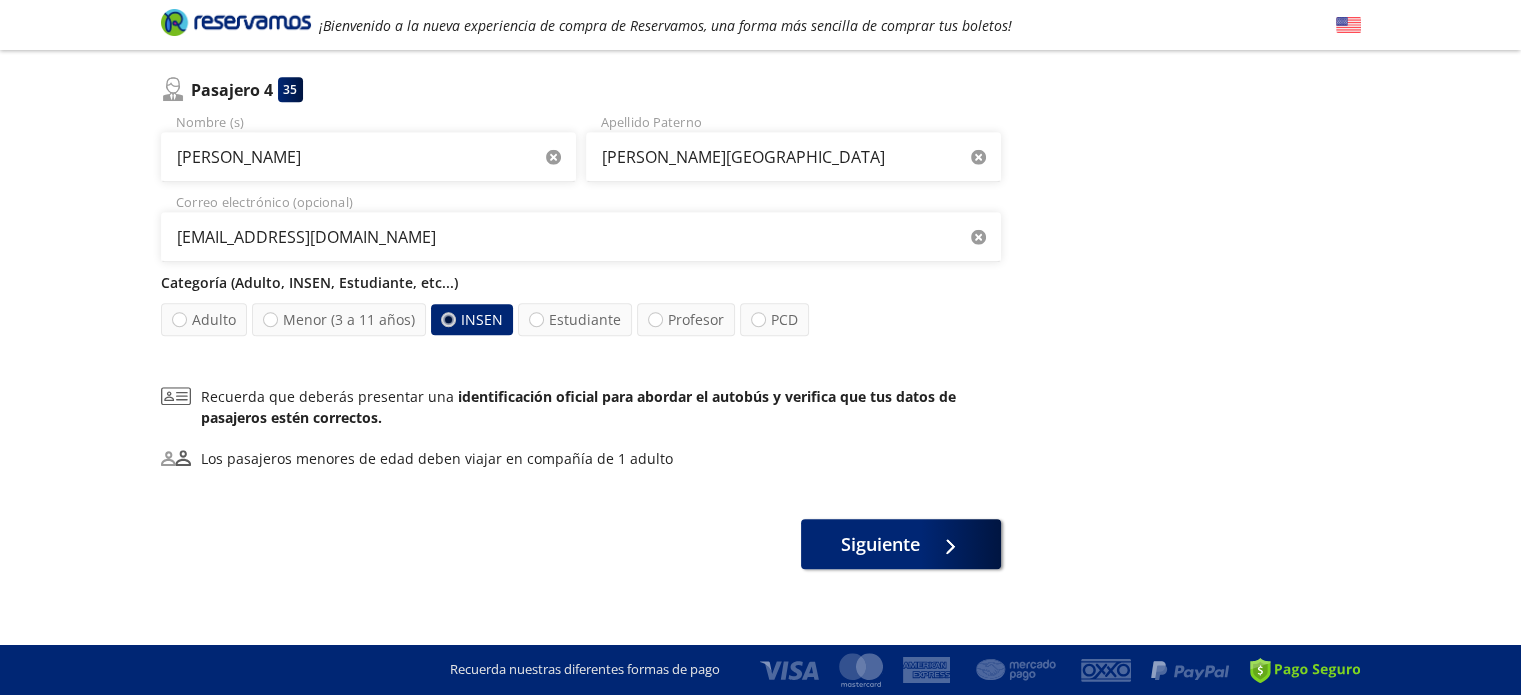 scroll, scrollTop: 1138, scrollLeft: 0, axis: vertical 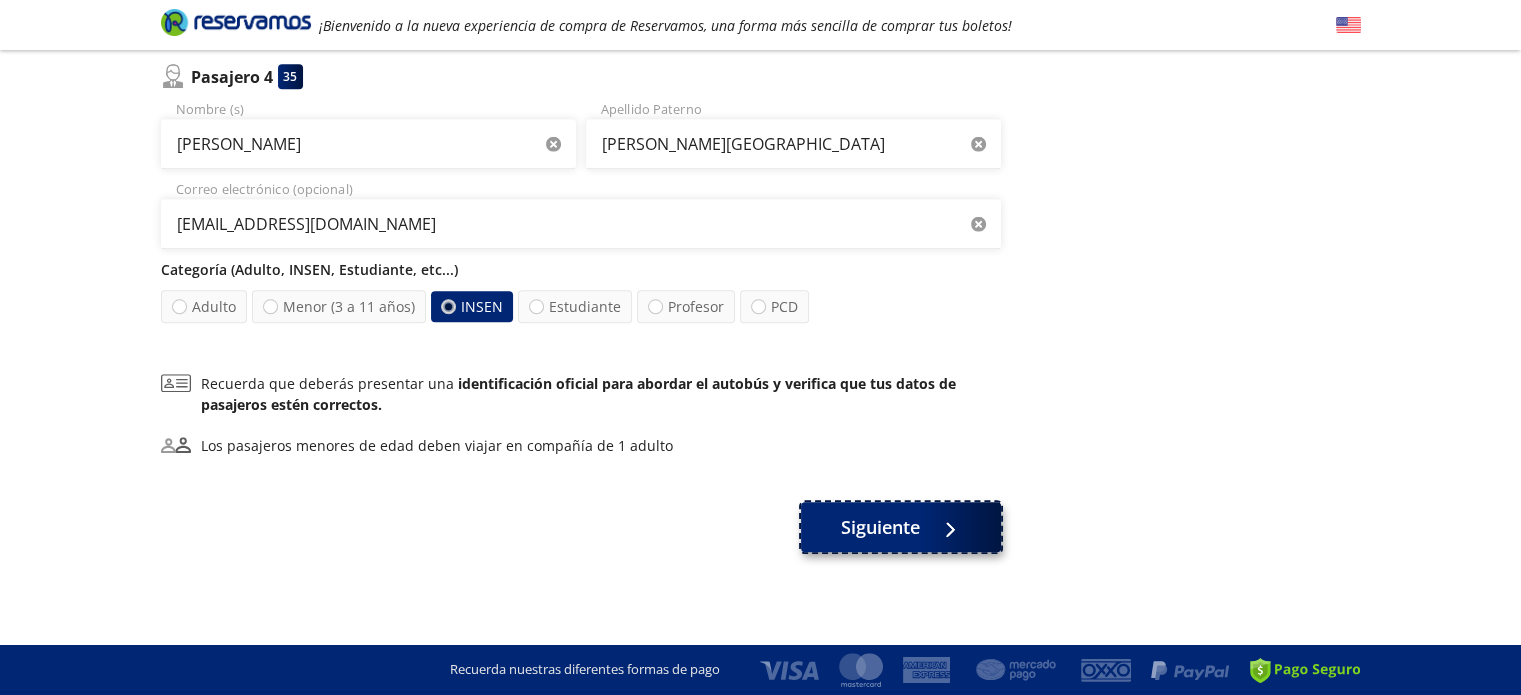 click at bounding box center (945, 527) 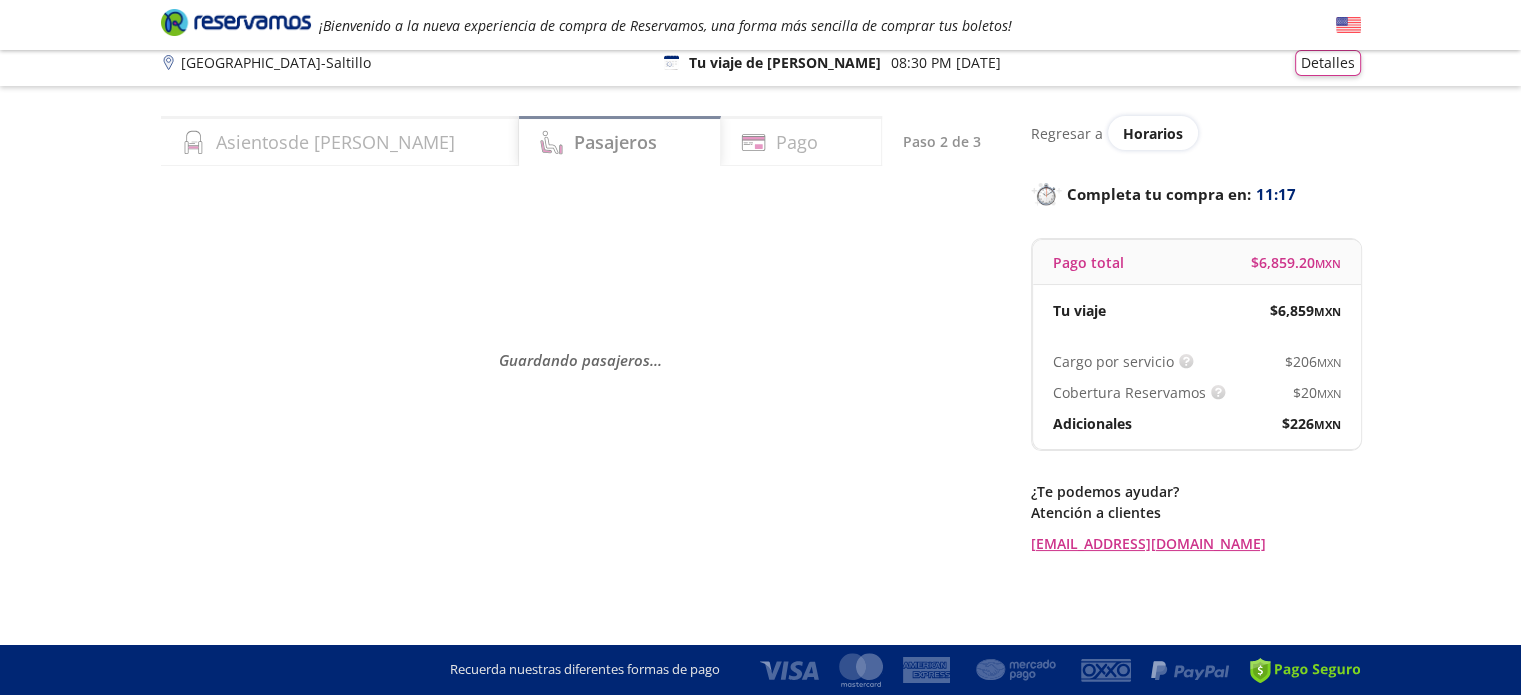 scroll, scrollTop: 0, scrollLeft: 0, axis: both 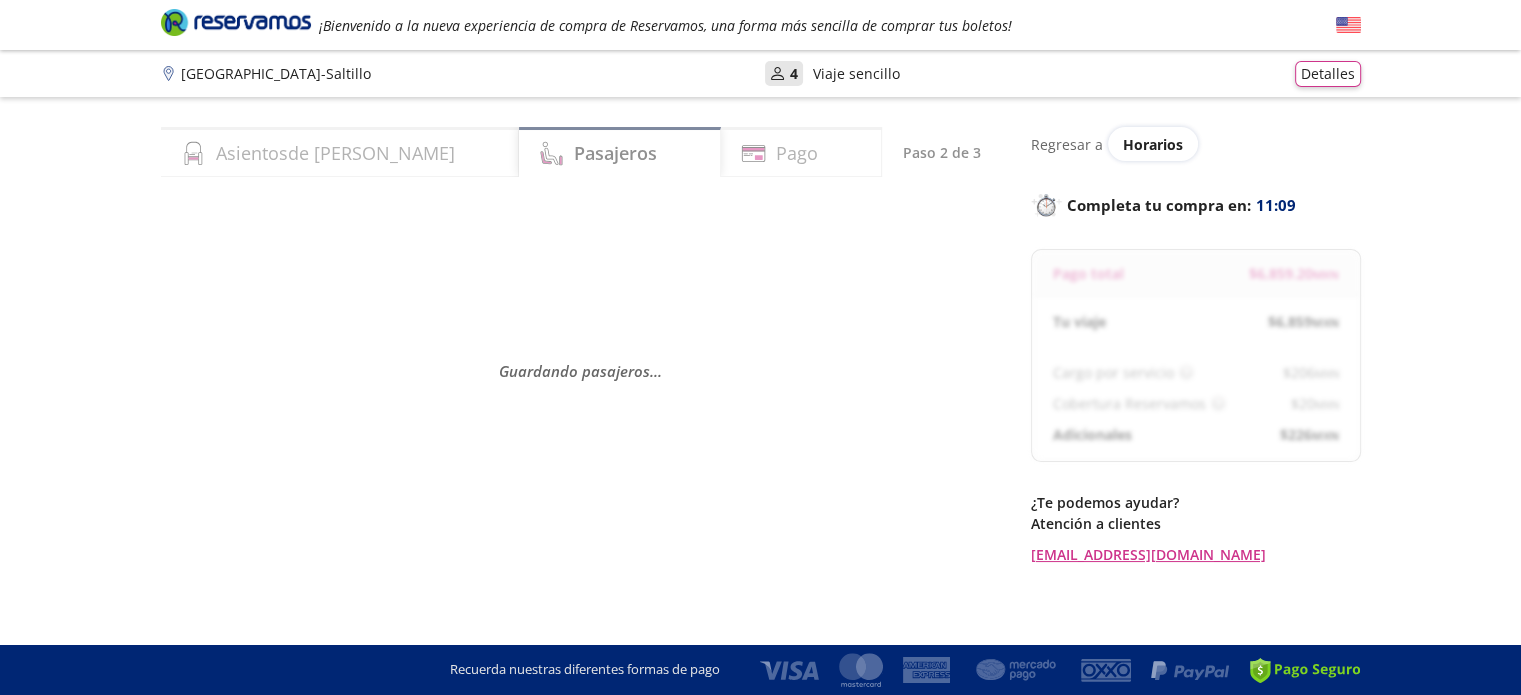 select on "MX" 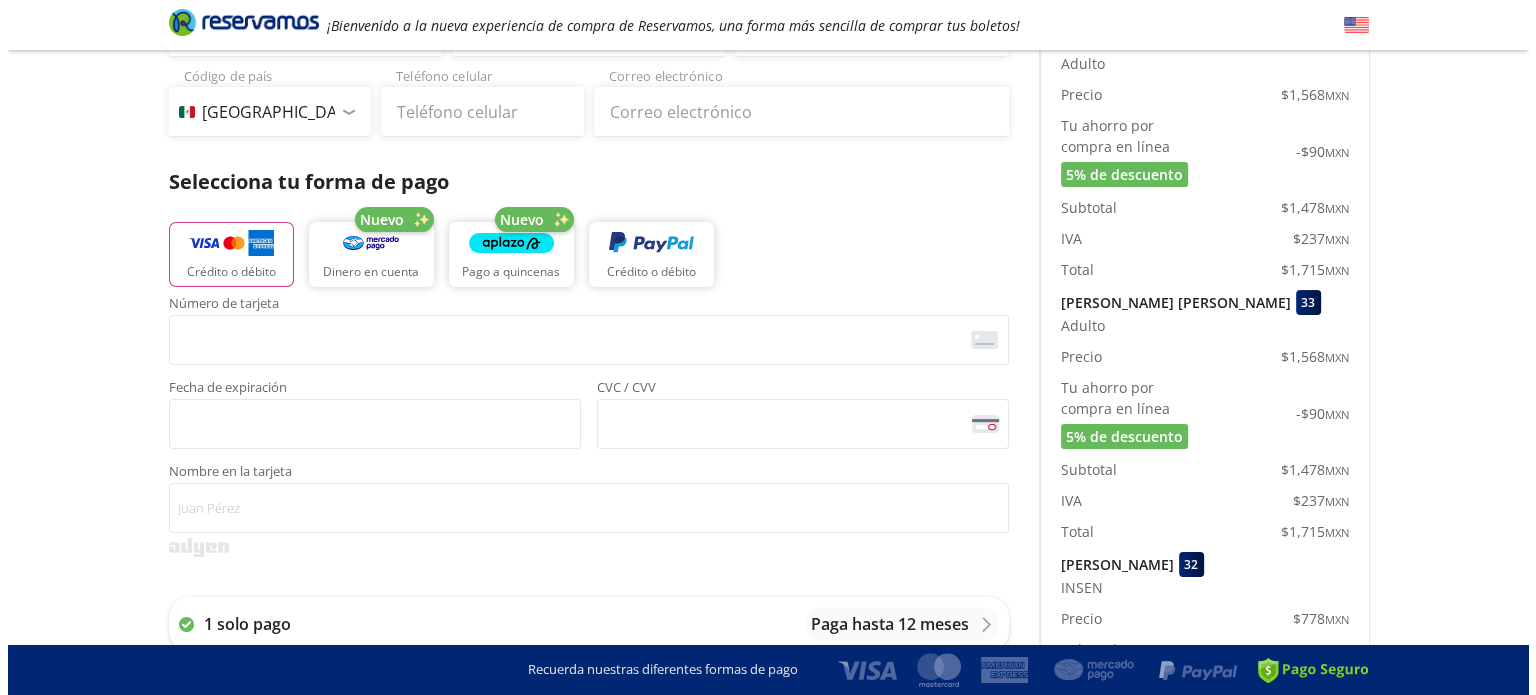 scroll, scrollTop: 0, scrollLeft: 0, axis: both 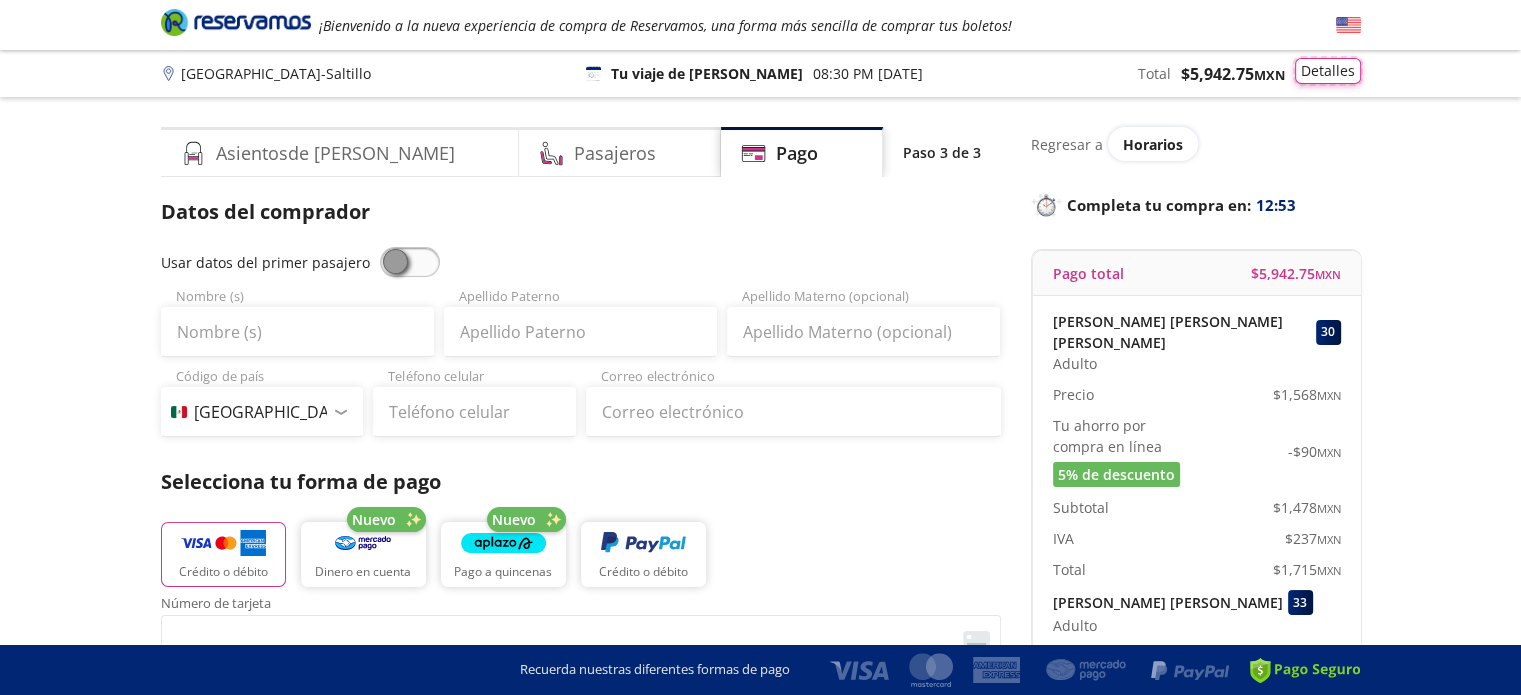 click on "Detalles" at bounding box center (1328, 71) 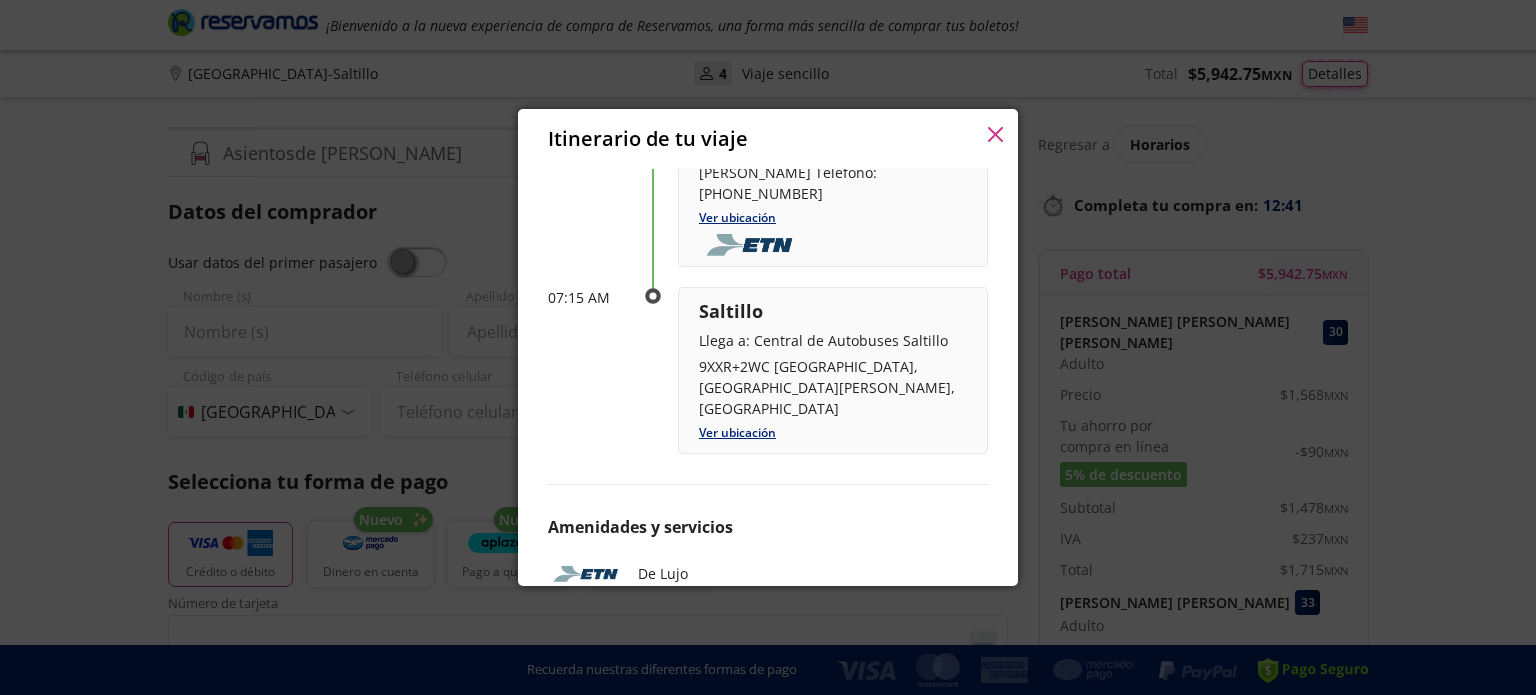 scroll, scrollTop: 0, scrollLeft: 0, axis: both 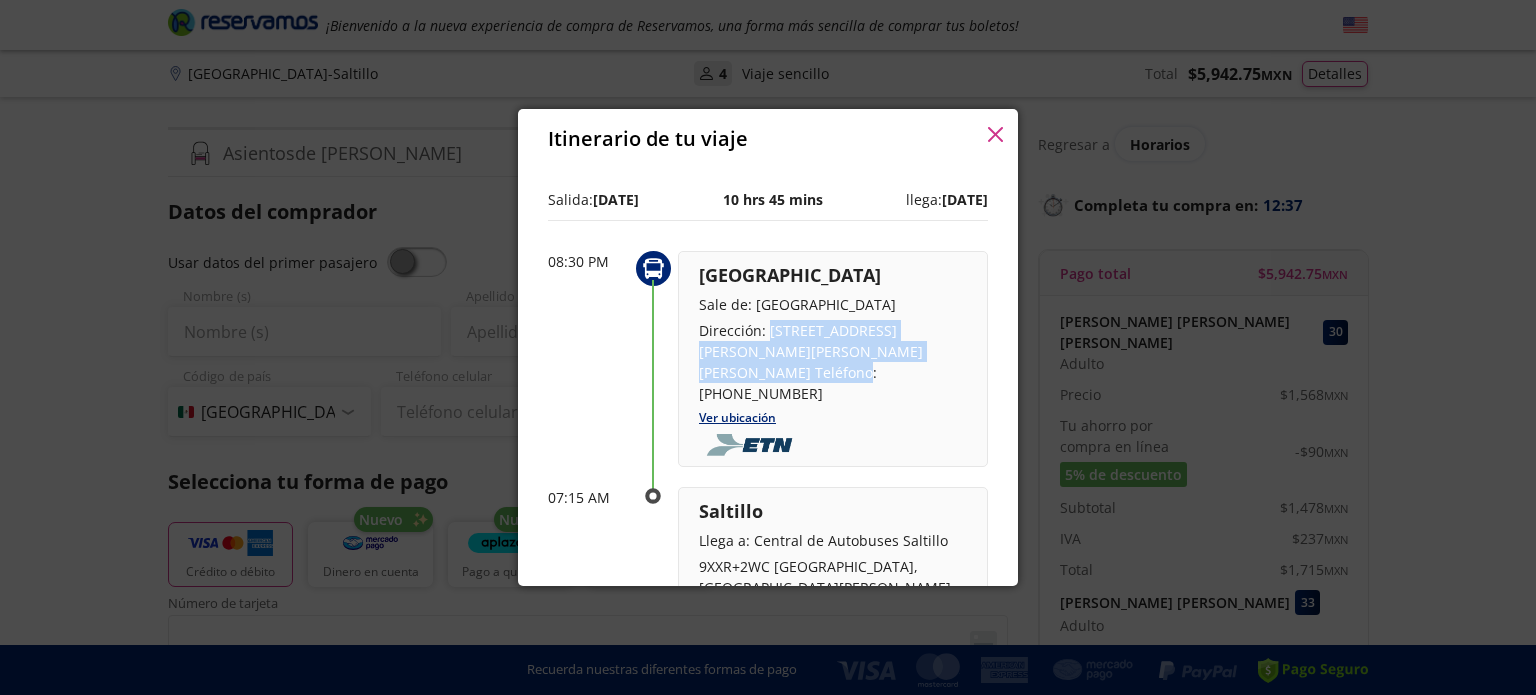 drag, startPoint x: 769, startPoint y: 335, endPoint x: 949, endPoint y: 348, distance: 180.46883 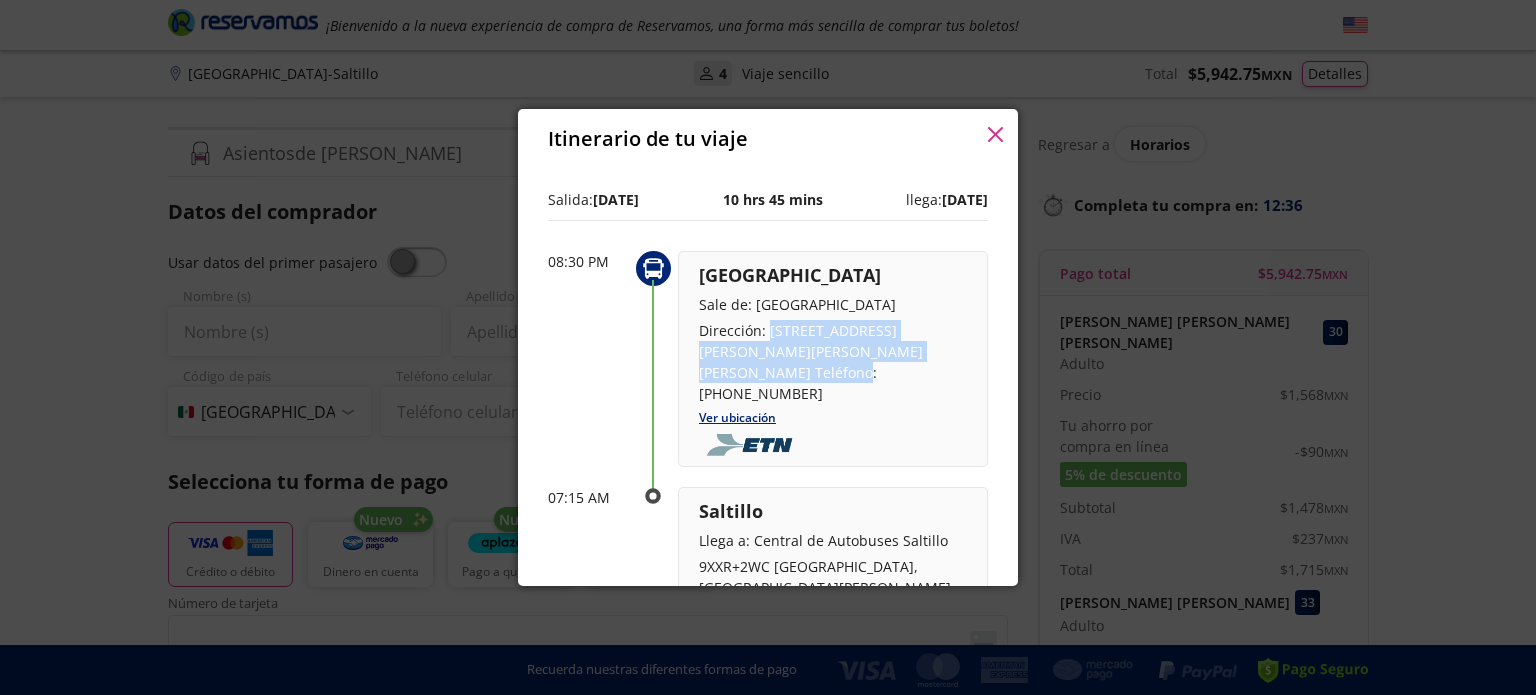 copy on "Eje Central [PERSON_NAME] #4907, Col. [PERSON_NAME][GEOGRAPHIC_DATA][PERSON_NAME]" 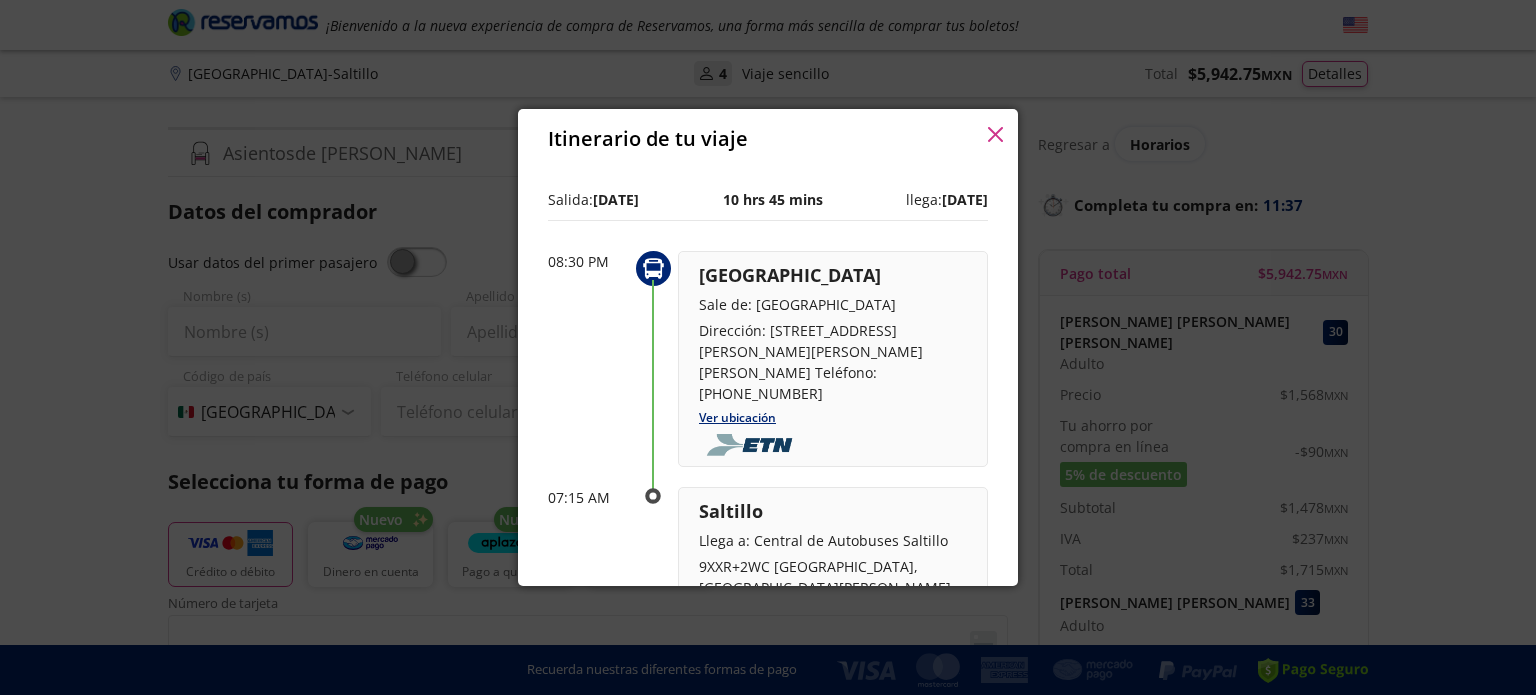 click on "[GEOGRAPHIC_DATA] Sale de:  [GEOGRAPHIC_DATA] Dirección: [STREET_ADDRESS][PERSON_NAME][PERSON_NAME][PERSON_NAME] Teléfono: [PHONE_NUMBER] Ver ubicación" at bounding box center [833, 359] 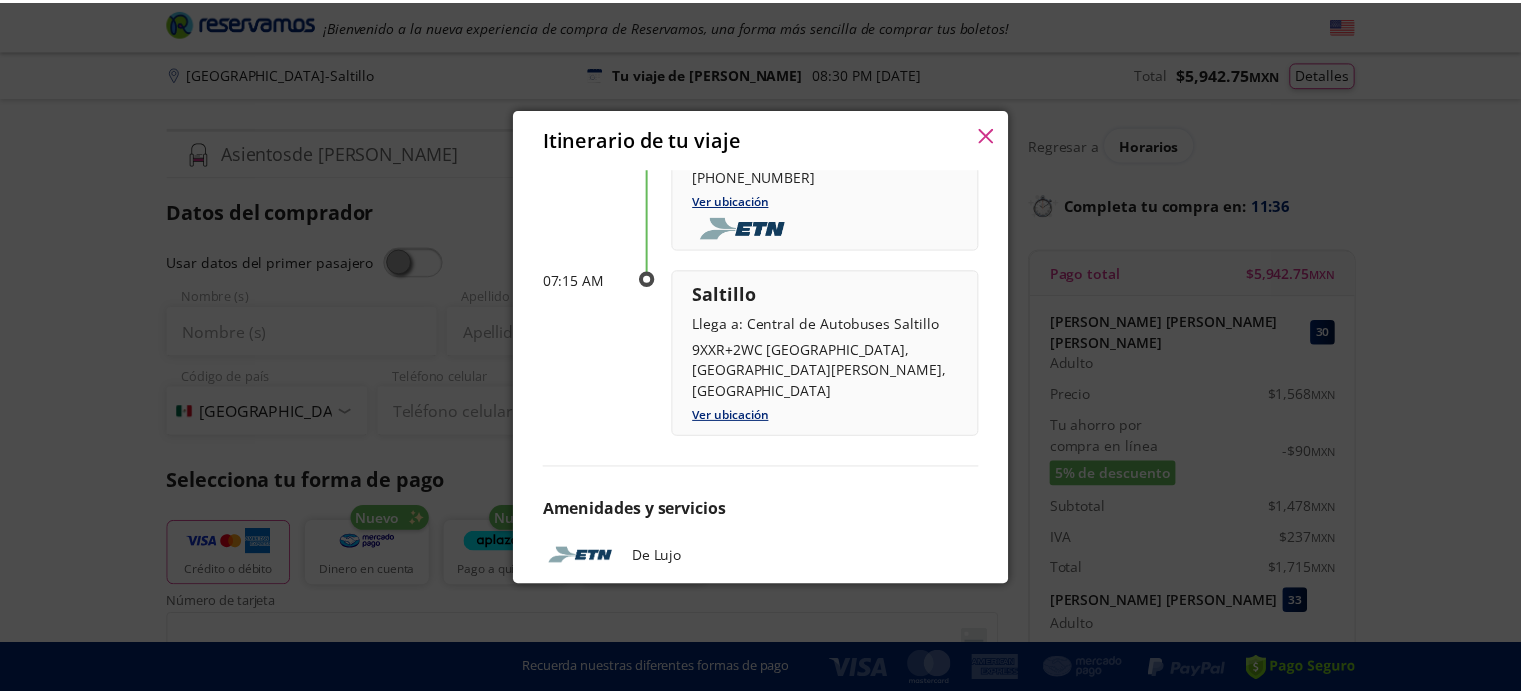 scroll, scrollTop: 230, scrollLeft: 0, axis: vertical 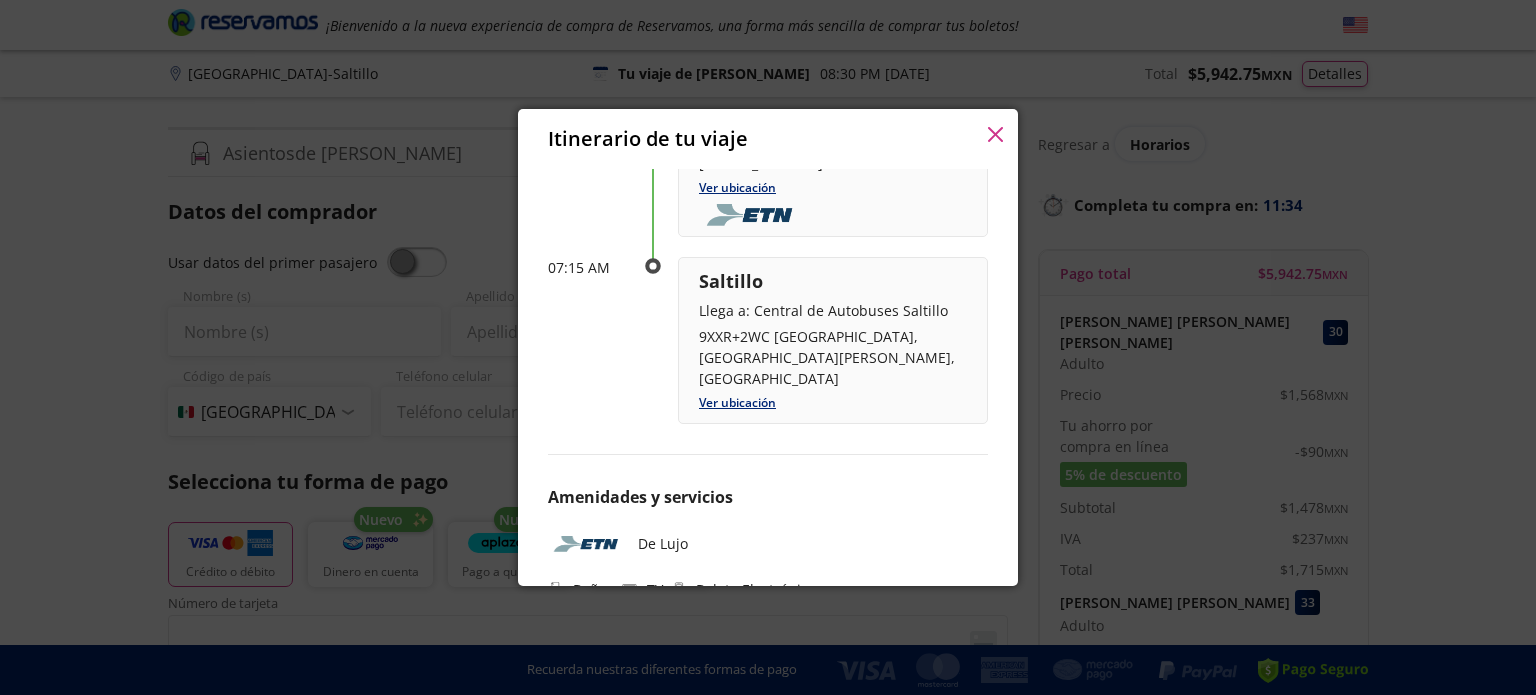 click 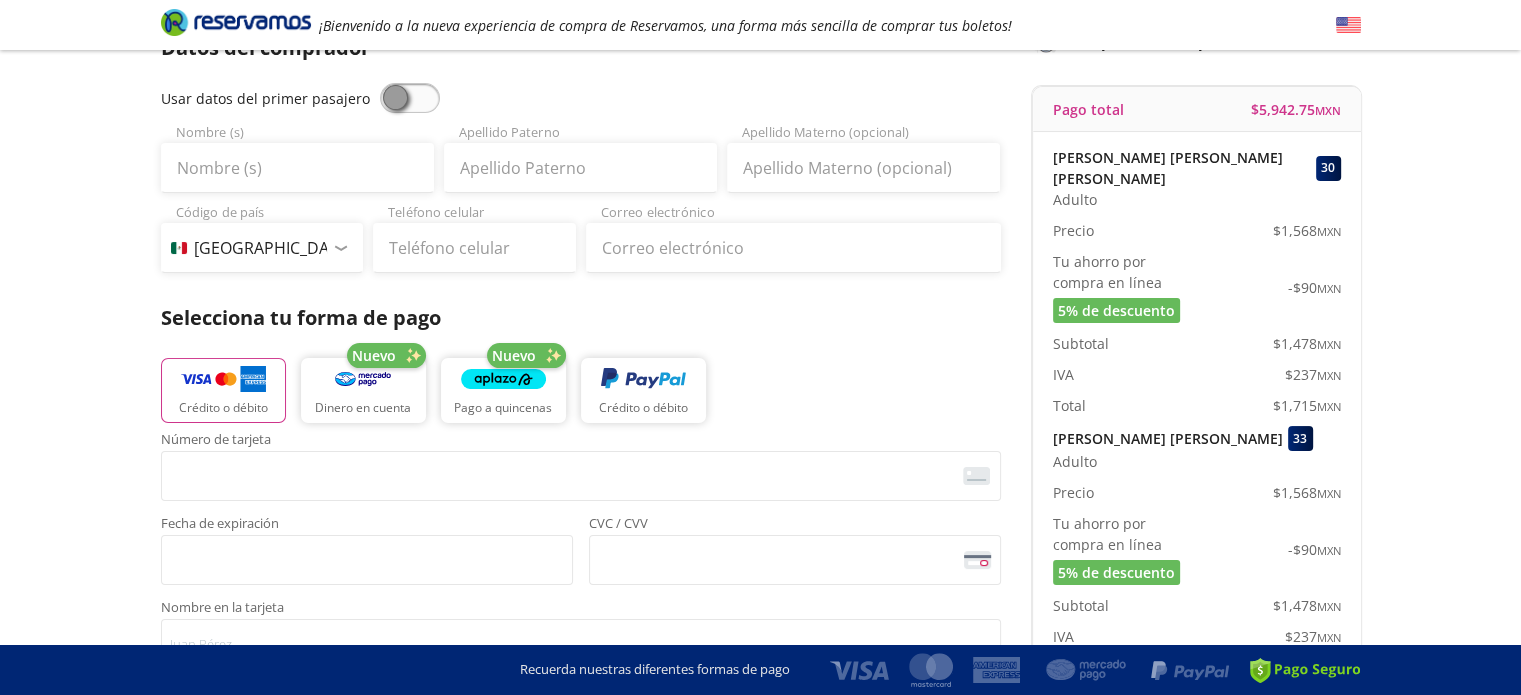scroll, scrollTop: 0, scrollLeft: 0, axis: both 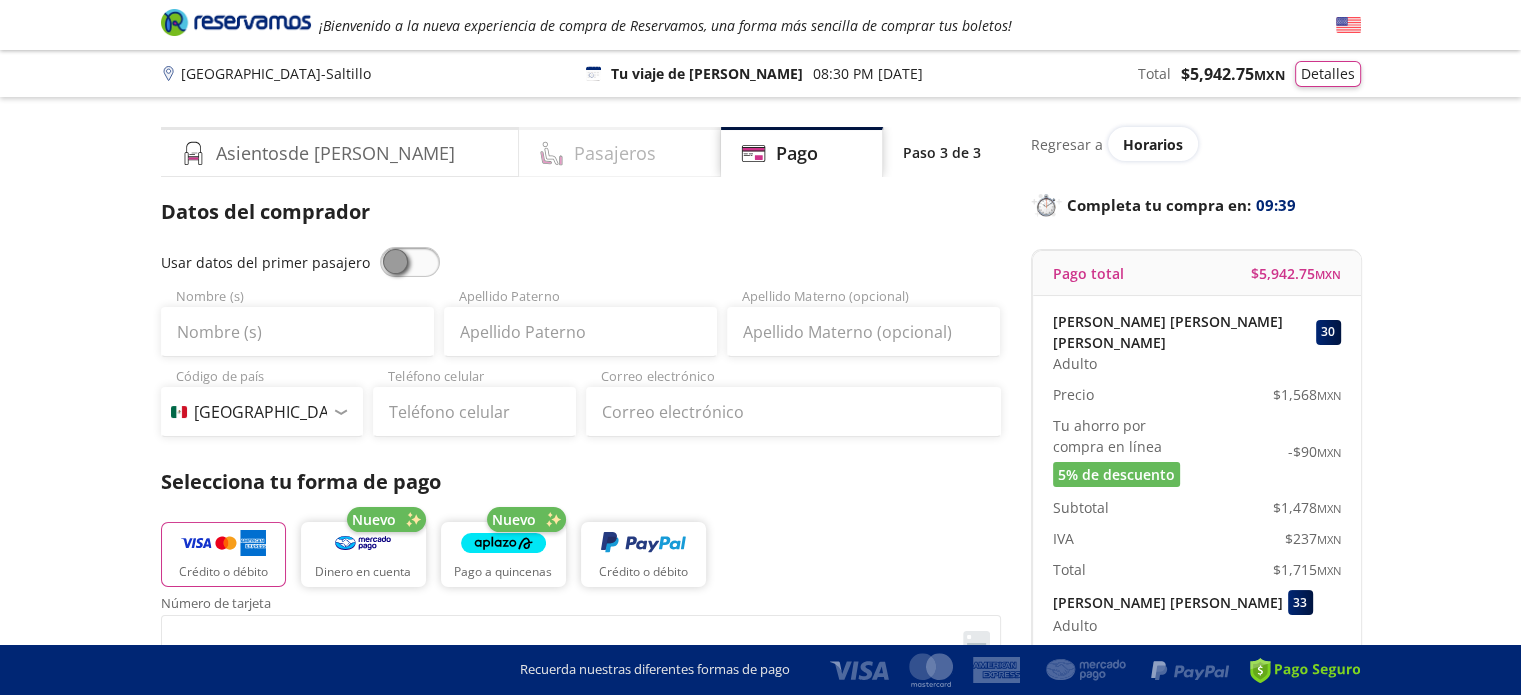 click on "Pasajeros" at bounding box center (615, 153) 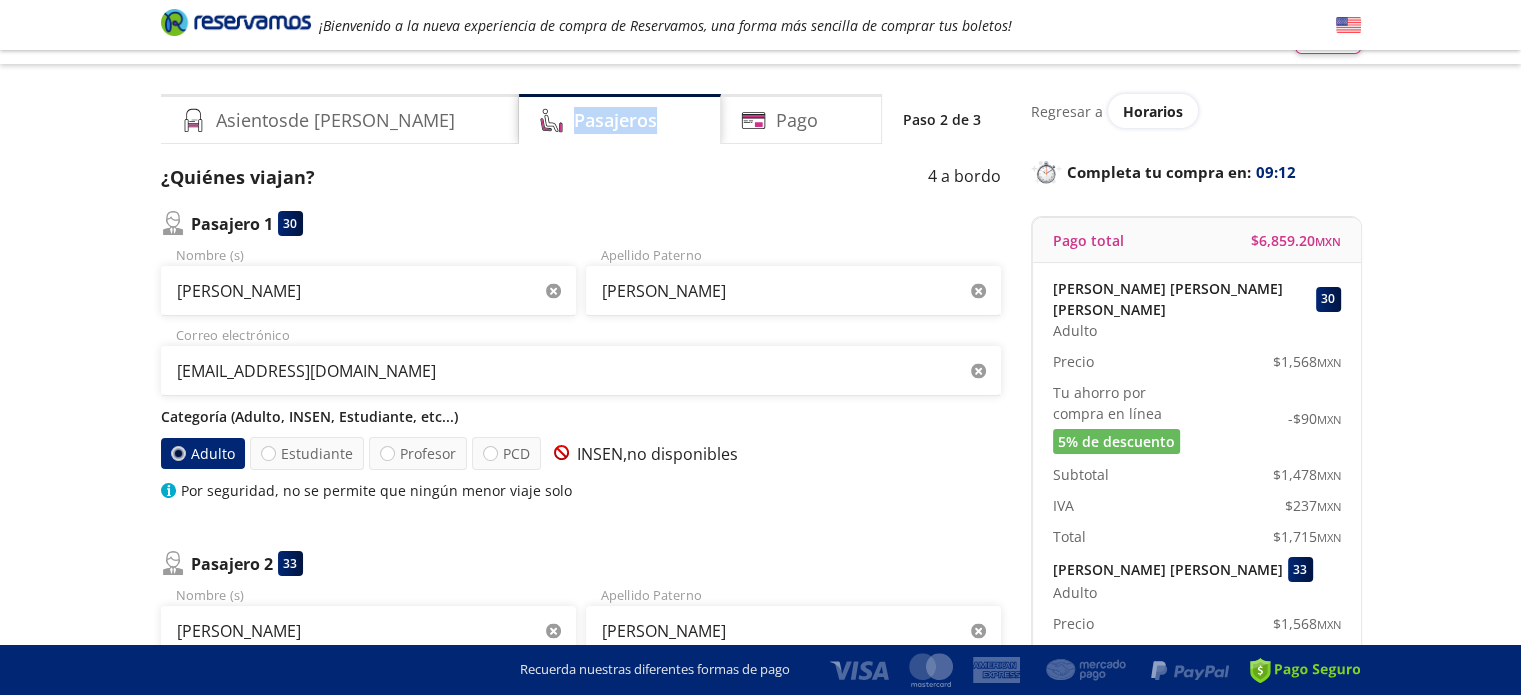 scroll, scrollTop: 0, scrollLeft: 0, axis: both 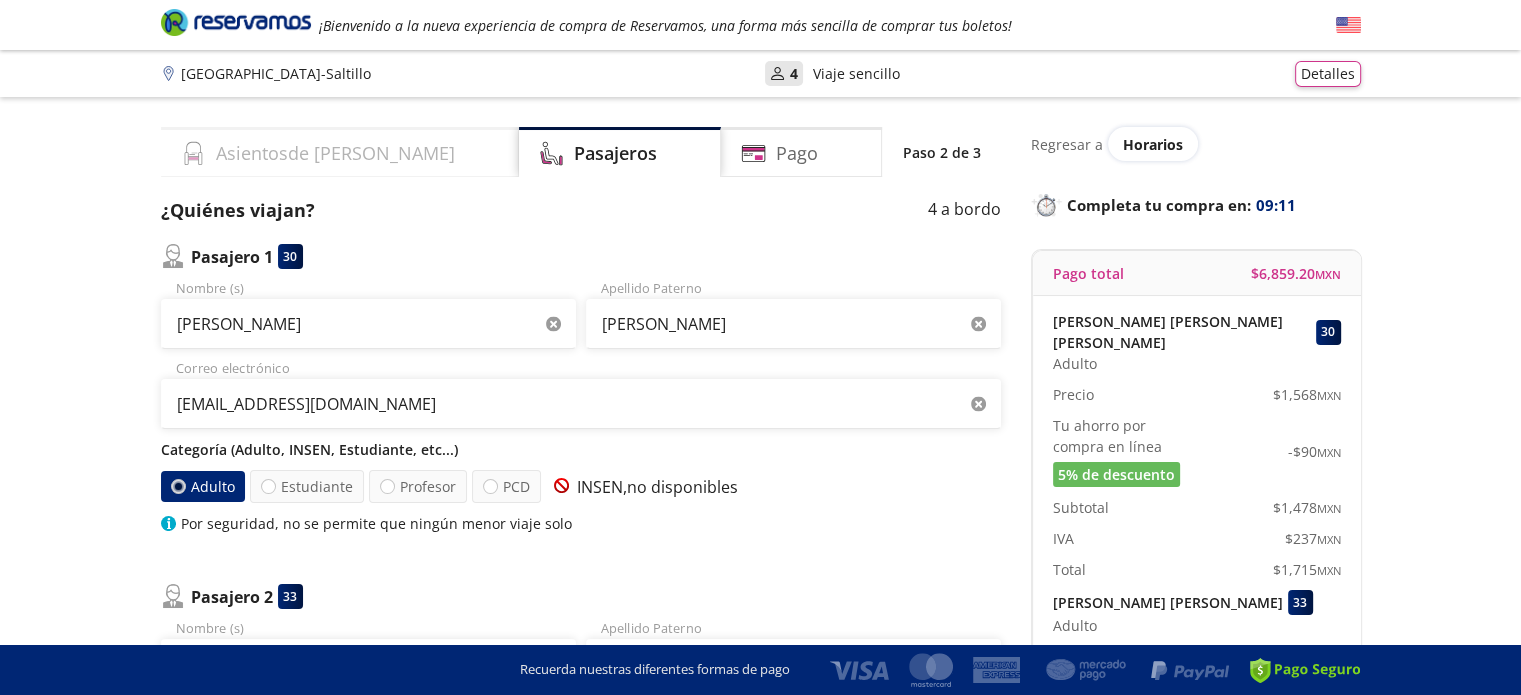 click on "Asientos  de [PERSON_NAME]" at bounding box center [335, 153] 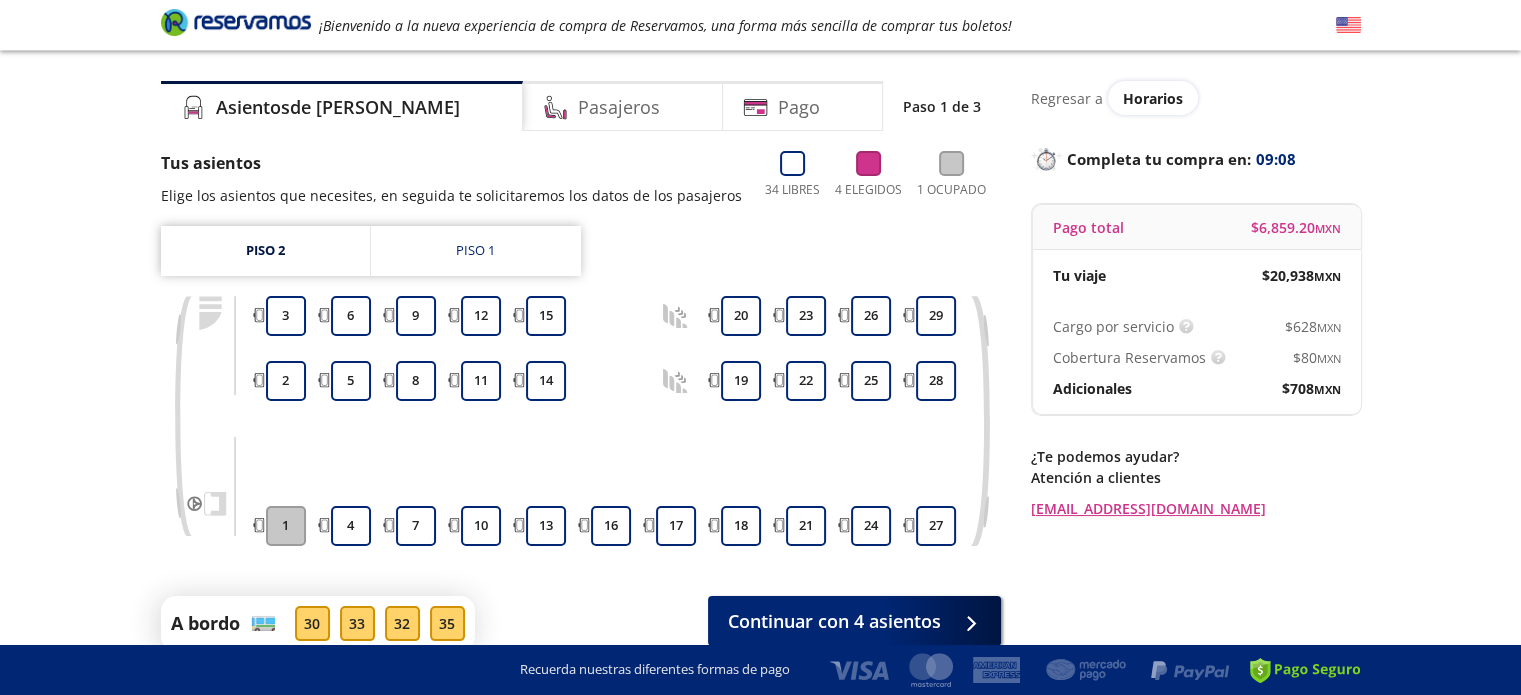 scroll, scrollTop: 43, scrollLeft: 0, axis: vertical 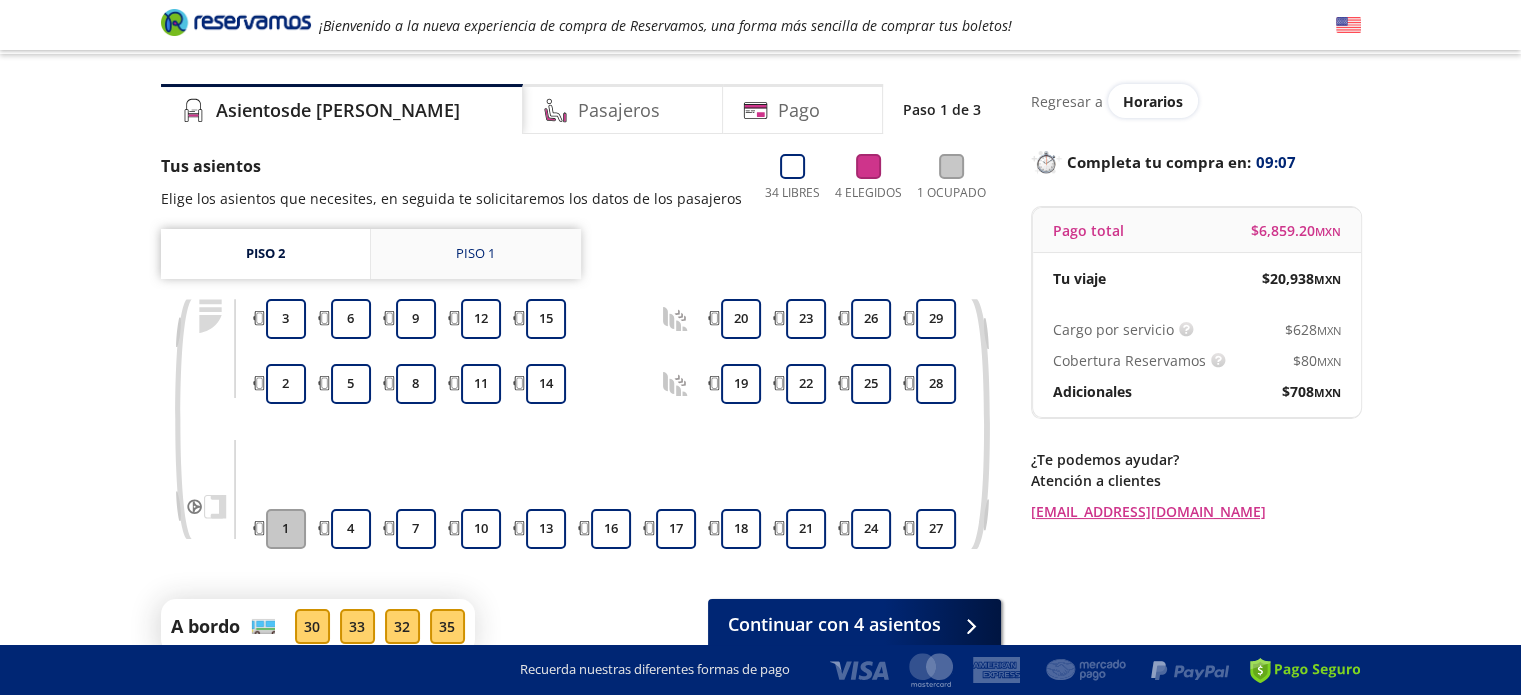 click on "Piso 1" at bounding box center (475, 254) 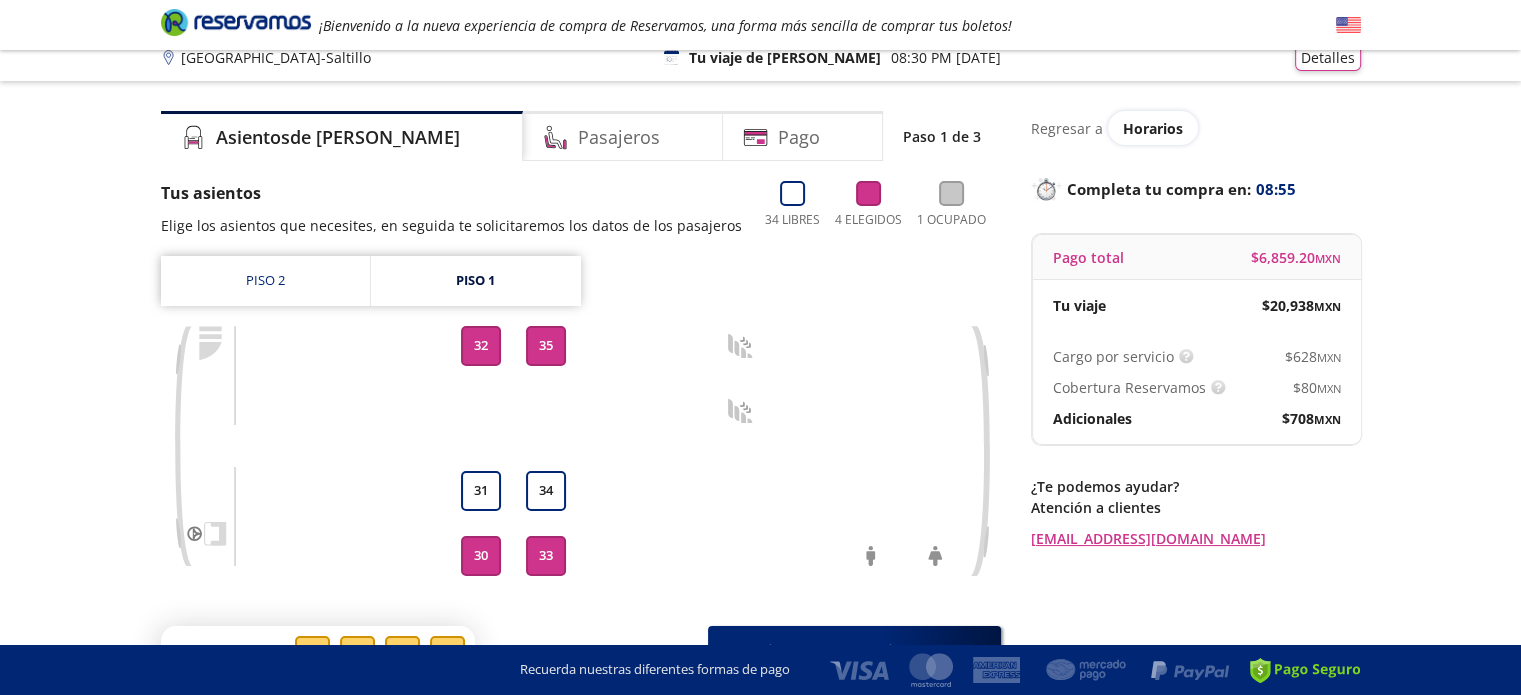 scroll, scrollTop: 0, scrollLeft: 0, axis: both 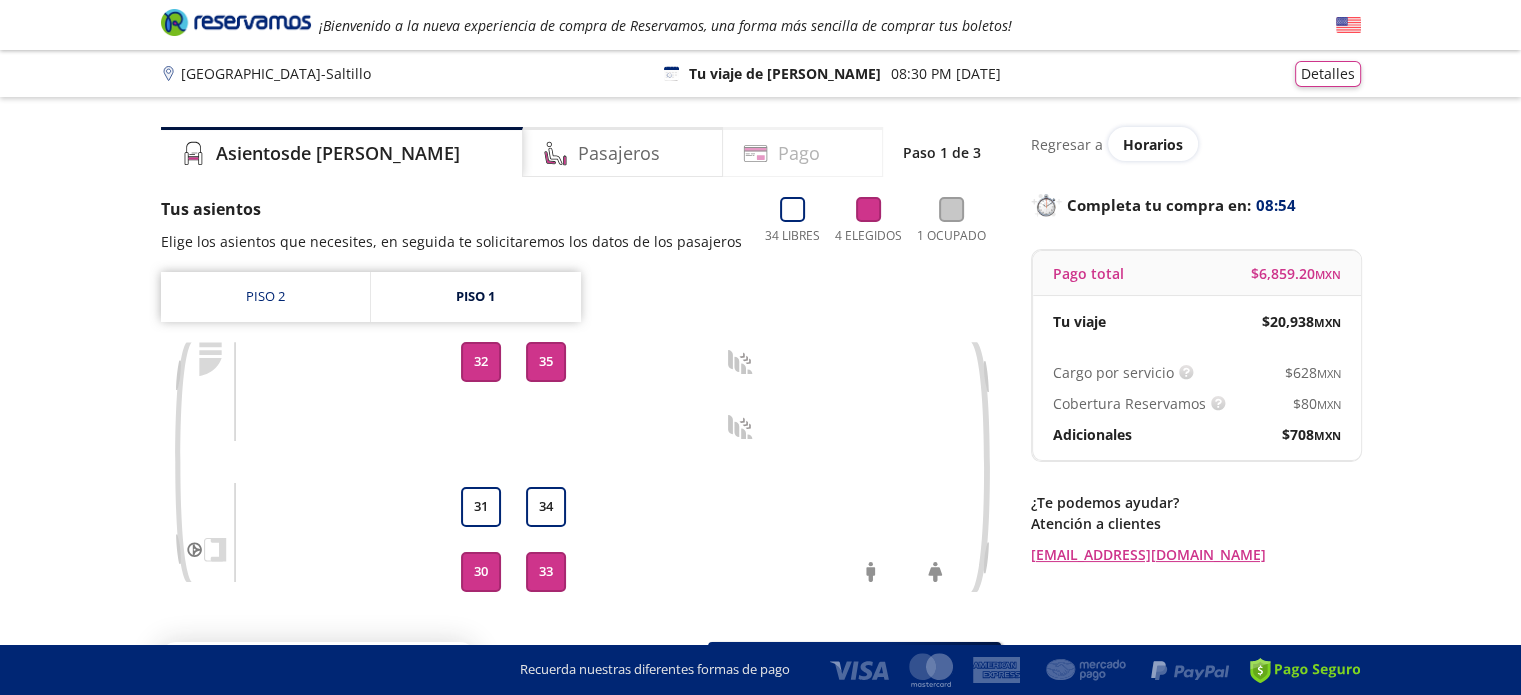 click 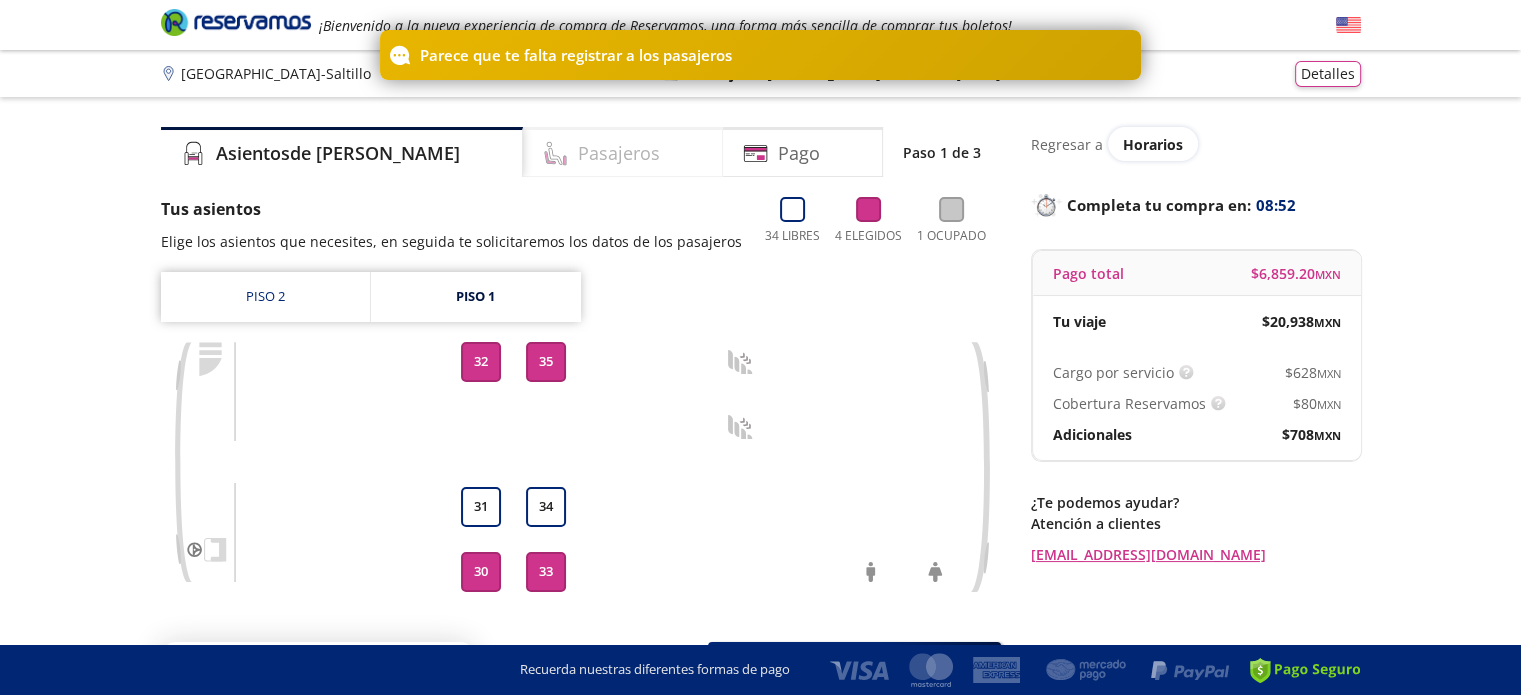 click on "Pasajeros" at bounding box center (619, 153) 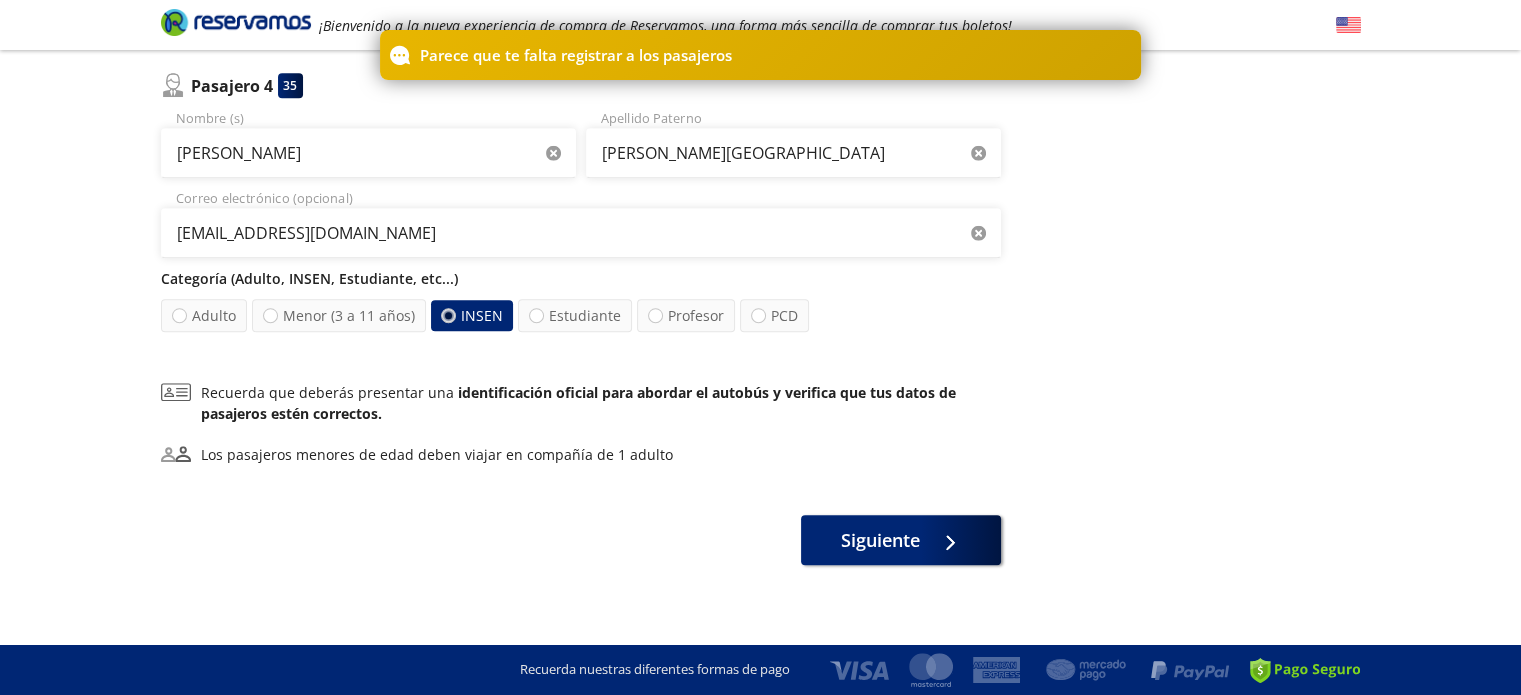 scroll, scrollTop: 1138, scrollLeft: 0, axis: vertical 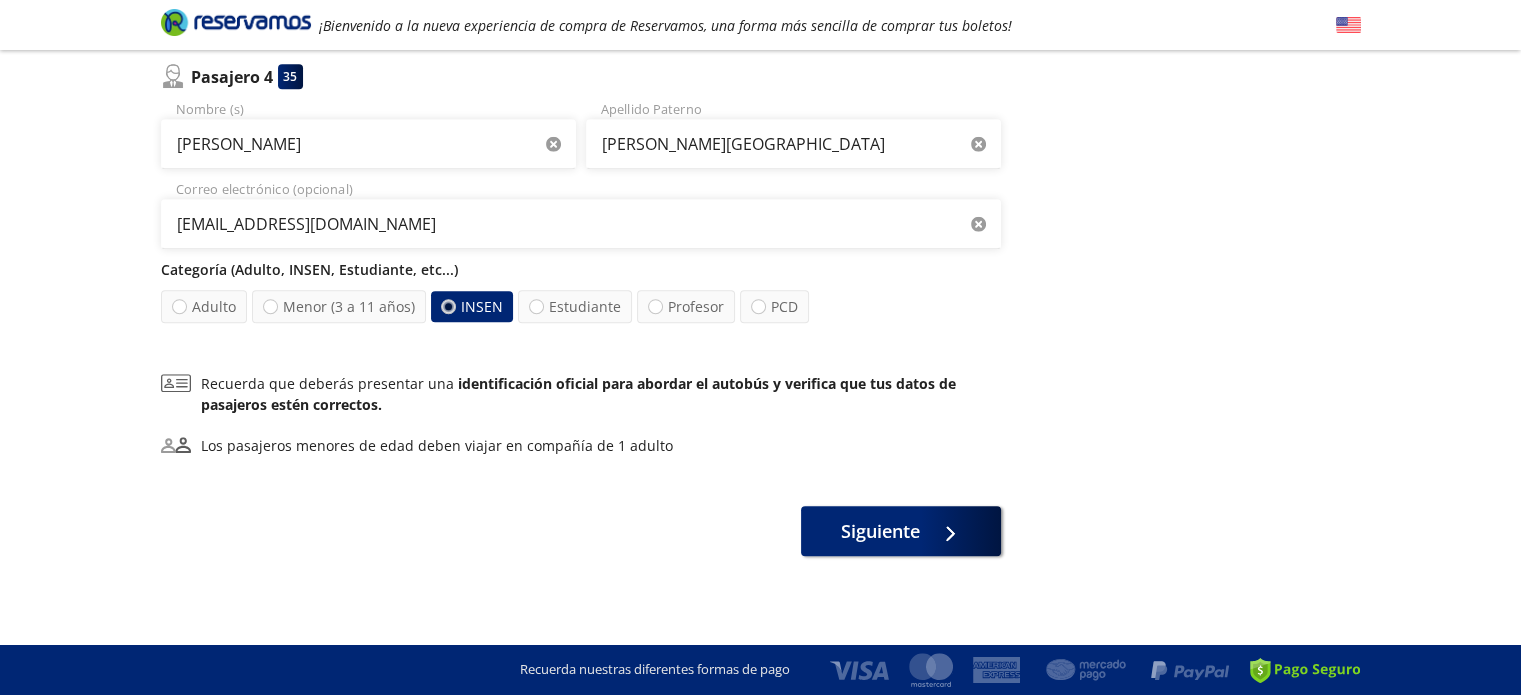 click 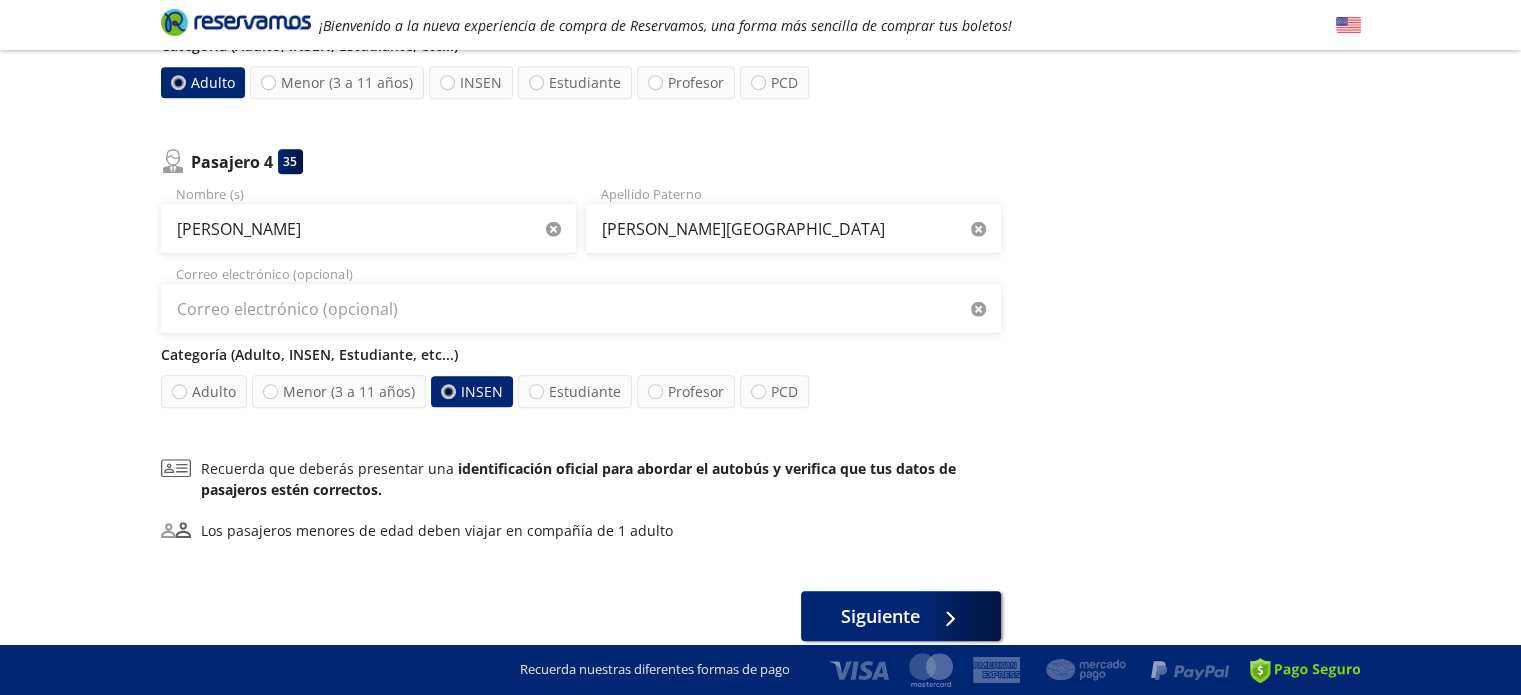 scroll, scrollTop: 738, scrollLeft: 0, axis: vertical 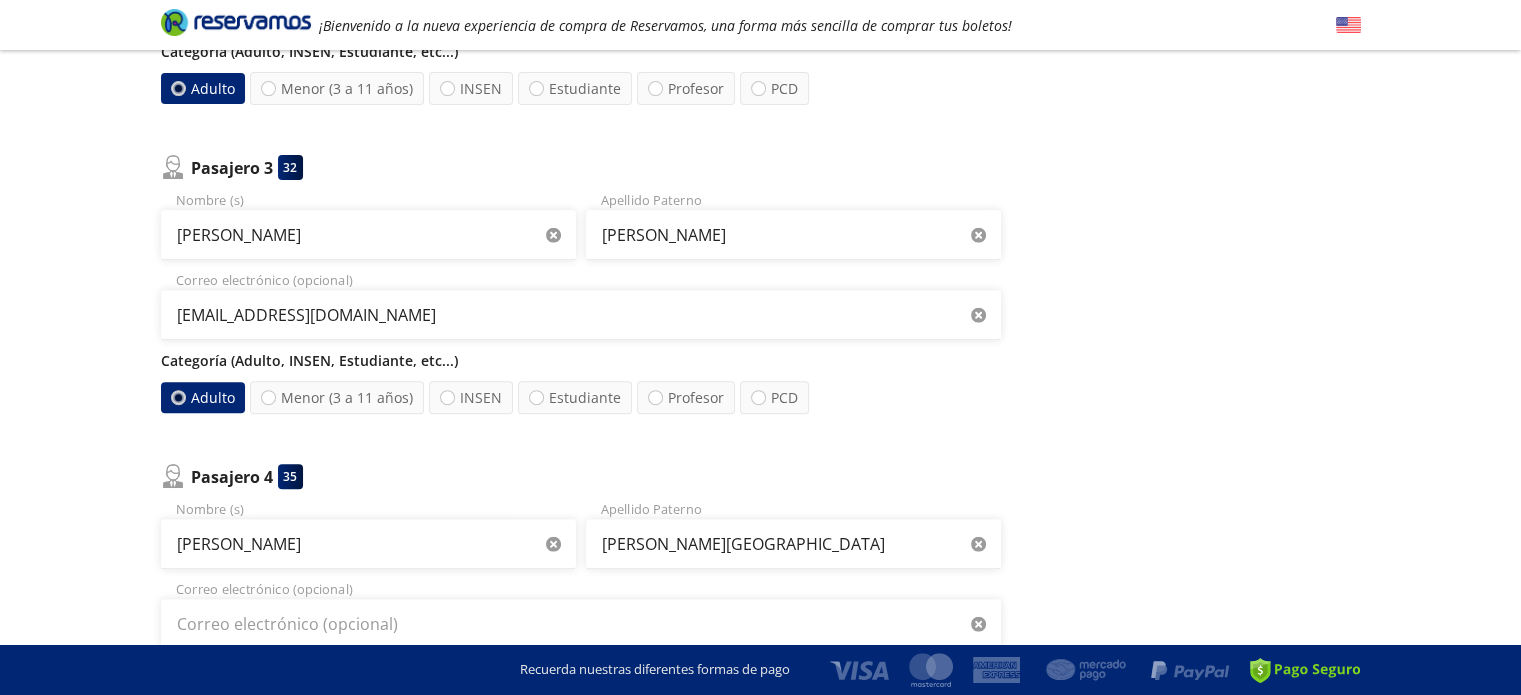 click 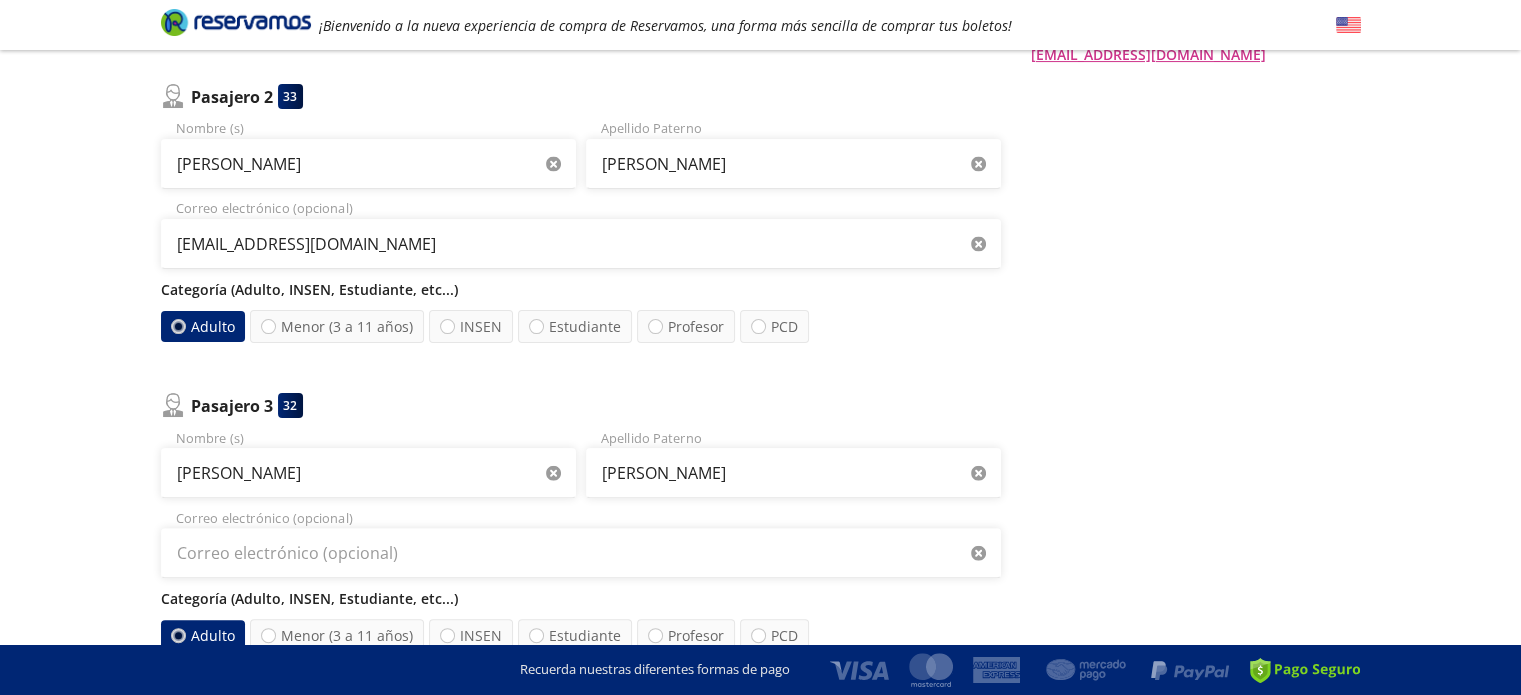 scroll, scrollTop: 1100, scrollLeft: 0, axis: vertical 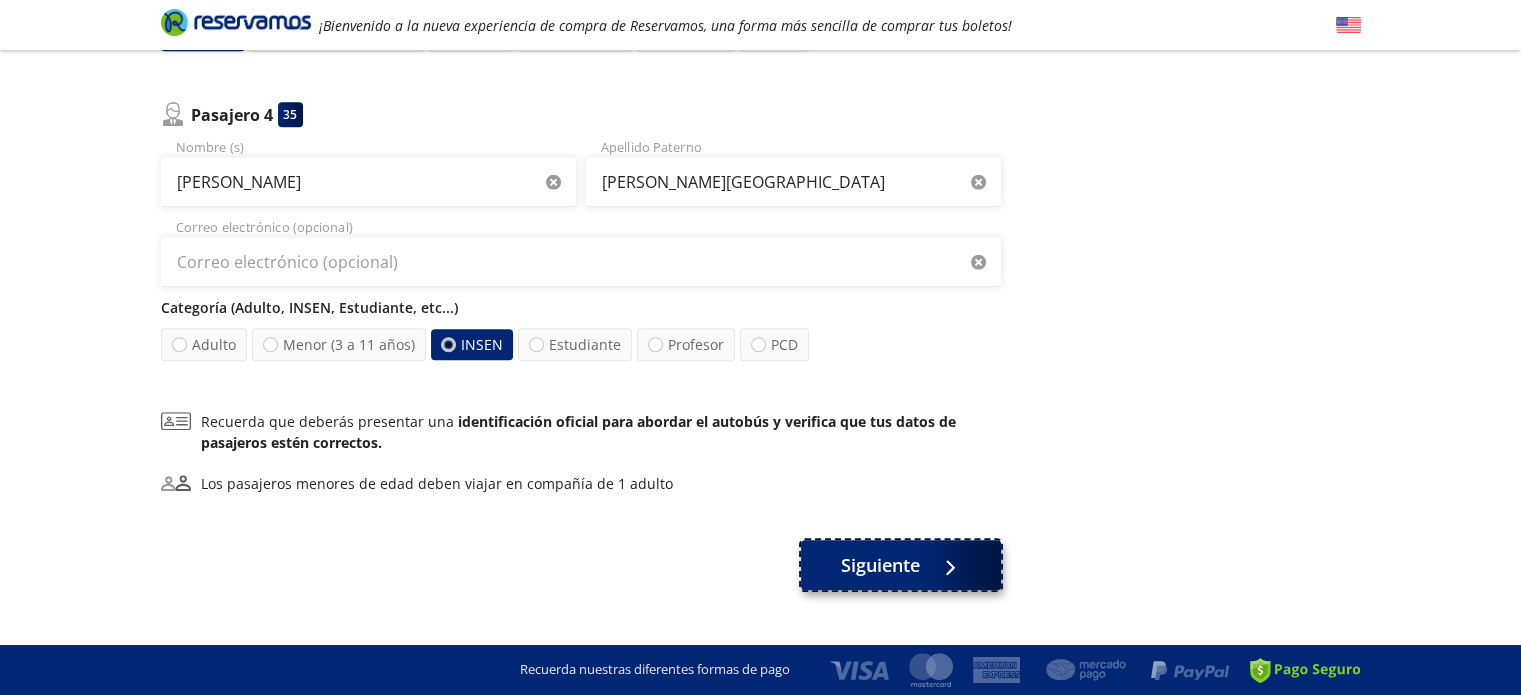 click on "Siguiente" at bounding box center [880, 565] 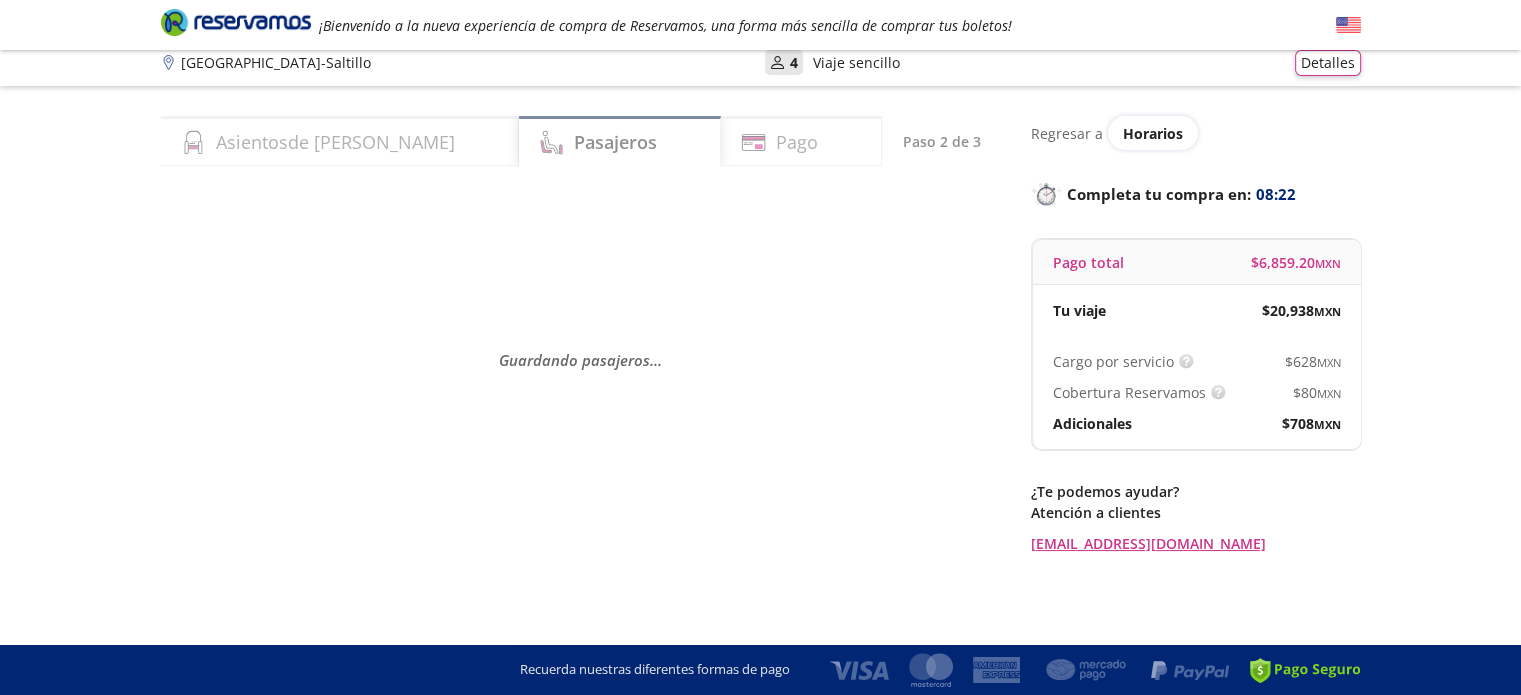 scroll, scrollTop: 0, scrollLeft: 0, axis: both 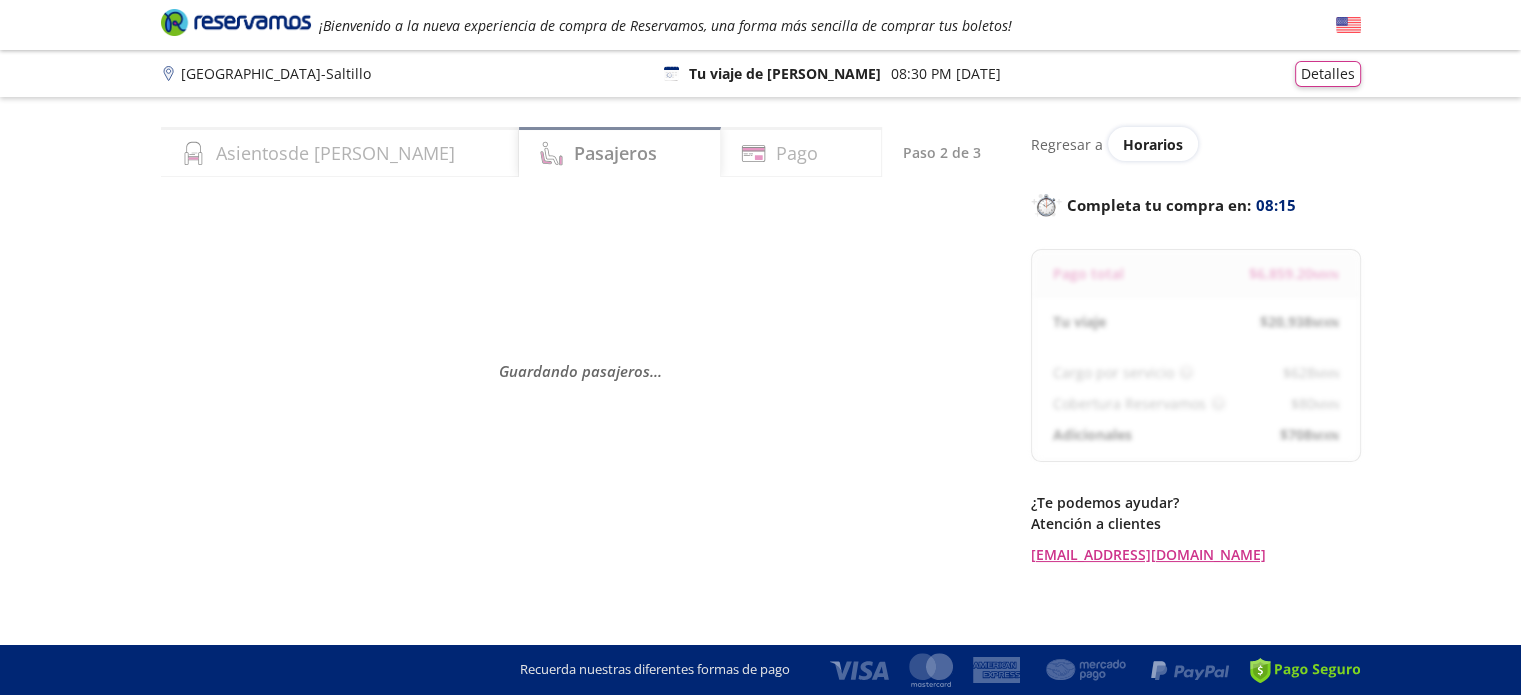 select on "MX" 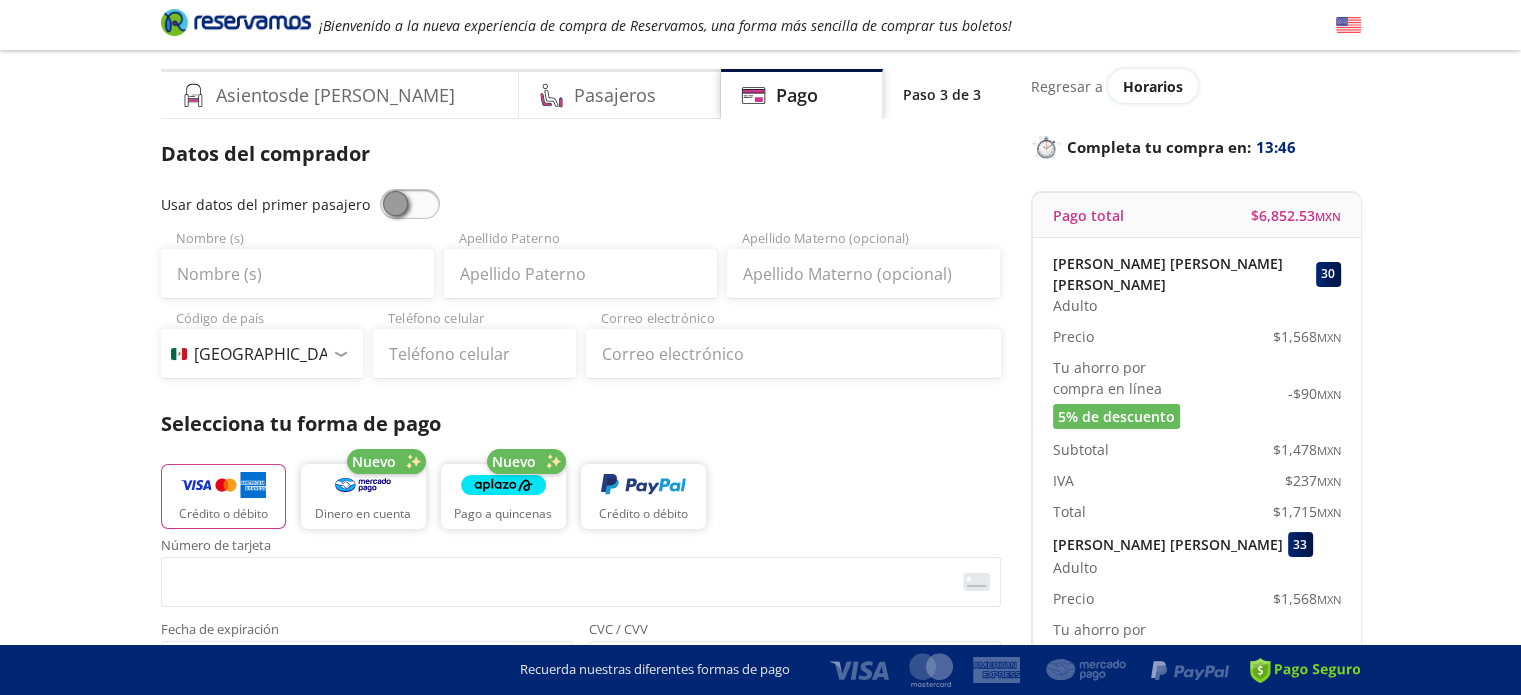 scroll, scrollTop: 0, scrollLeft: 0, axis: both 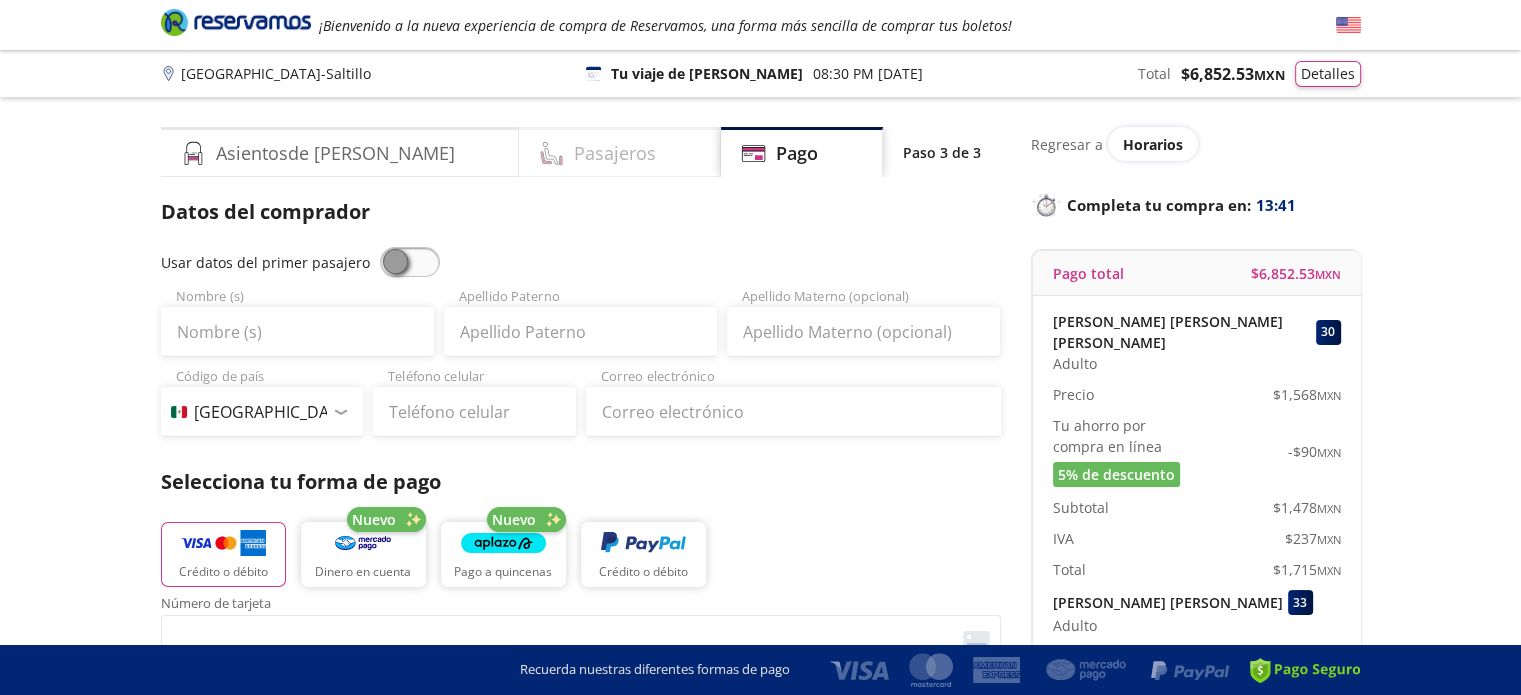 click on "Pasajeros" at bounding box center [615, 153] 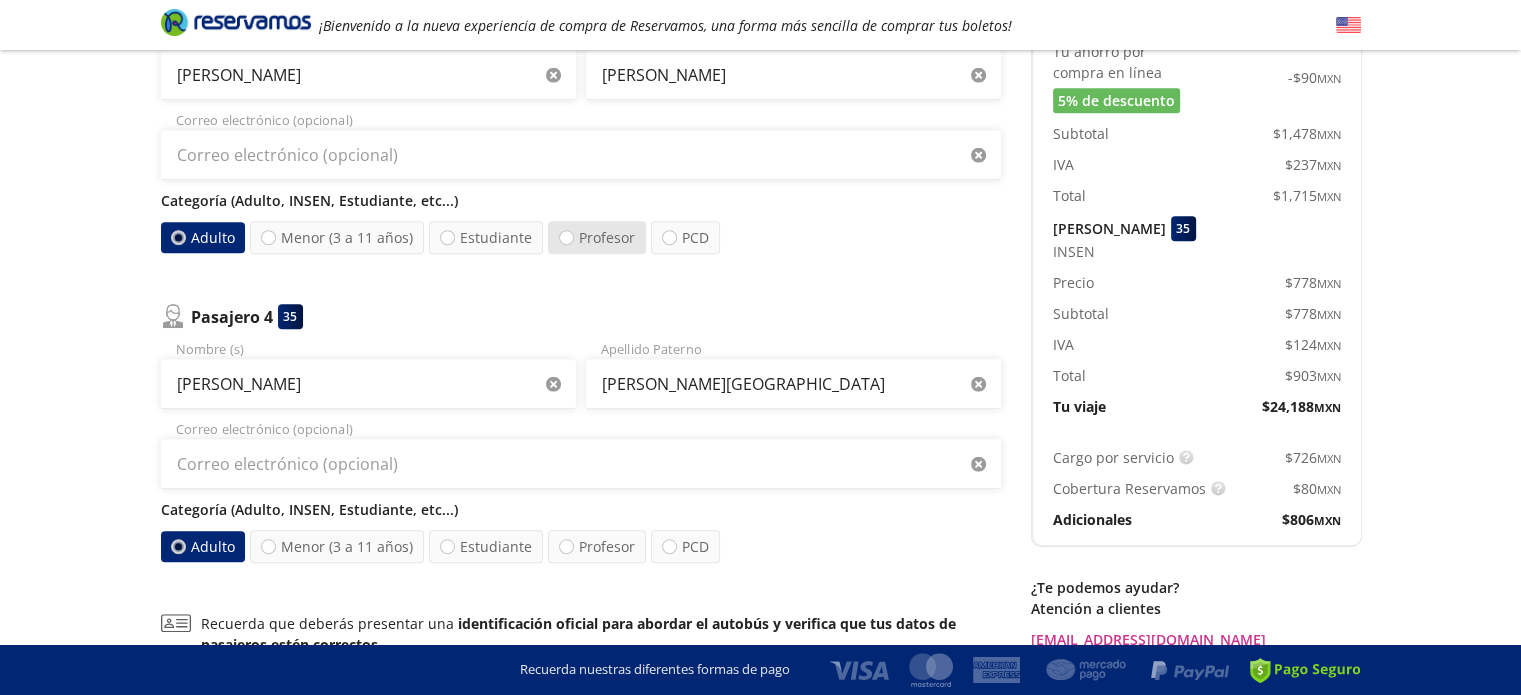 scroll, scrollTop: 900, scrollLeft: 0, axis: vertical 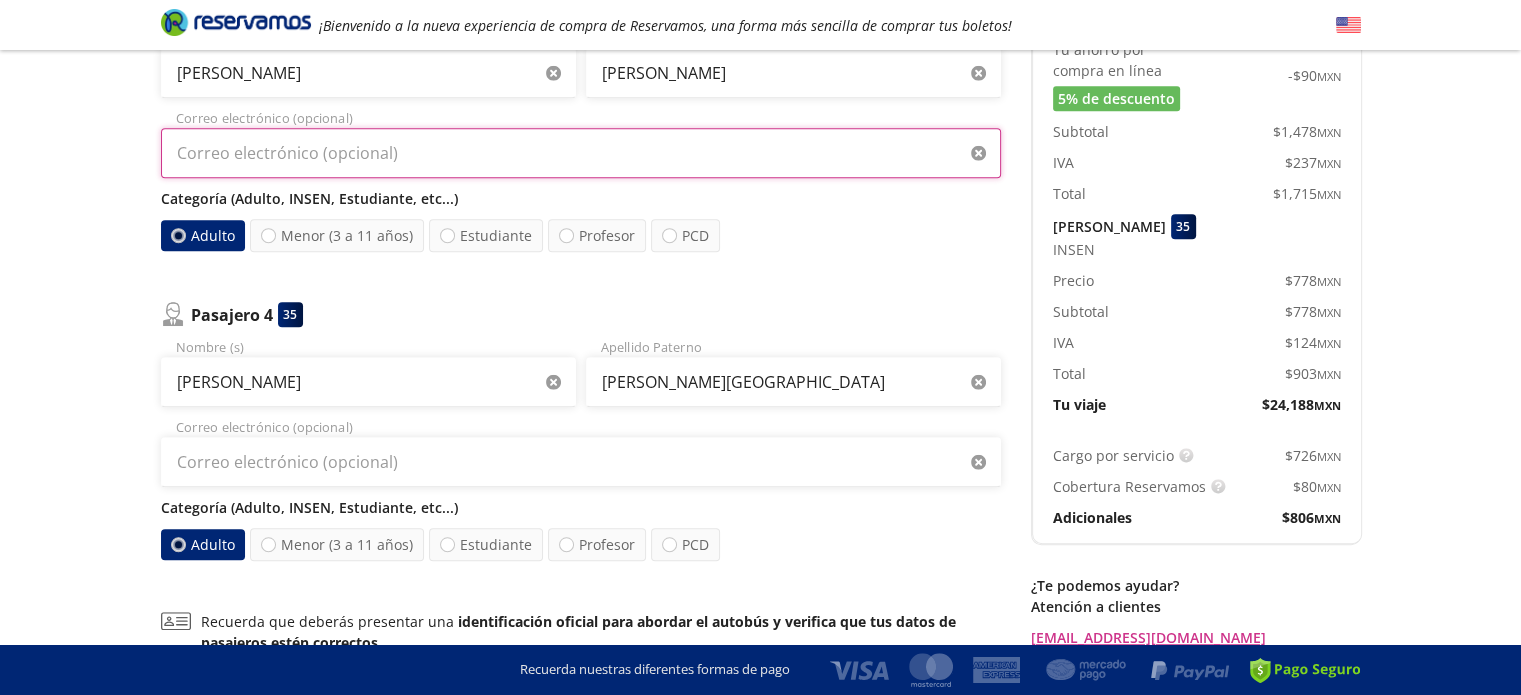 click on "Correo electrónico (opcional)" at bounding box center (581, 153) 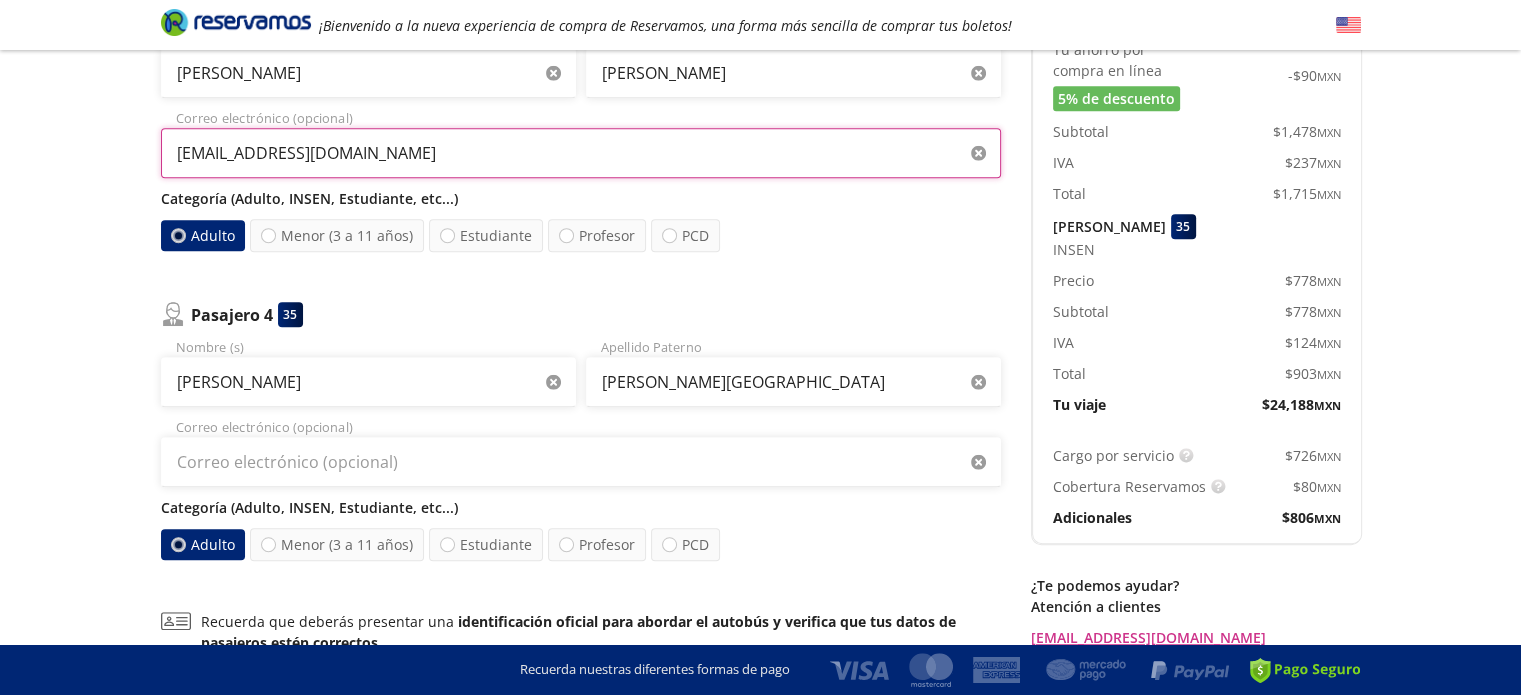 type on "[EMAIL_ADDRESS][DOMAIN_NAME]" 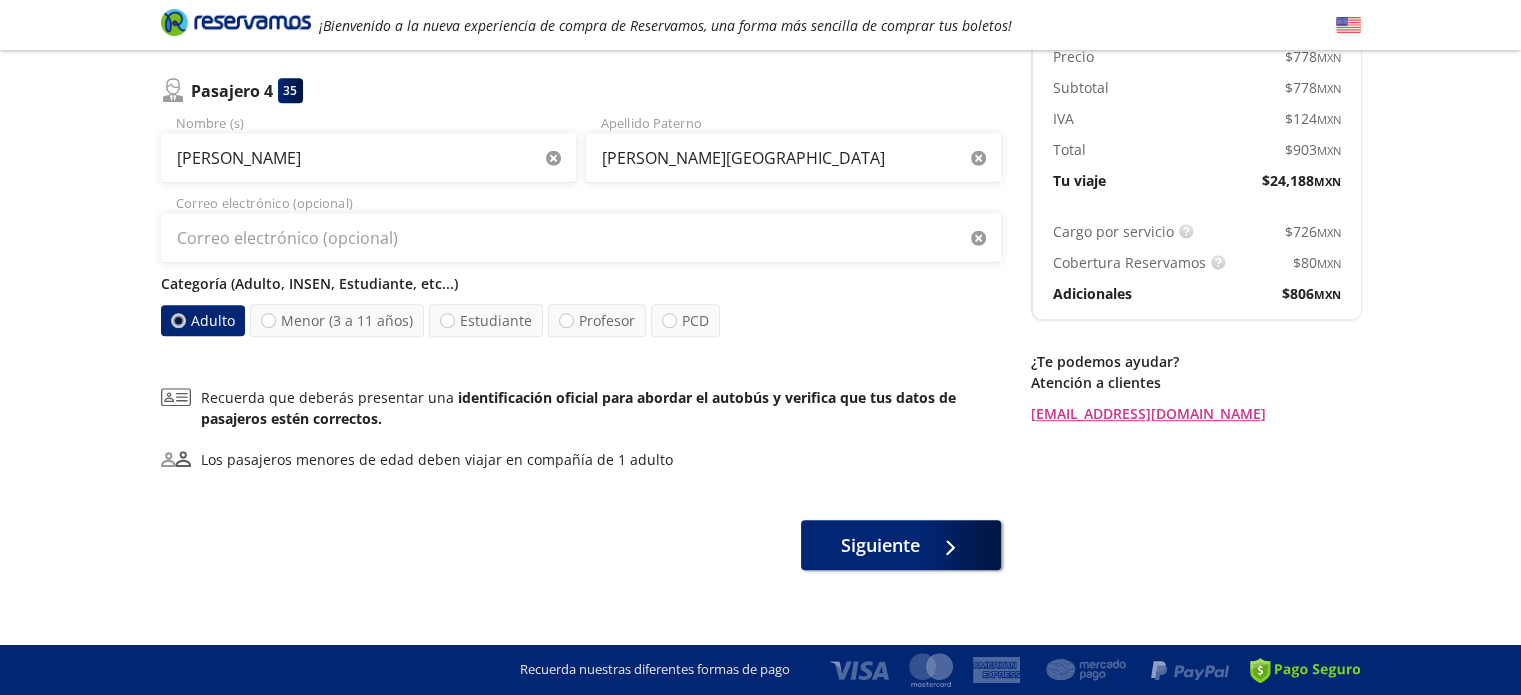 scroll, scrollTop: 1138, scrollLeft: 0, axis: vertical 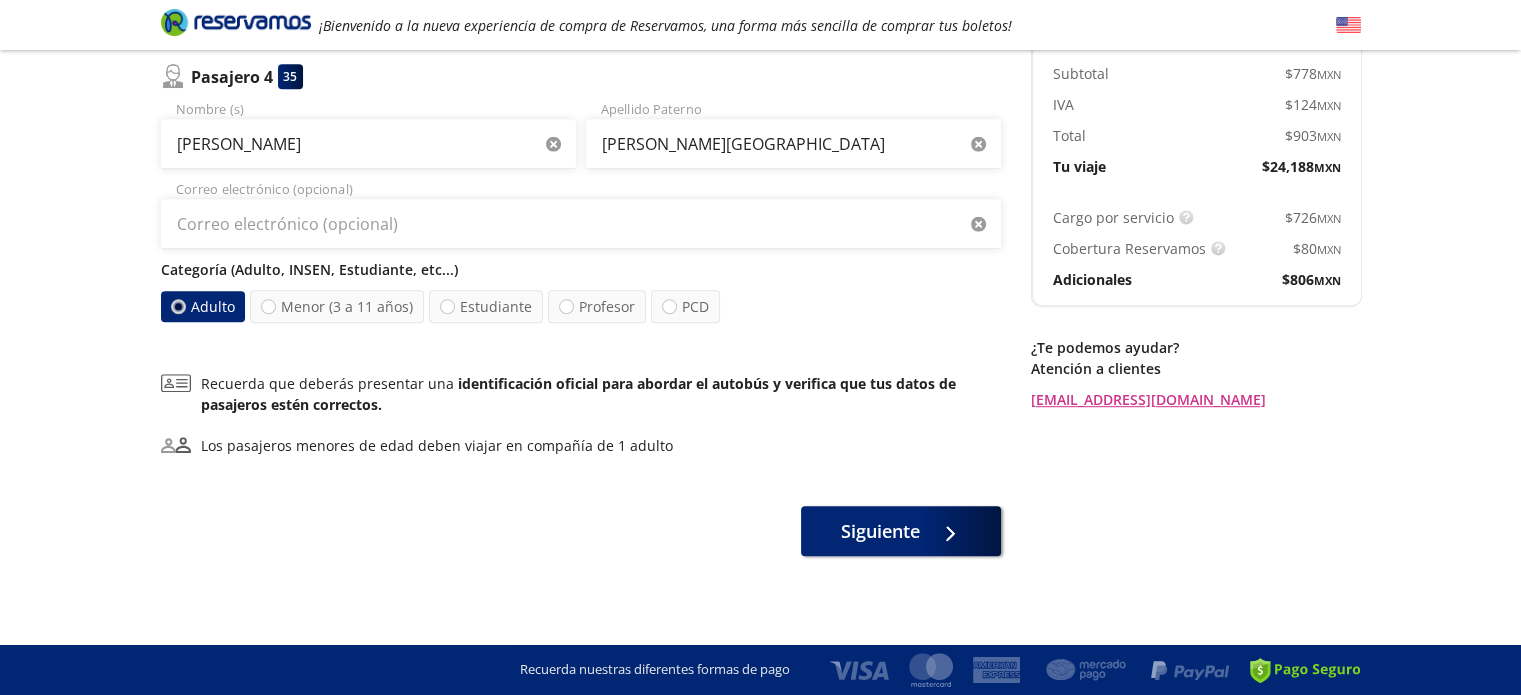 select on "MX" 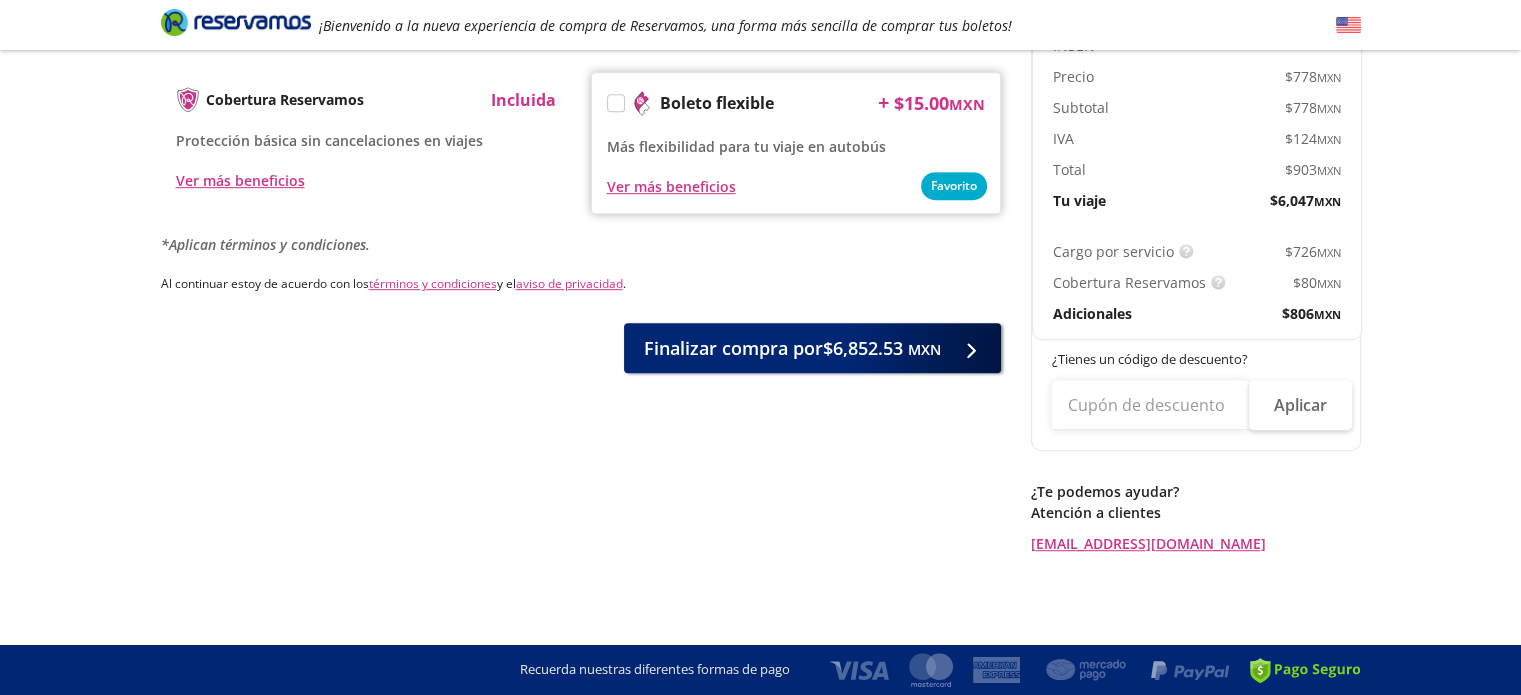 scroll, scrollTop: 0, scrollLeft: 0, axis: both 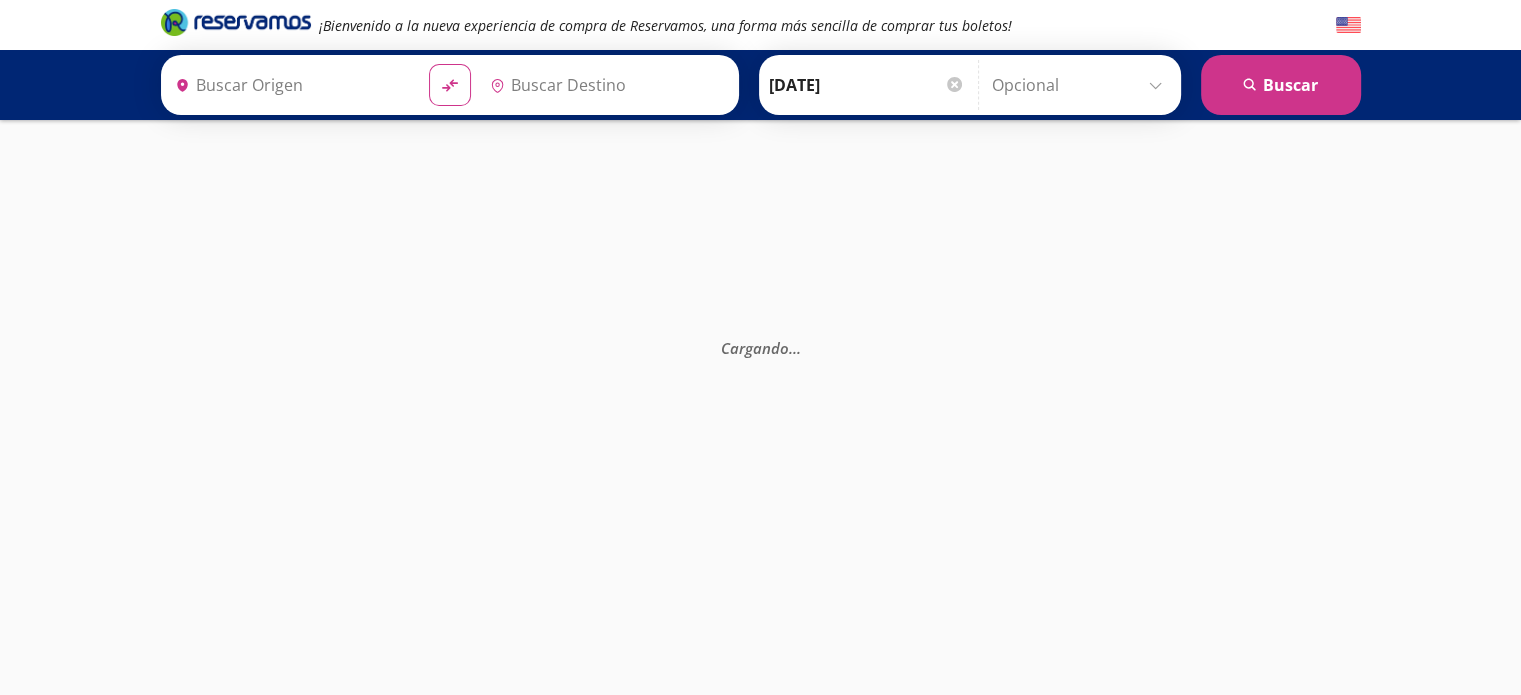 type on "[GEOGRAPHIC_DATA], [GEOGRAPHIC_DATA]" 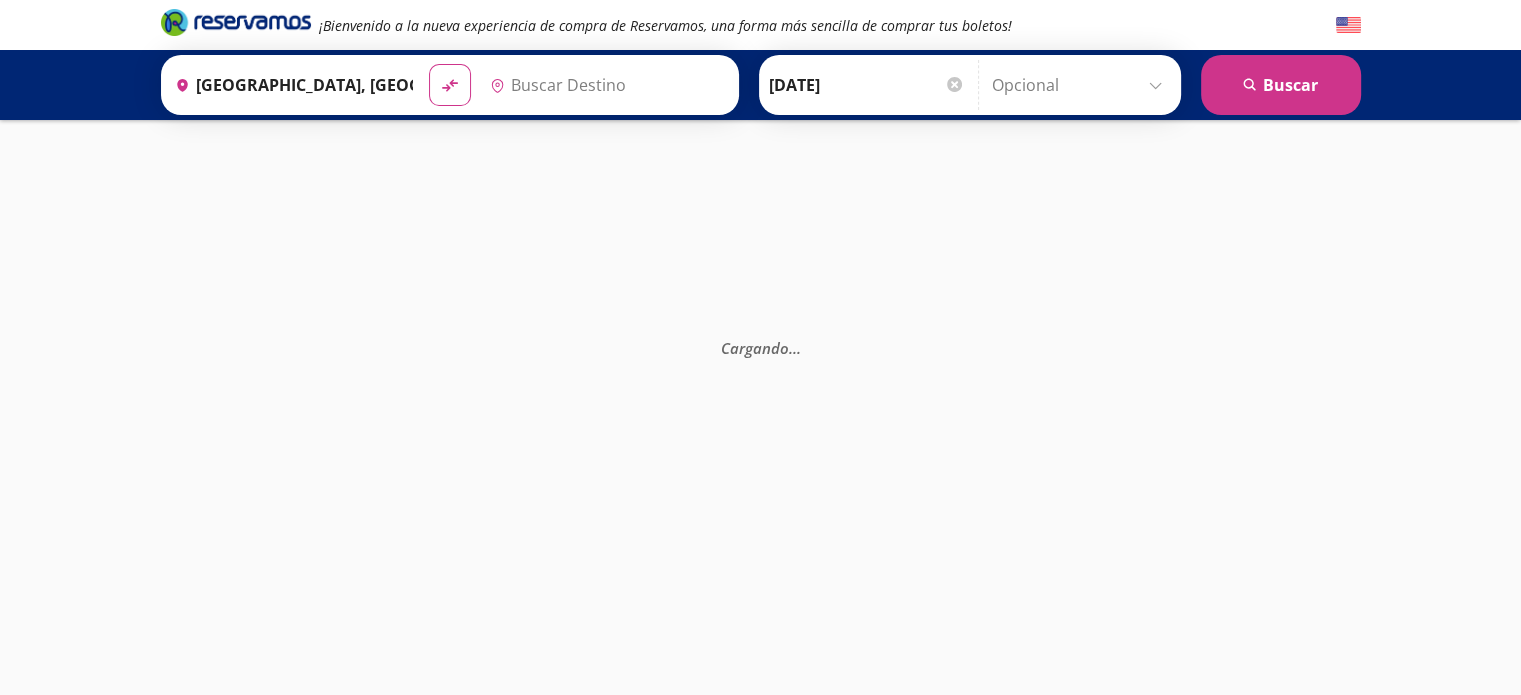 type on "[GEOGRAPHIC_DATA], [GEOGRAPHIC_DATA]" 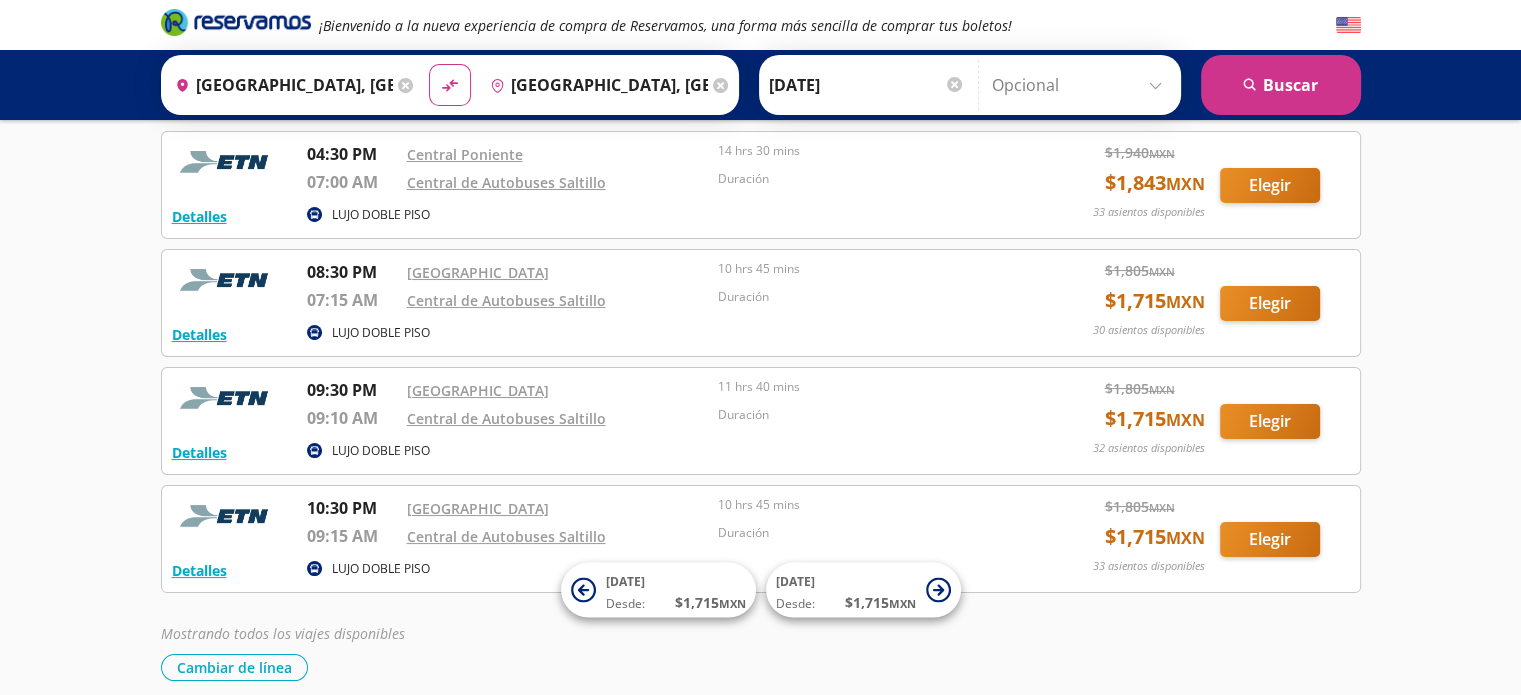 scroll, scrollTop: 100, scrollLeft: 0, axis: vertical 